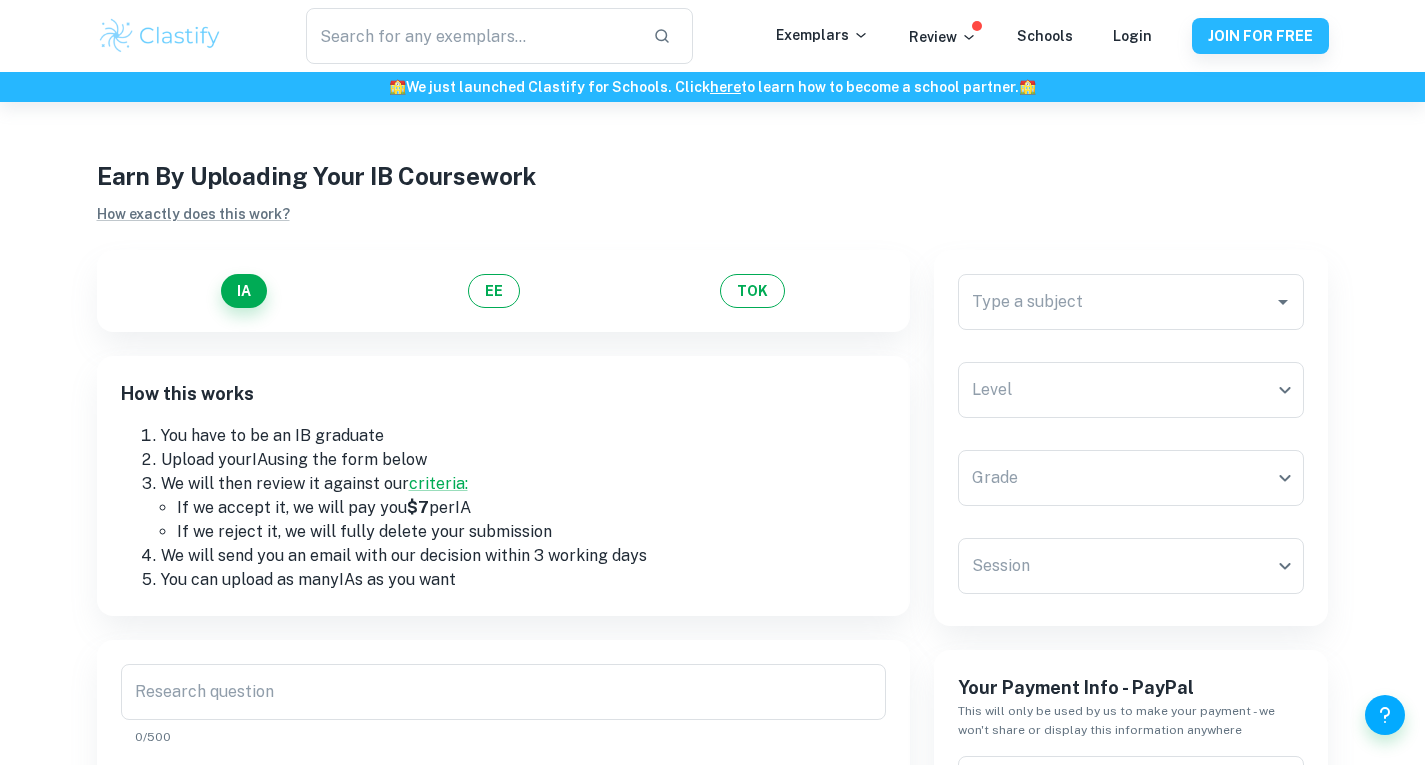 scroll, scrollTop: 0, scrollLeft: 0, axis: both 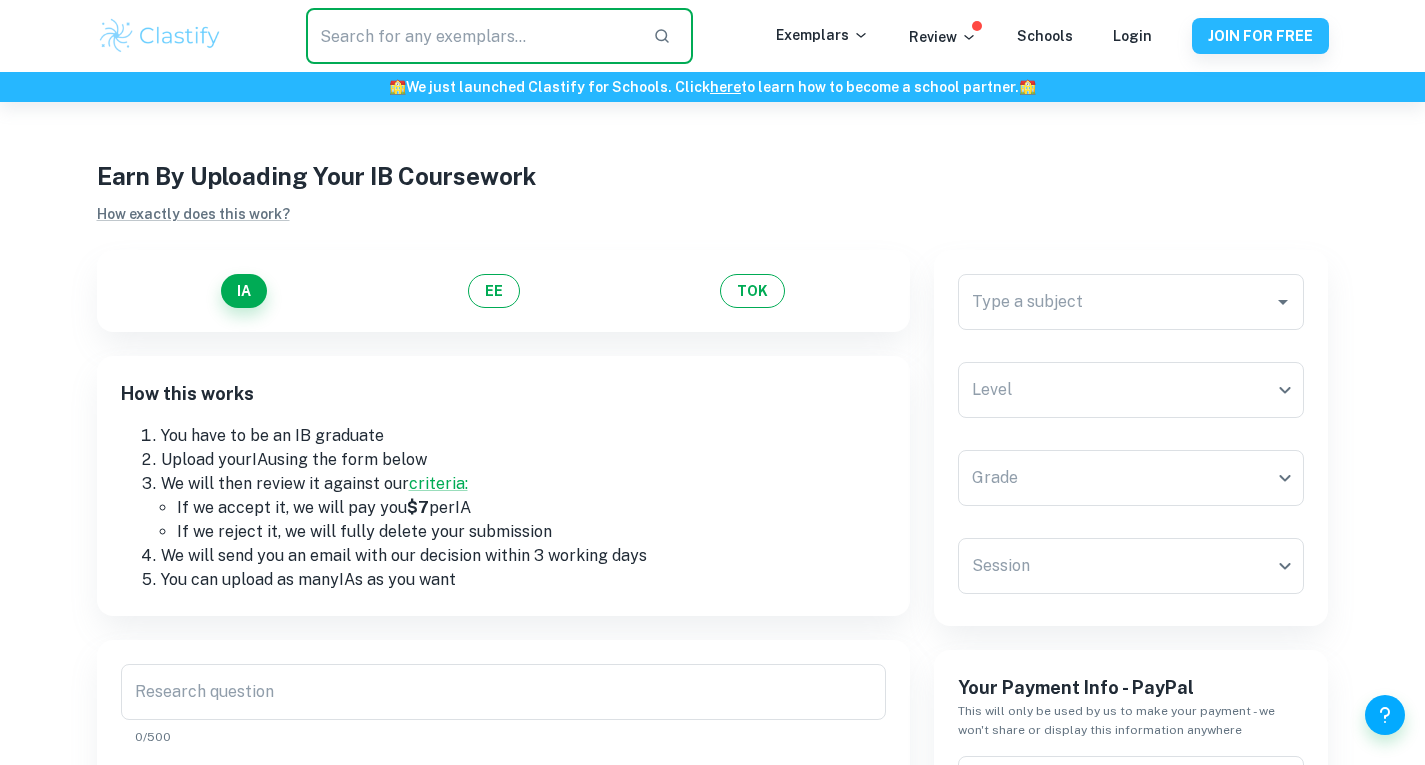 click at bounding box center (471, 36) 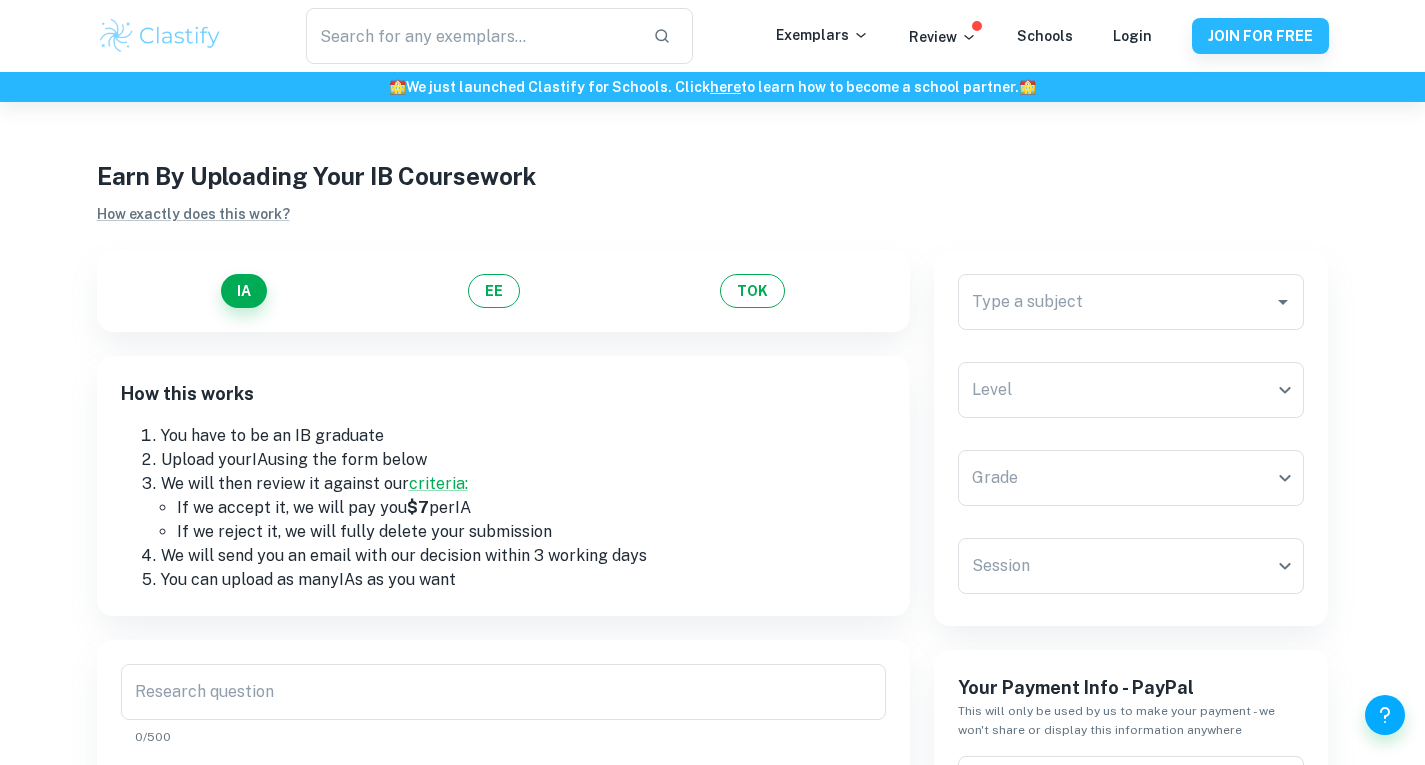 click on "​ Exemplars Review Schools Login JOIN FOR FREE" at bounding box center [713, 36] 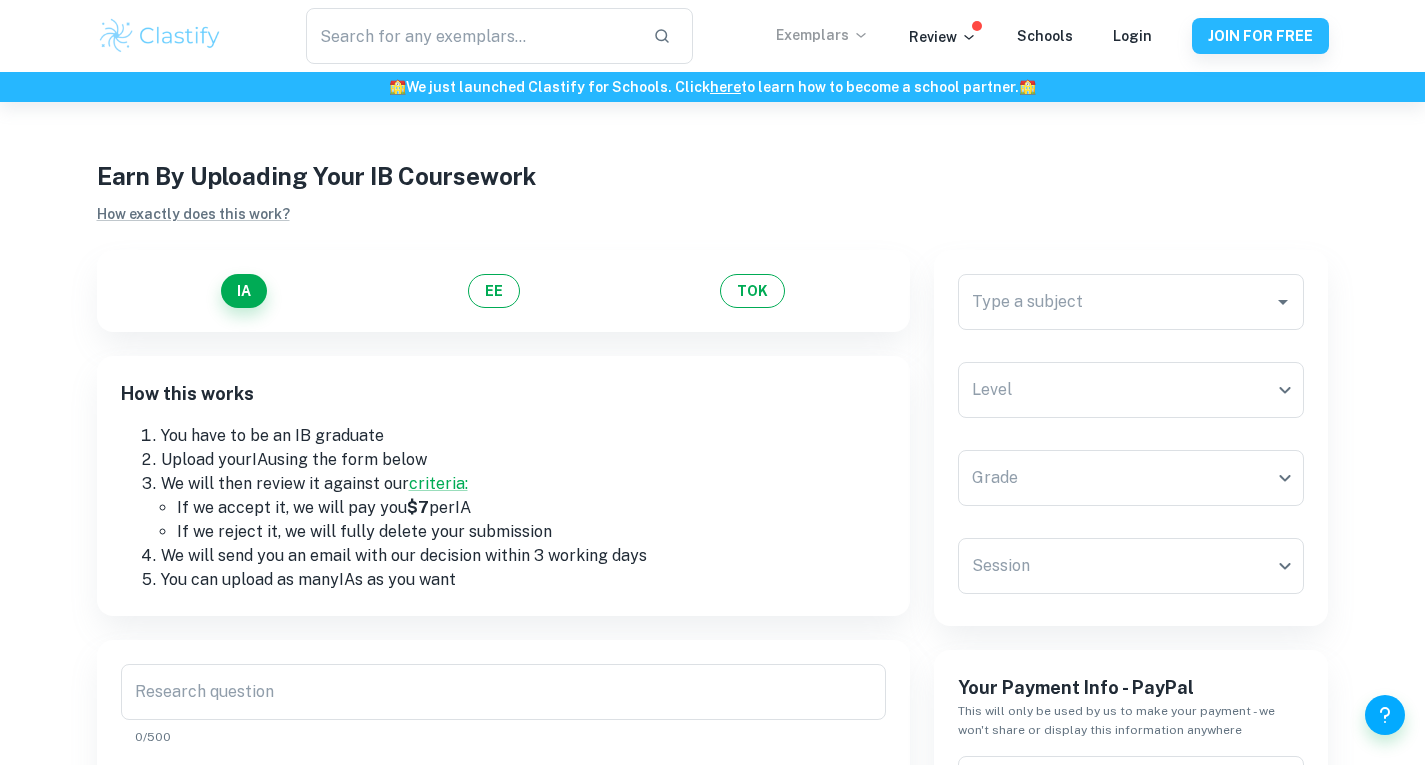 click on "Exemplars" at bounding box center [822, 35] 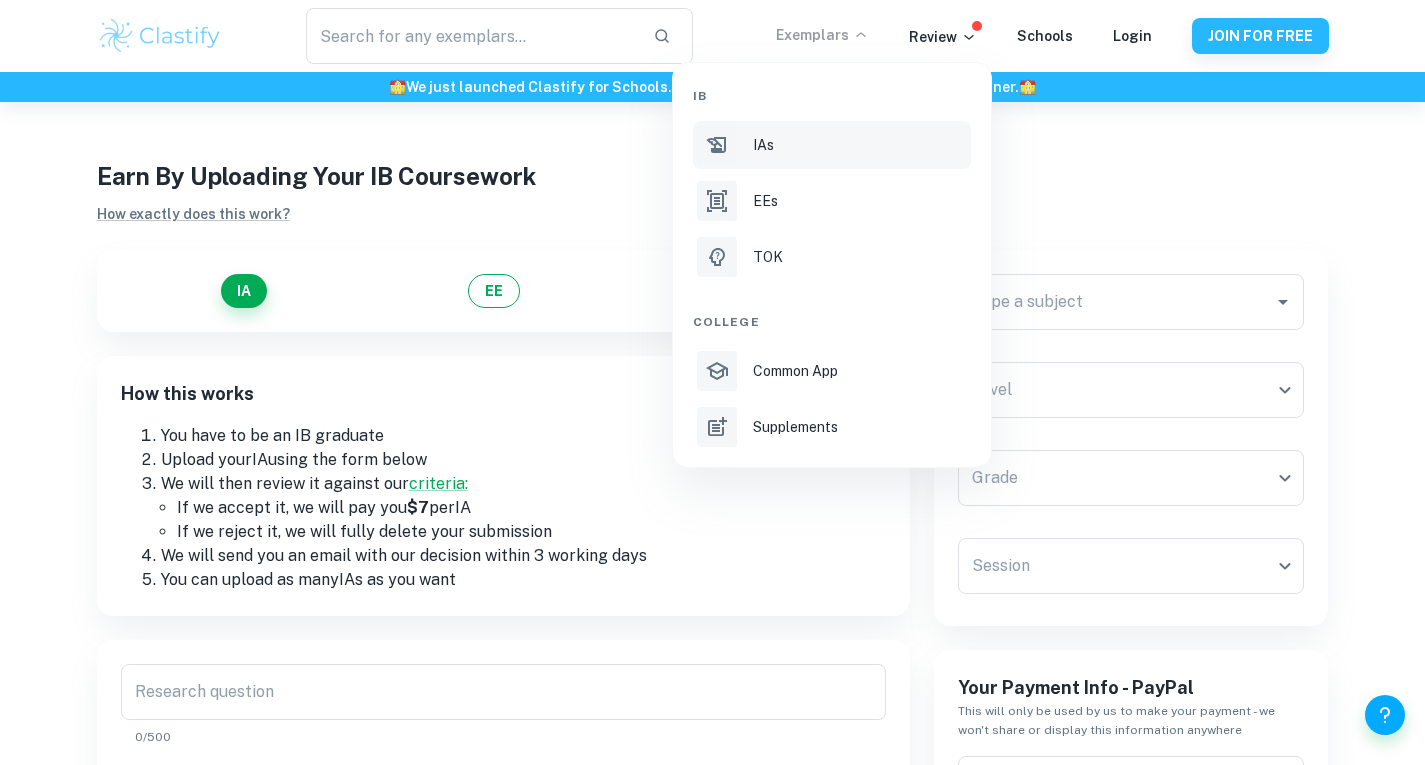 click at bounding box center (717, 145) 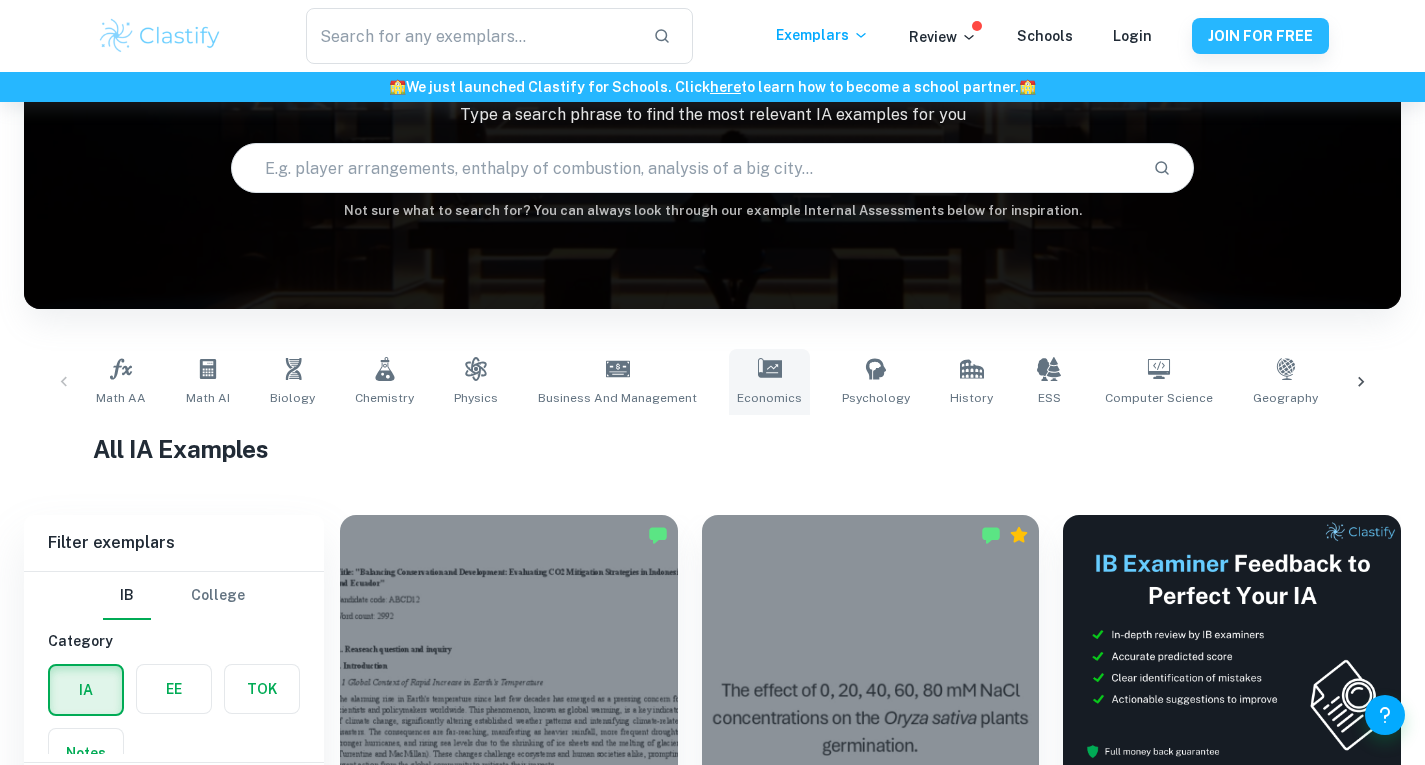 scroll, scrollTop: 221, scrollLeft: 0, axis: vertical 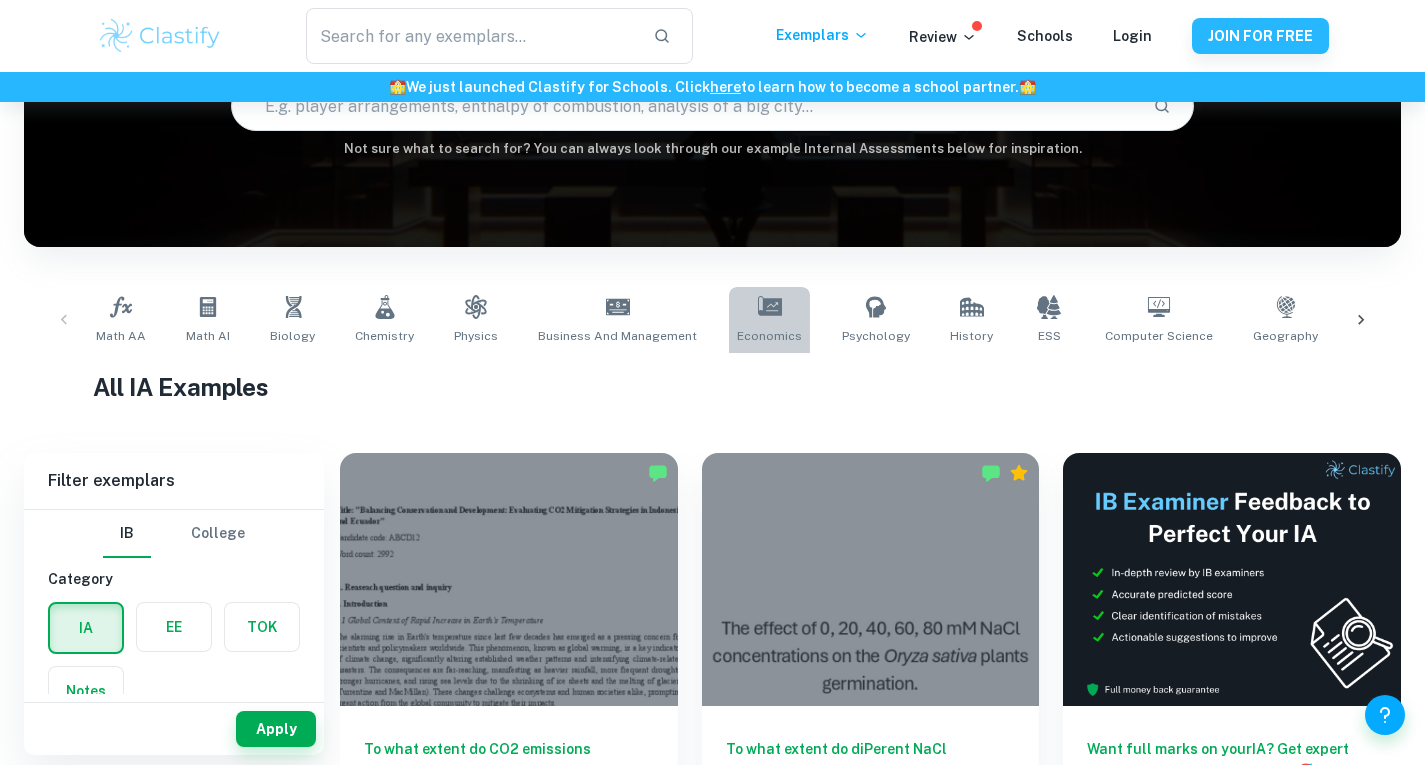 click on "Economics" at bounding box center [769, 320] 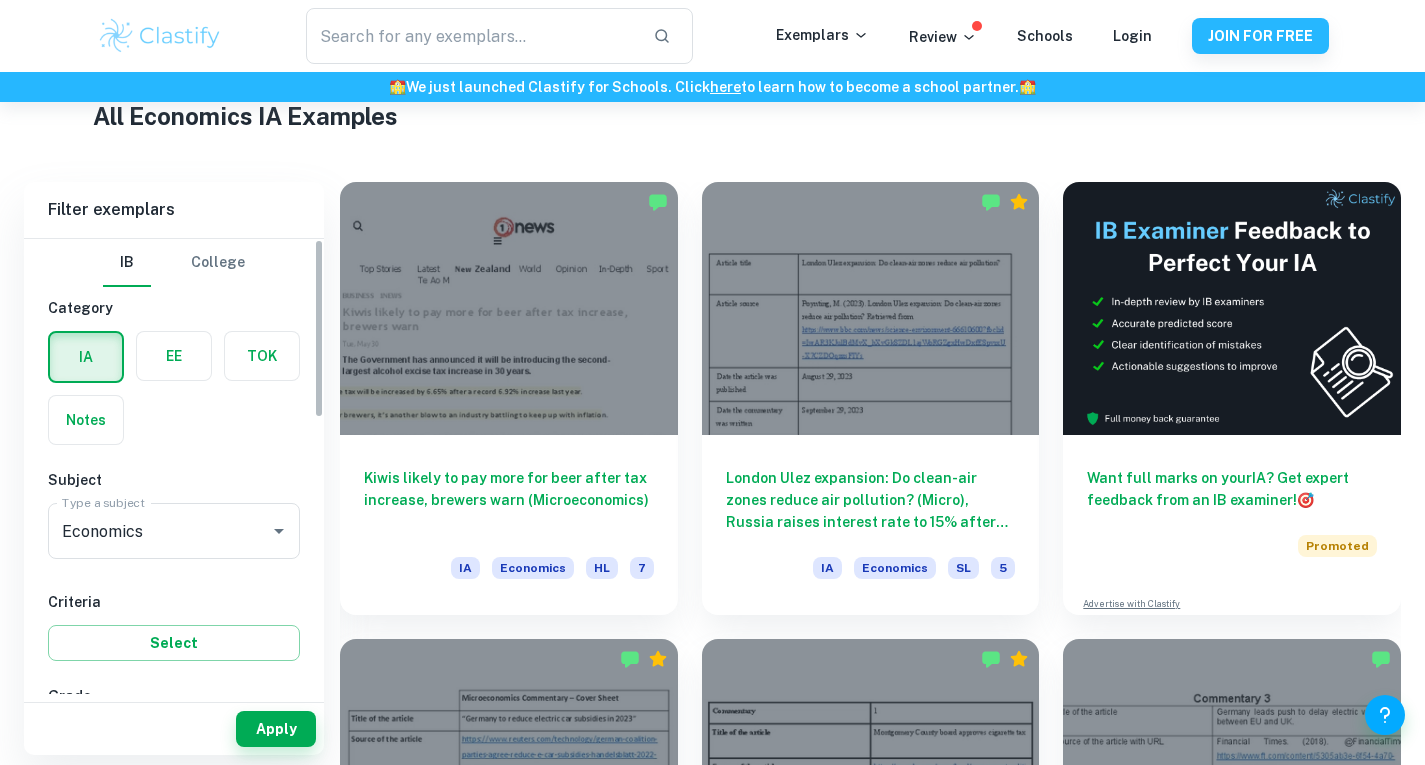 scroll, scrollTop: 491, scrollLeft: 0, axis: vertical 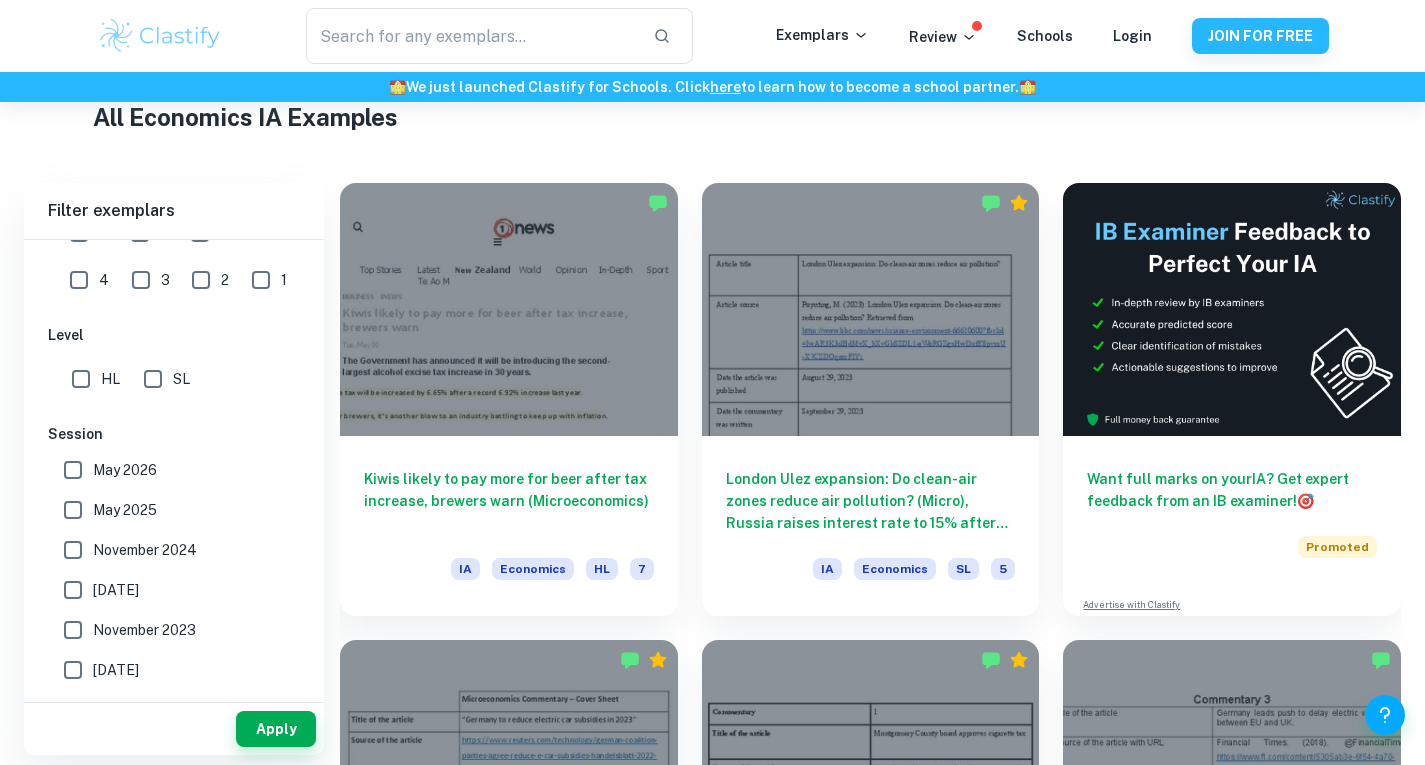 click on "May 2025" at bounding box center [125, 510] 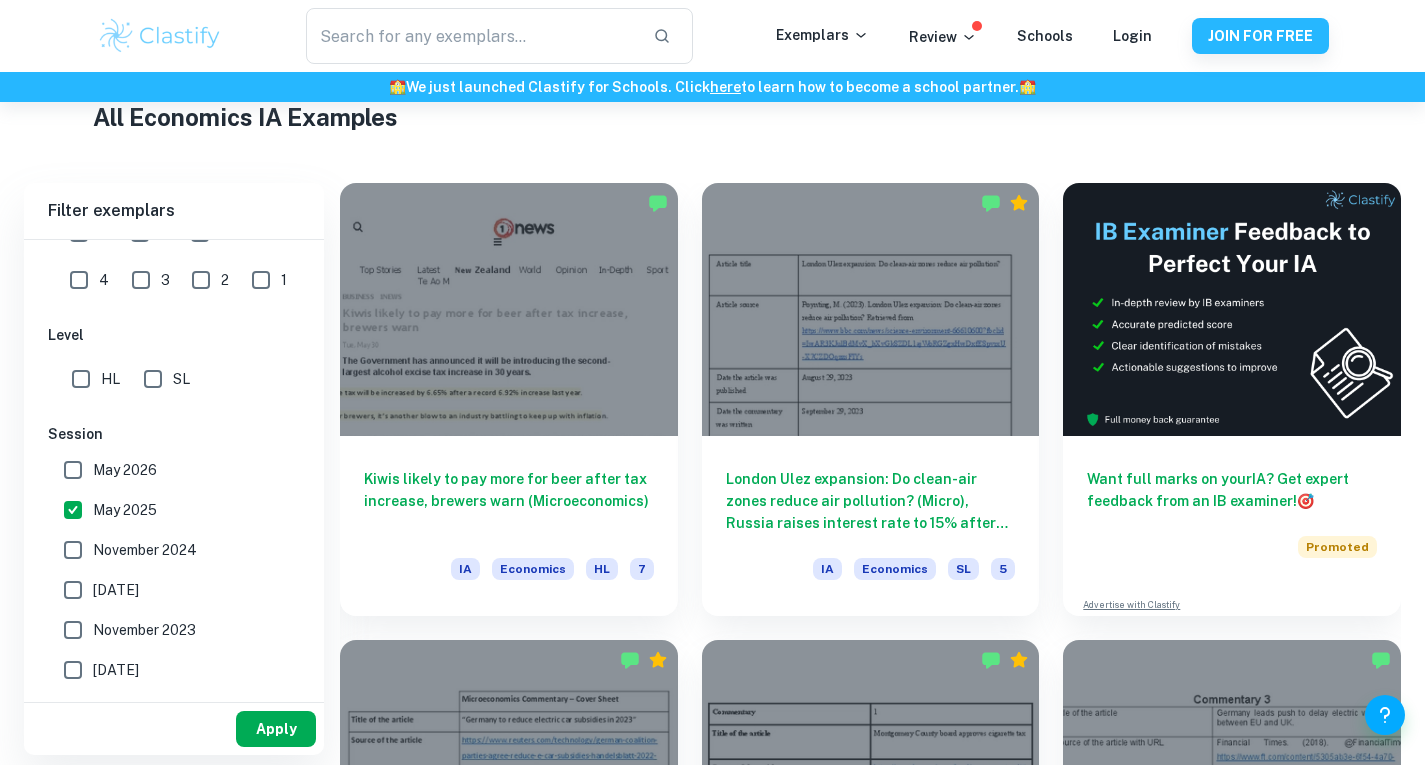 click on "Apply" at bounding box center (276, 729) 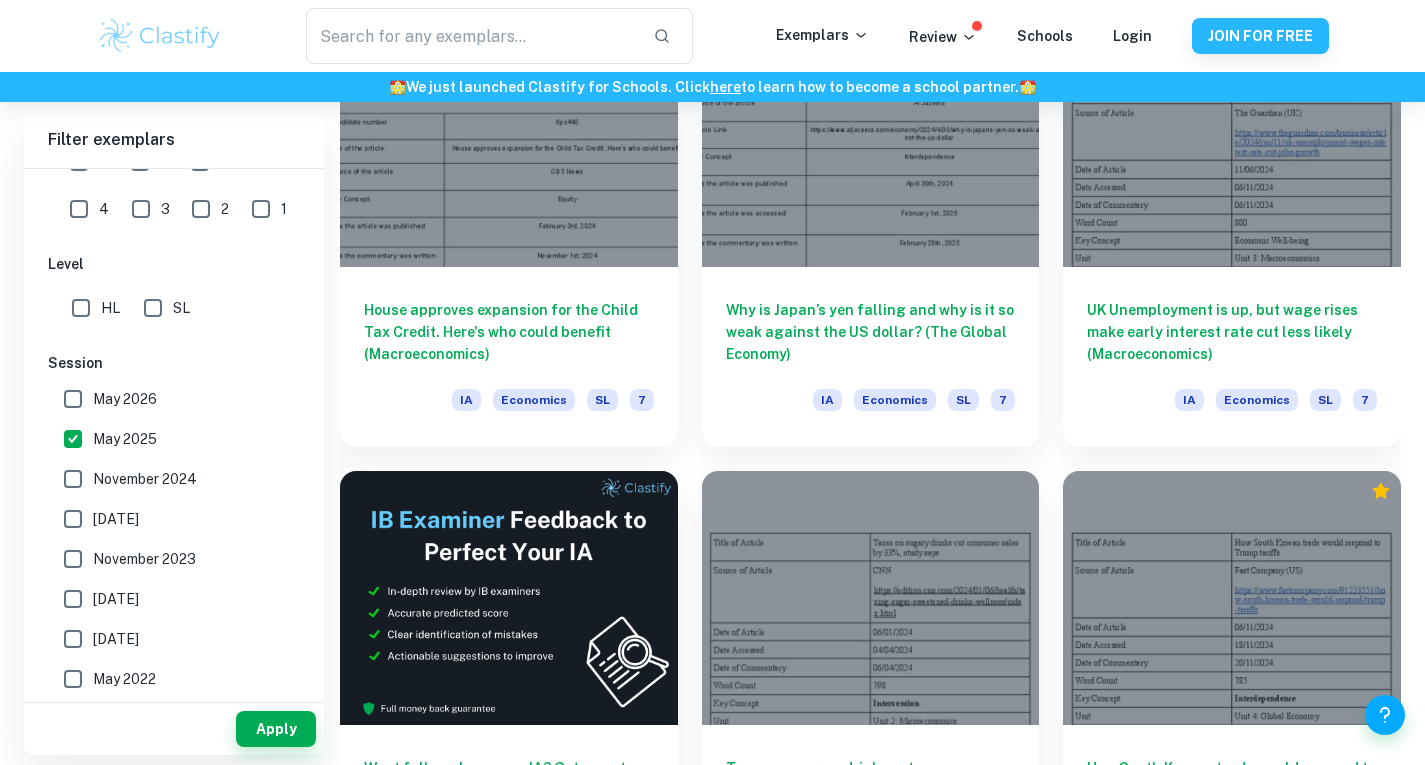 scroll, scrollTop: 3085, scrollLeft: 0, axis: vertical 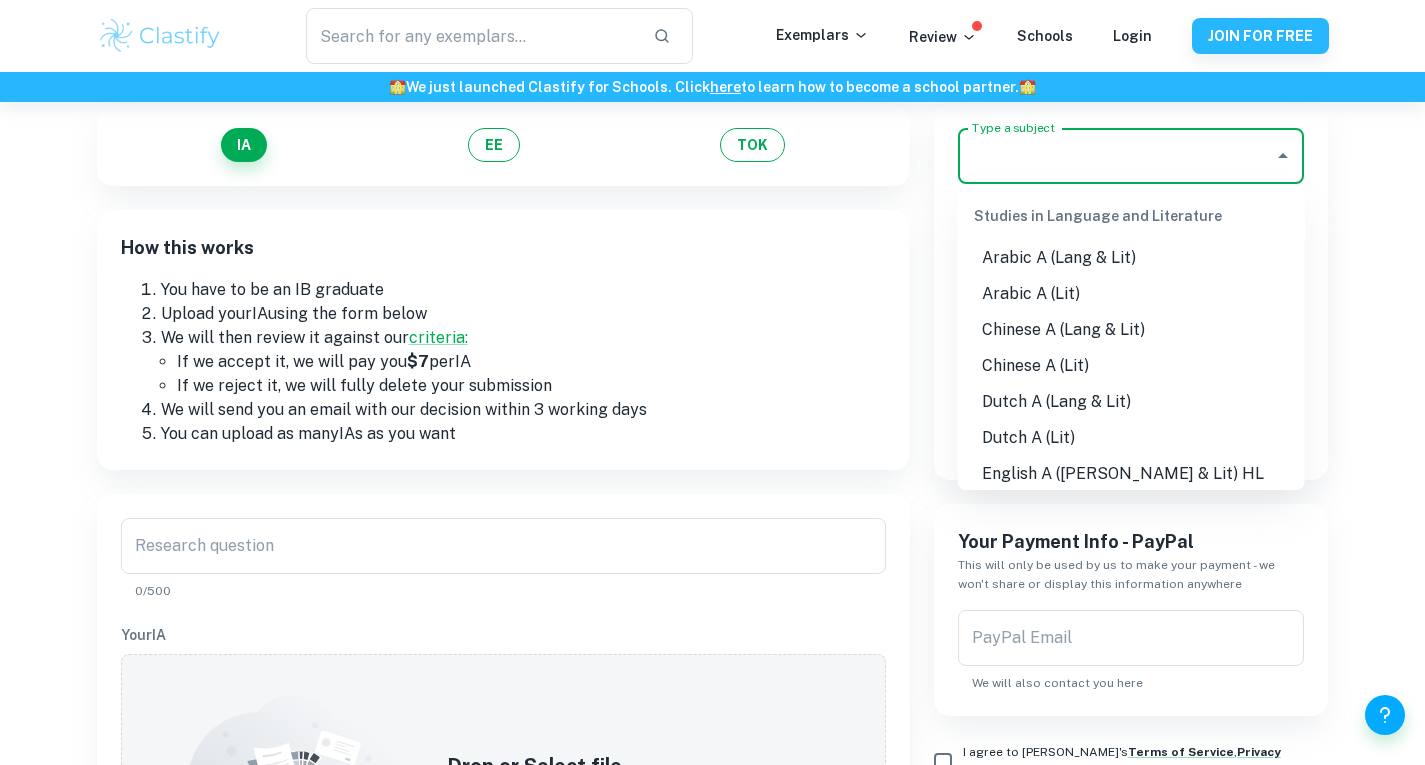 click on "Type a subject" at bounding box center [1116, 156] 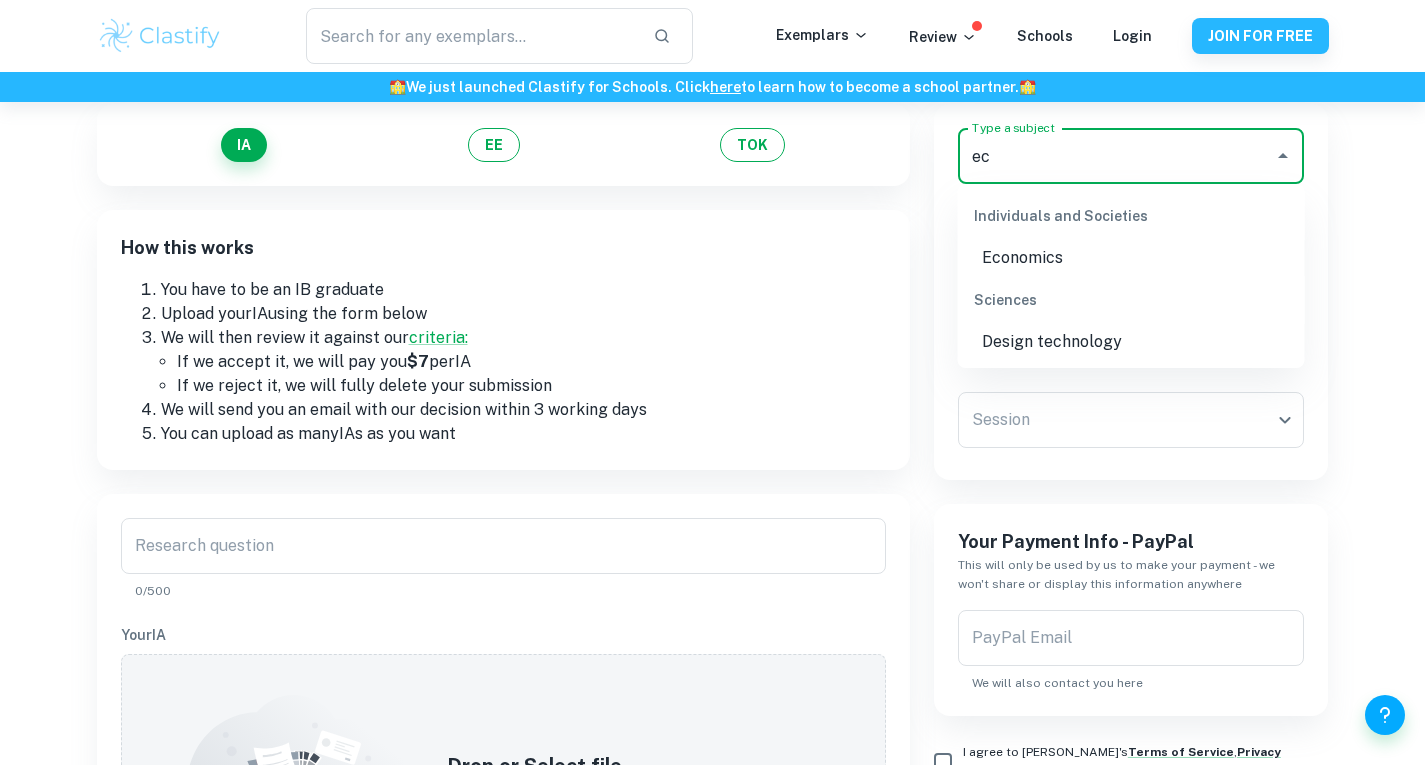 click on "Economics" at bounding box center (1131, 258) 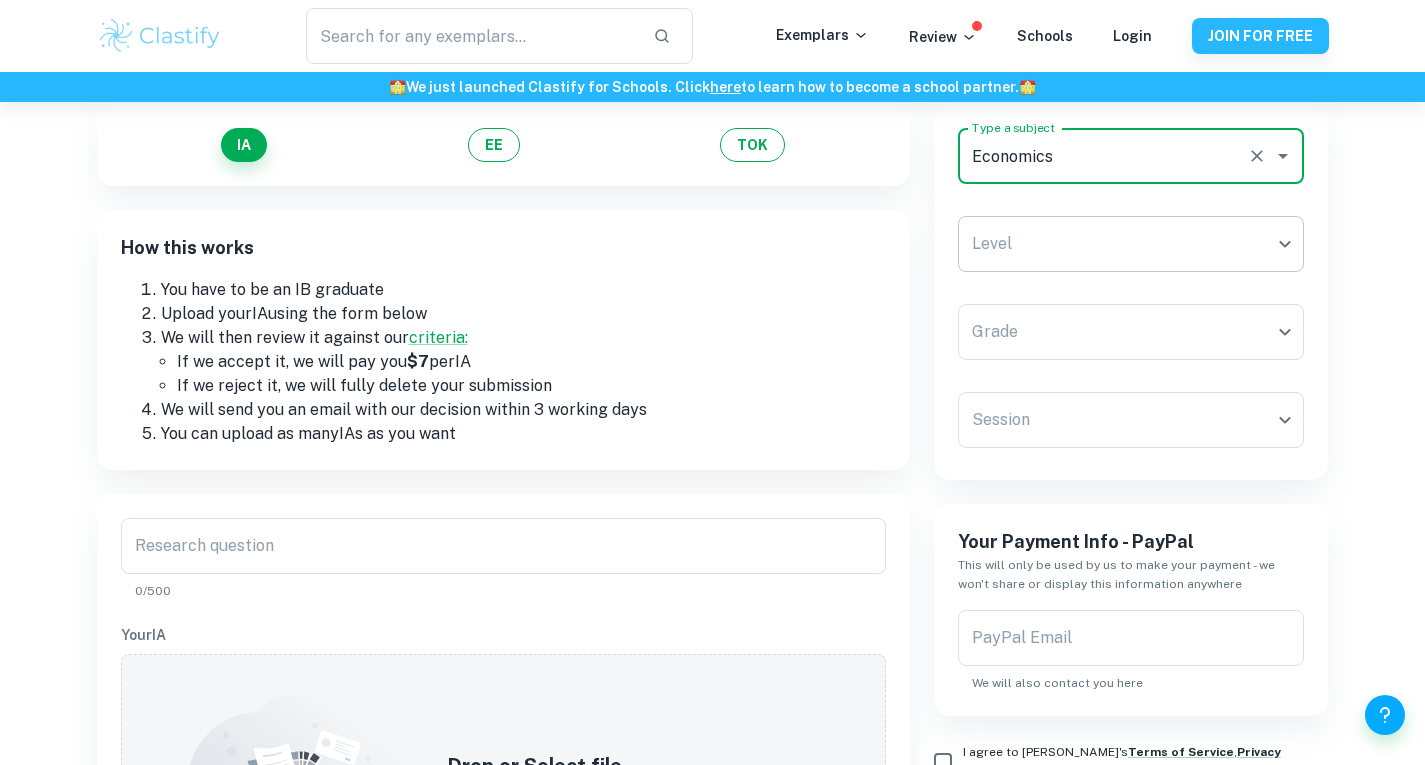 type on "Economics" 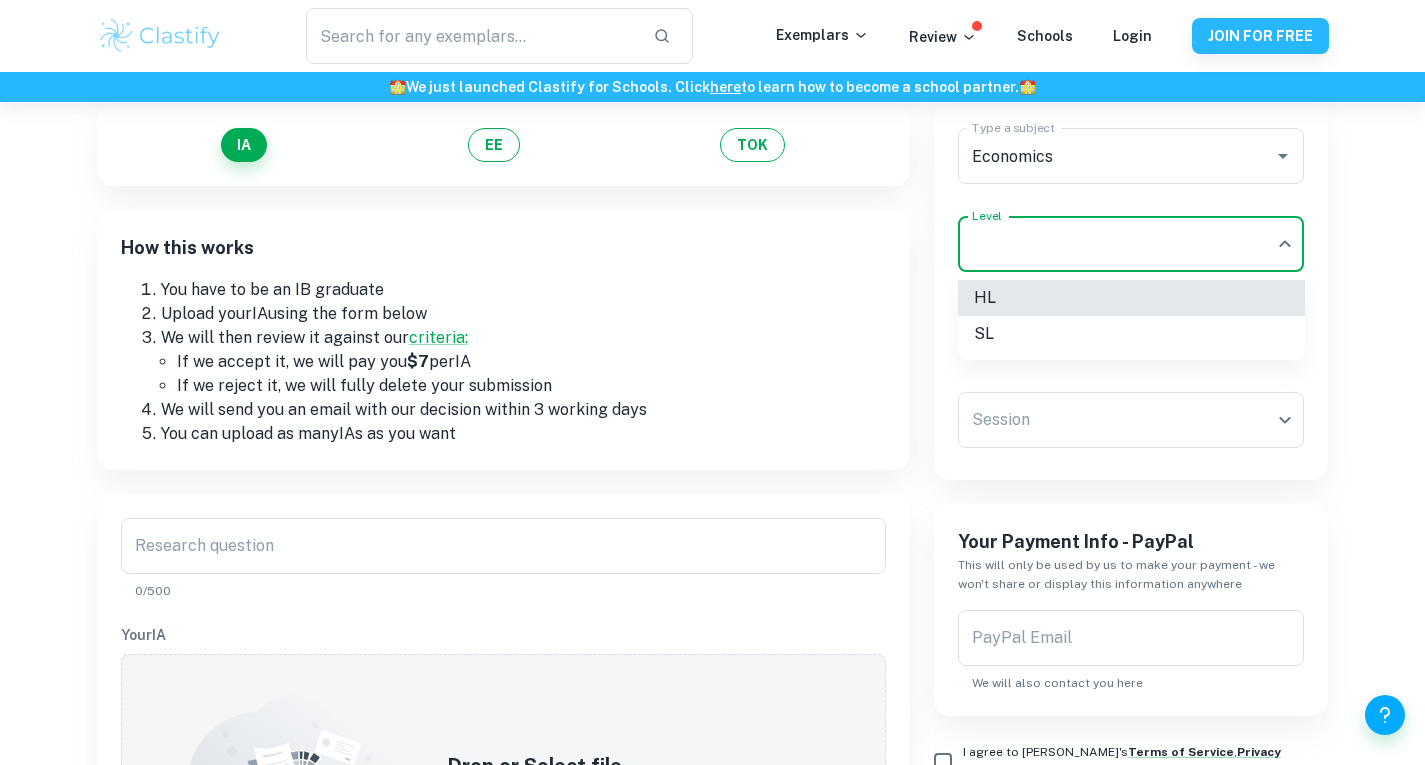 click on "We value your privacy We use cookies to enhance your browsing experience, serve personalised ads or content, and analyse our traffic. By clicking "Accept All", you consent to our use of cookies.   Cookie Policy Customise   Reject All   Accept All   Customise Consent Preferences   We use cookies to help you navigate efficiently and perform certain functions. You will find detailed information about all cookies under each consent category below. The cookies that are categorised as "Necessary" are stored on your browser as they are essential for enabling the basic functionalities of the site. ...  Show more For more information on how Google's third-party cookies operate and handle your data, see:   Google Privacy Policy Necessary Always Active Necessary cookies are required to enable the basic features of this site, such as providing secure log-in or adjusting your consent preferences. These cookies do not store any personally identifiable data. Functional Analytics Performance Advertisement Uncategorised" at bounding box center [712, 338] 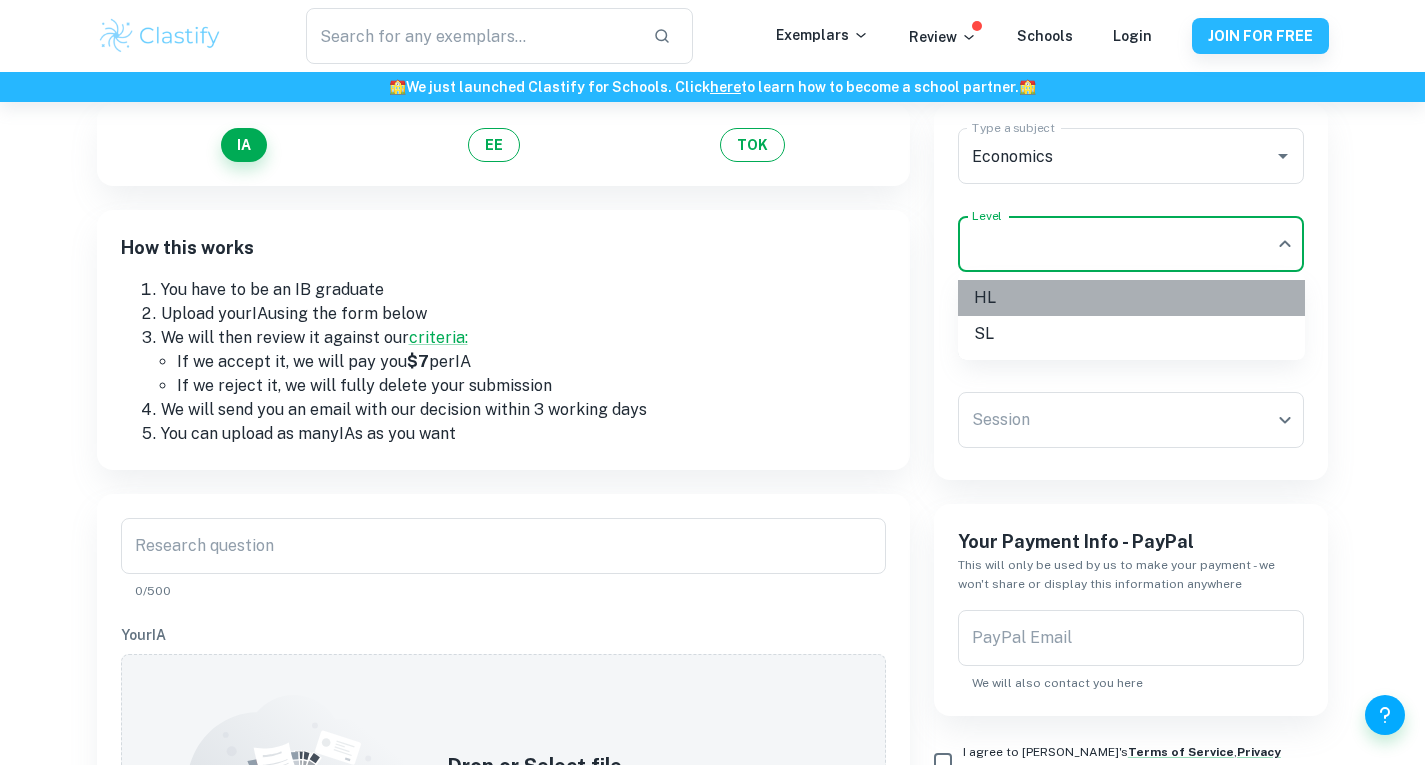 click on "HL" at bounding box center (1131, 298) 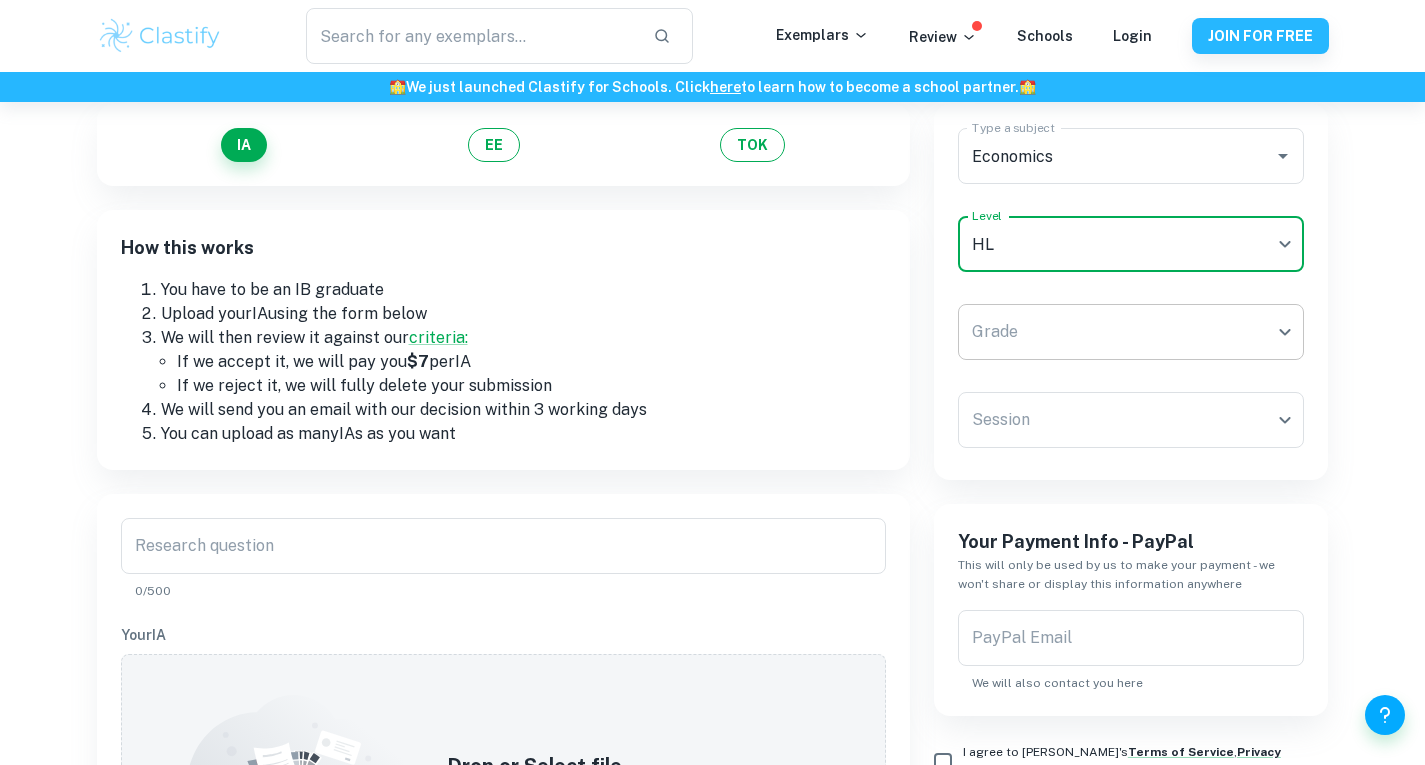 click on "We value your privacy We use cookies to enhance your browsing experience, serve personalised ads or content, and analyse our traffic. By clicking "Accept All", you consent to our use of cookies.   Cookie Policy Customise   Reject All   Accept All   Customise Consent Preferences   We use cookies to help you navigate efficiently and perform certain functions. You will find detailed information about all cookies under each consent category below. The cookies that are categorised as "Necessary" are stored on your browser as they are essential for enabling the basic functionalities of the site. ...  Show more For more information on how Google's third-party cookies operate and handle your data, see:   Google Privacy Policy Necessary Always Active Necessary cookies are required to enable the basic features of this site, such as providing secure log-in or adjusting your consent preferences. These cookies do not store any personally identifiable data. Functional Analytics Performance Advertisement Uncategorised" at bounding box center [712, 338] 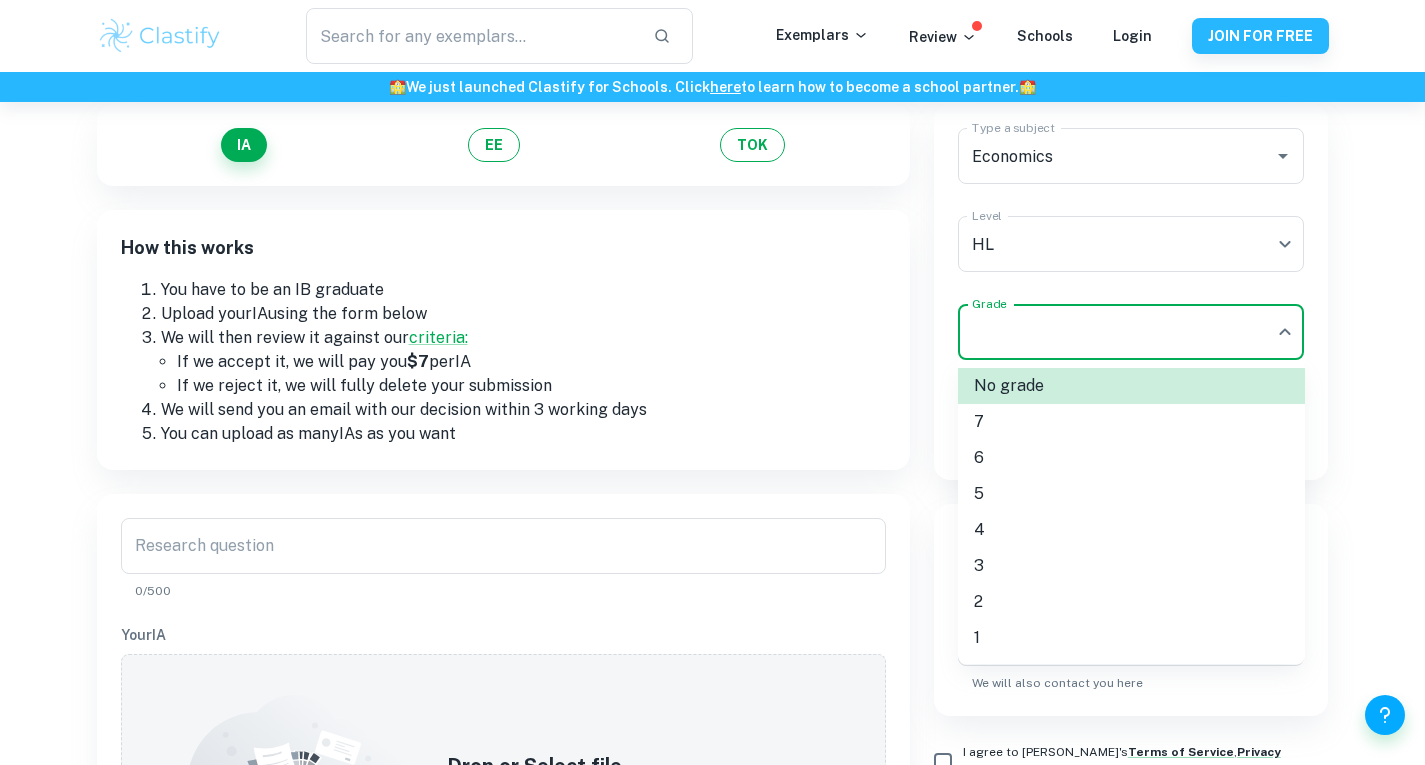 click on "6" at bounding box center (1131, 458) 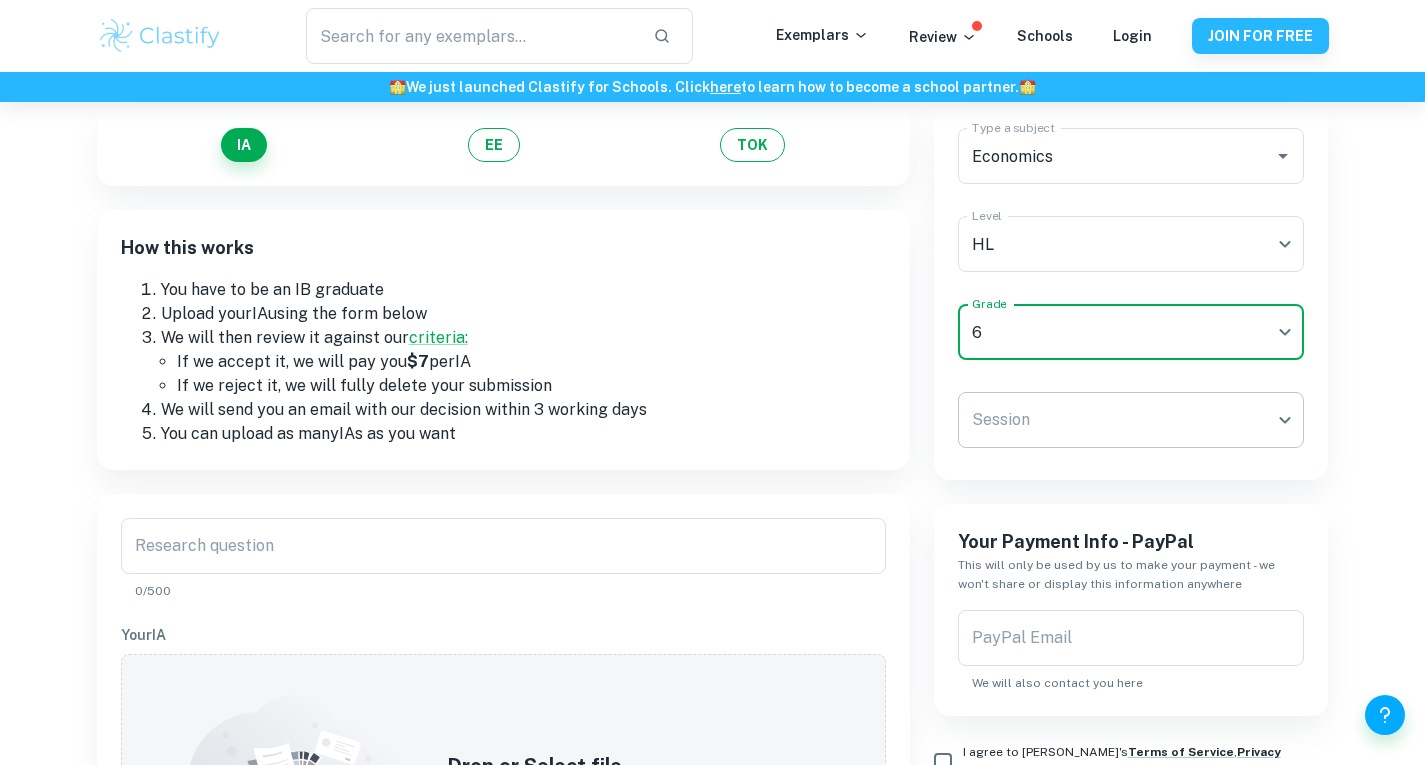 click on "We value your privacy We use cookies to enhance your browsing experience, serve personalised ads or content, and analyse our traffic. By clicking "Accept All", you consent to our use of cookies.   Cookie Policy Customise   Reject All   Accept All   Customise Consent Preferences   We use cookies to help you navigate efficiently and perform certain functions. You will find detailed information about all cookies under each consent category below. The cookies that are categorised as "Necessary" are stored on your browser as they are essential for enabling the basic functionalities of the site. ...  Show more For more information on how Google's third-party cookies operate and handle your data, see:   Google Privacy Policy Necessary Always Active Necessary cookies are required to enable the basic features of this site, such as providing secure log-in or adjusting your consent preferences. These cookies do not store any personally identifiable data. Functional Analytics Performance Advertisement Uncategorised" at bounding box center [712, 338] 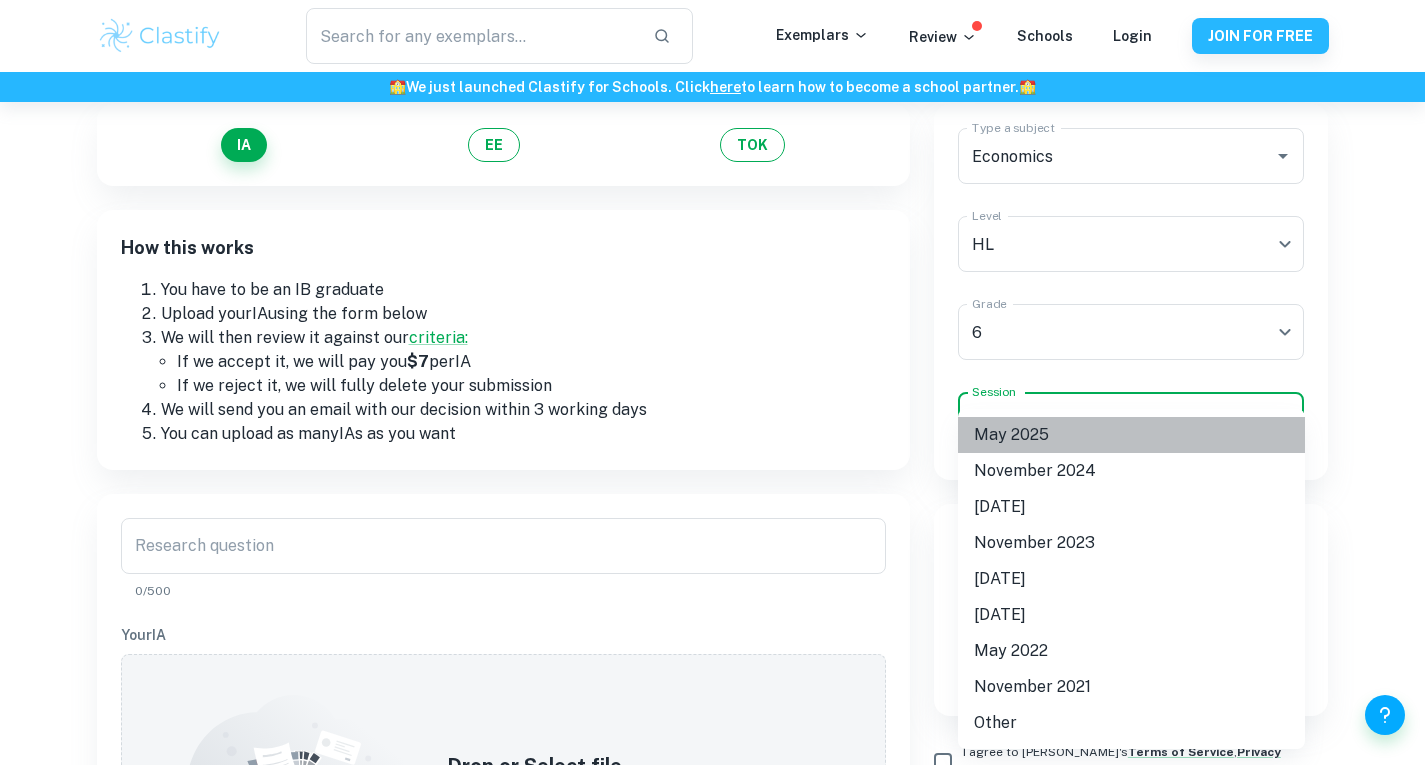 click on "May 2025" at bounding box center (1131, 435) 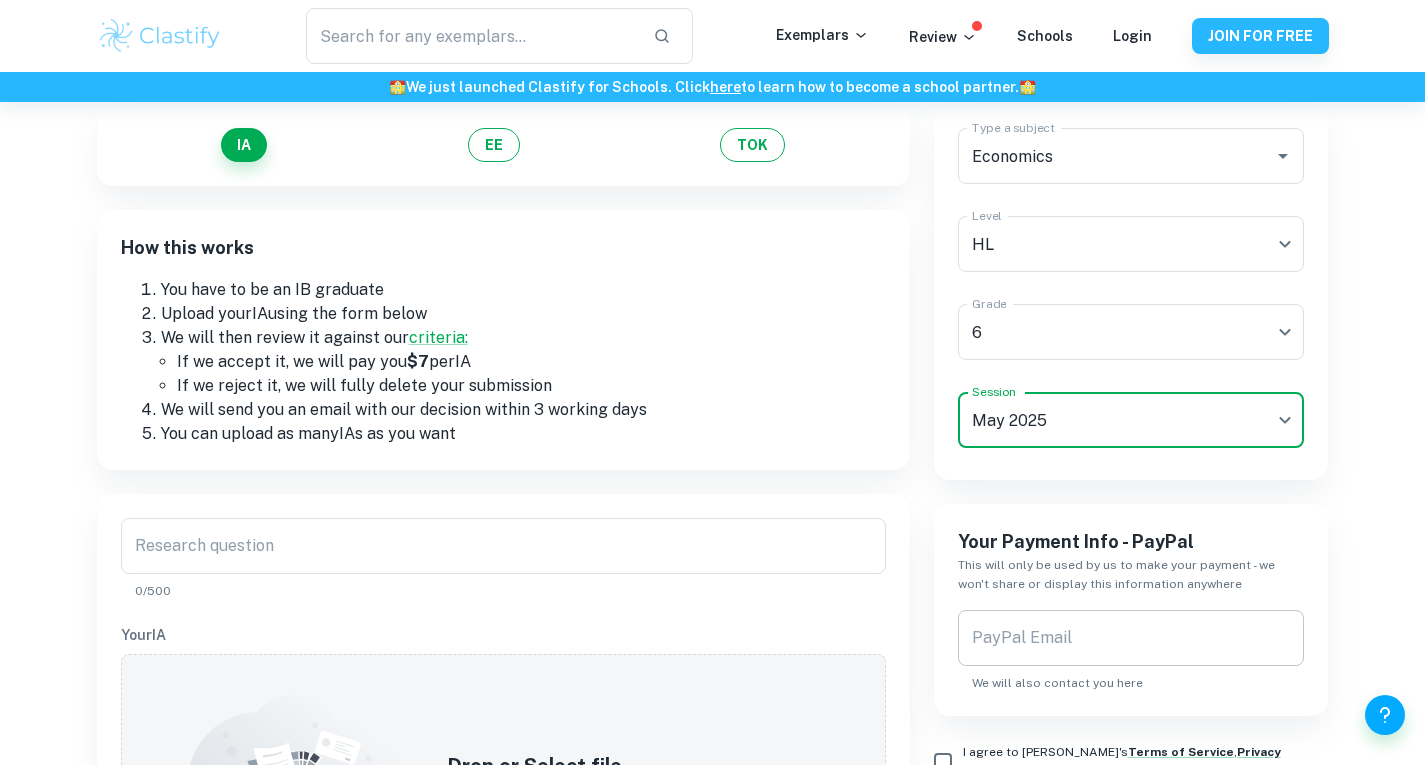 click on "PayPal Email" at bounding box center (1131, 638) 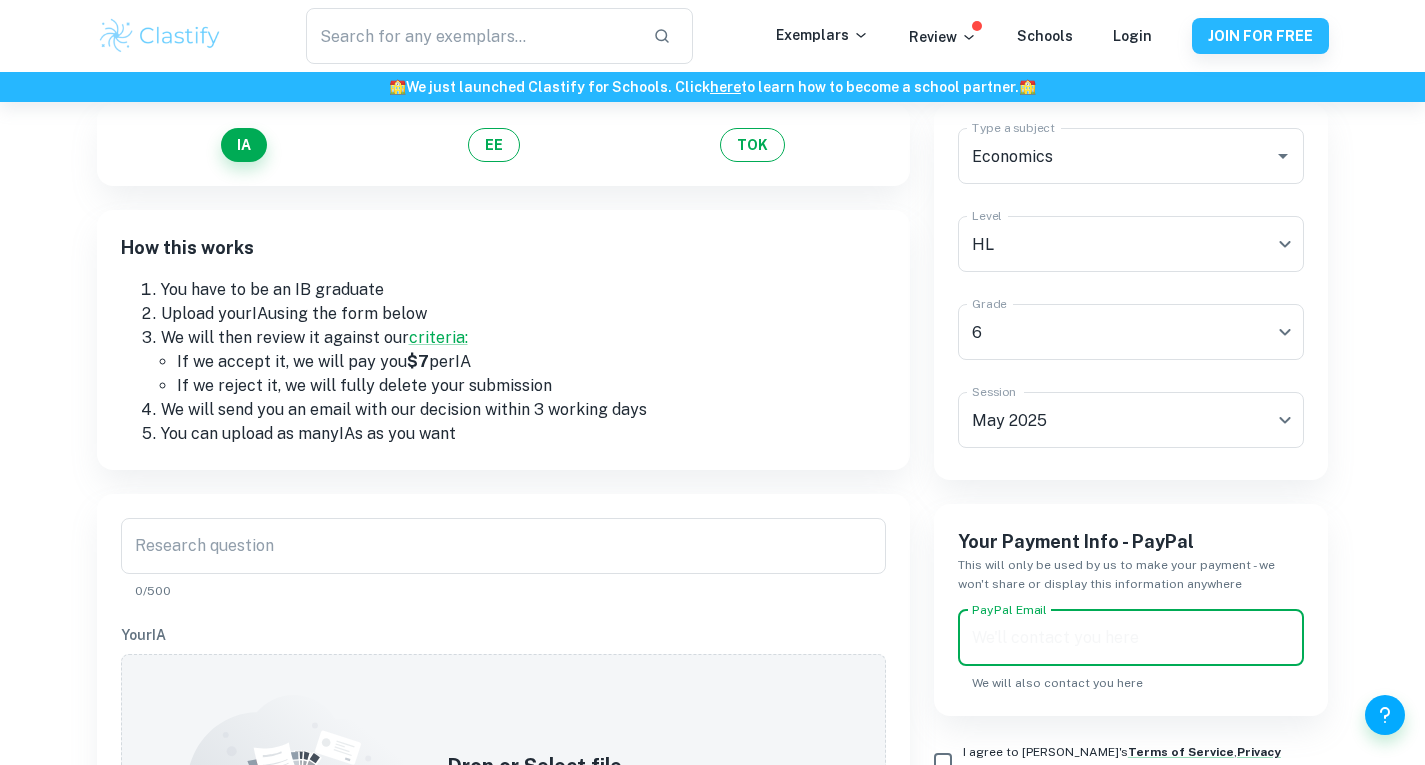 type on "katialopatynska@gmail.com" 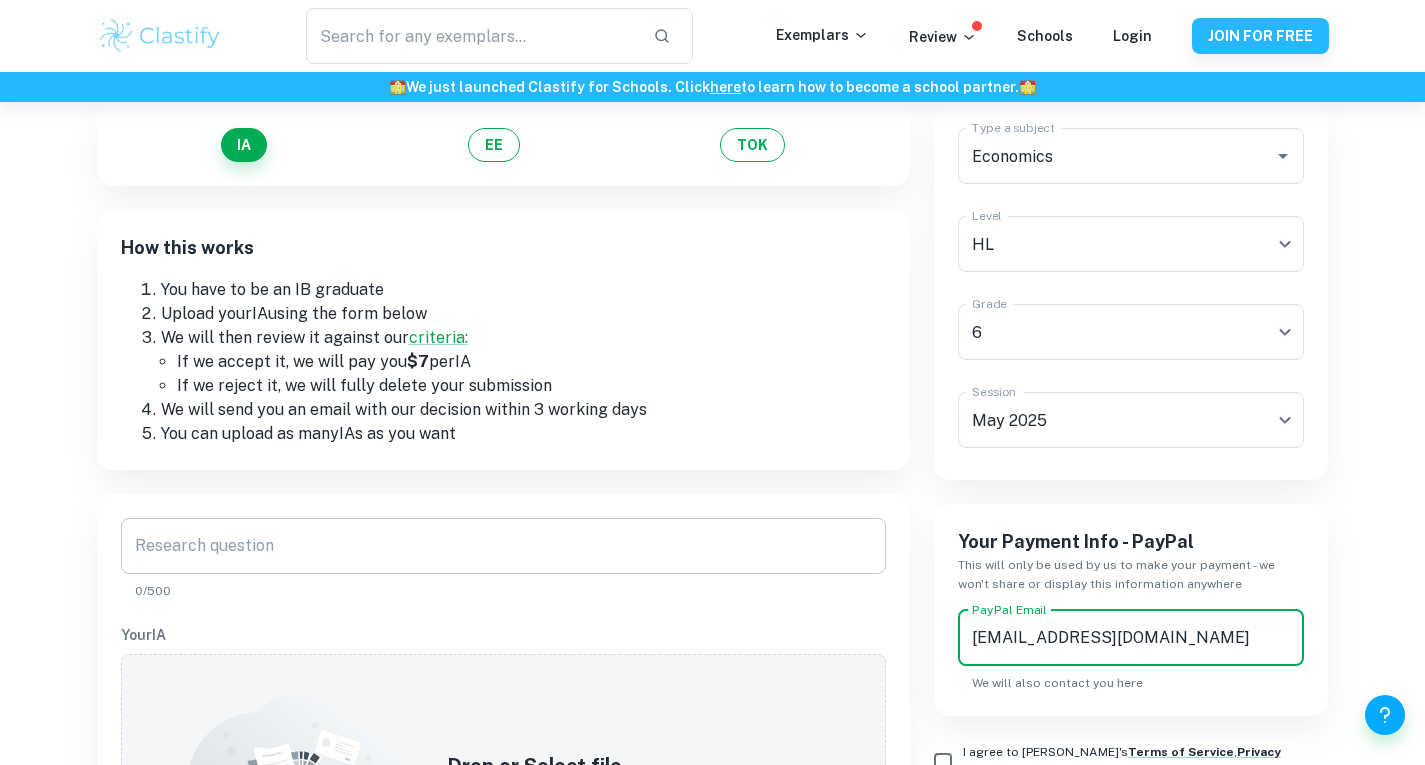 scroll, scrollTop: 345, scrollLeft: 0, axis: vertical 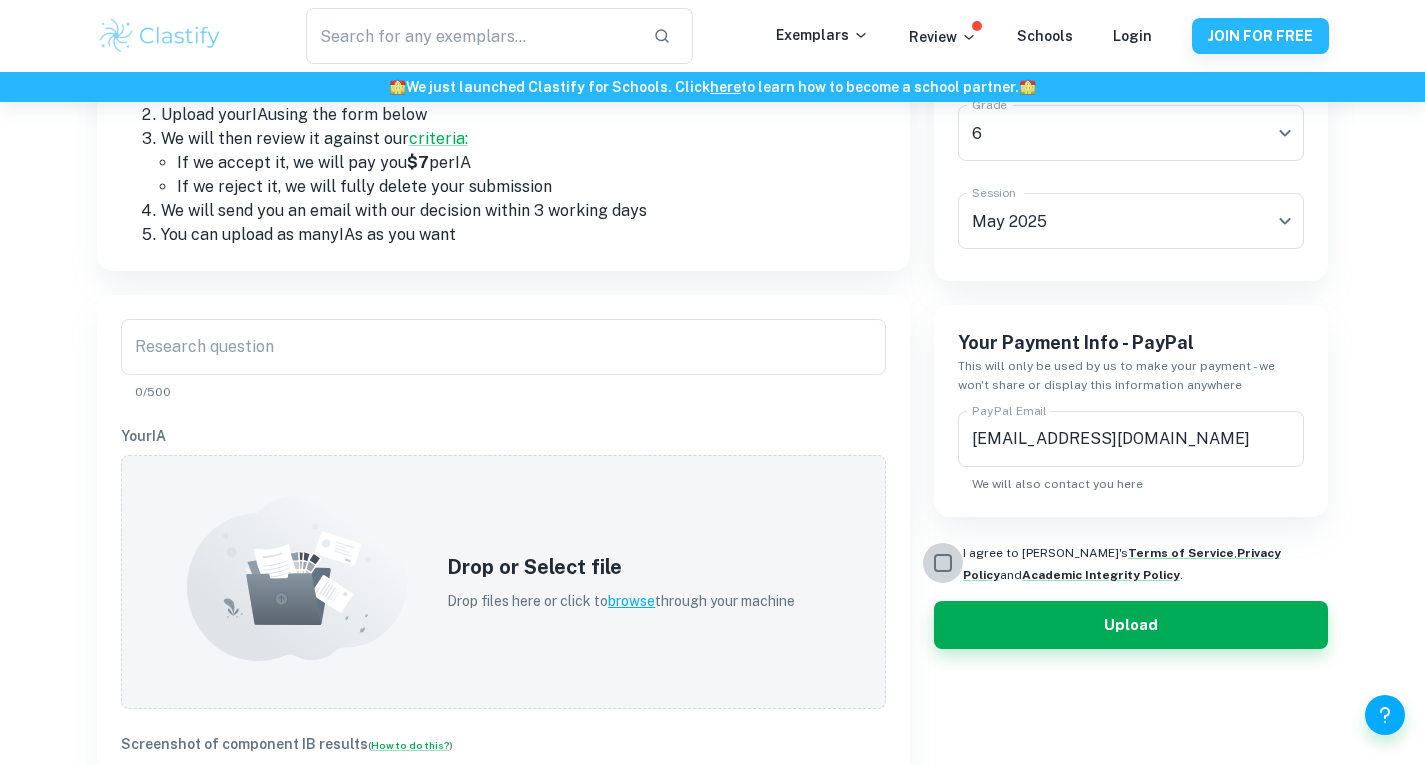 click on "I agree to Clastify's  Terms of Service ,  Privacy Policy  and  Academic Integrity Policy ." at bounding box center (943, 563) 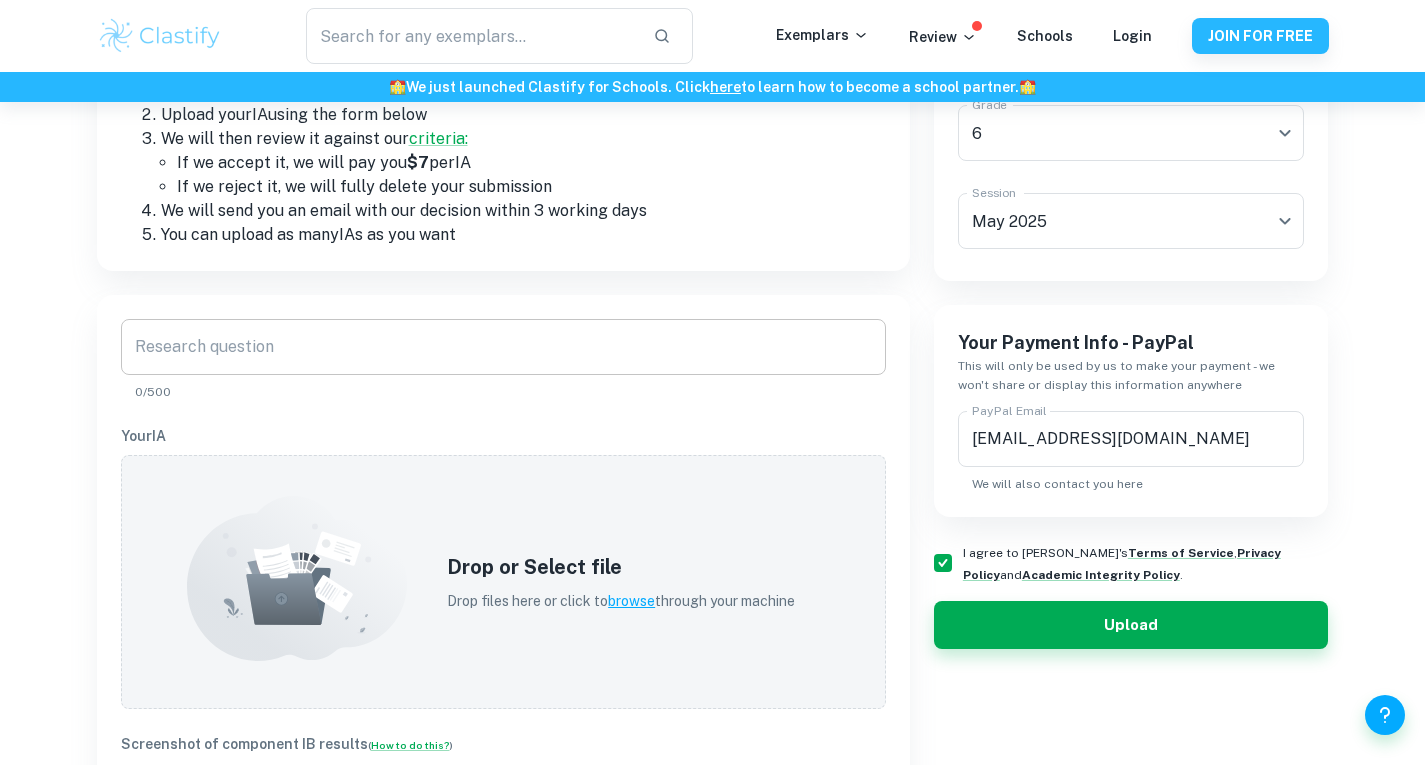 scroll, scrollTop: 208, scrollLeft: 0, axis: vertical 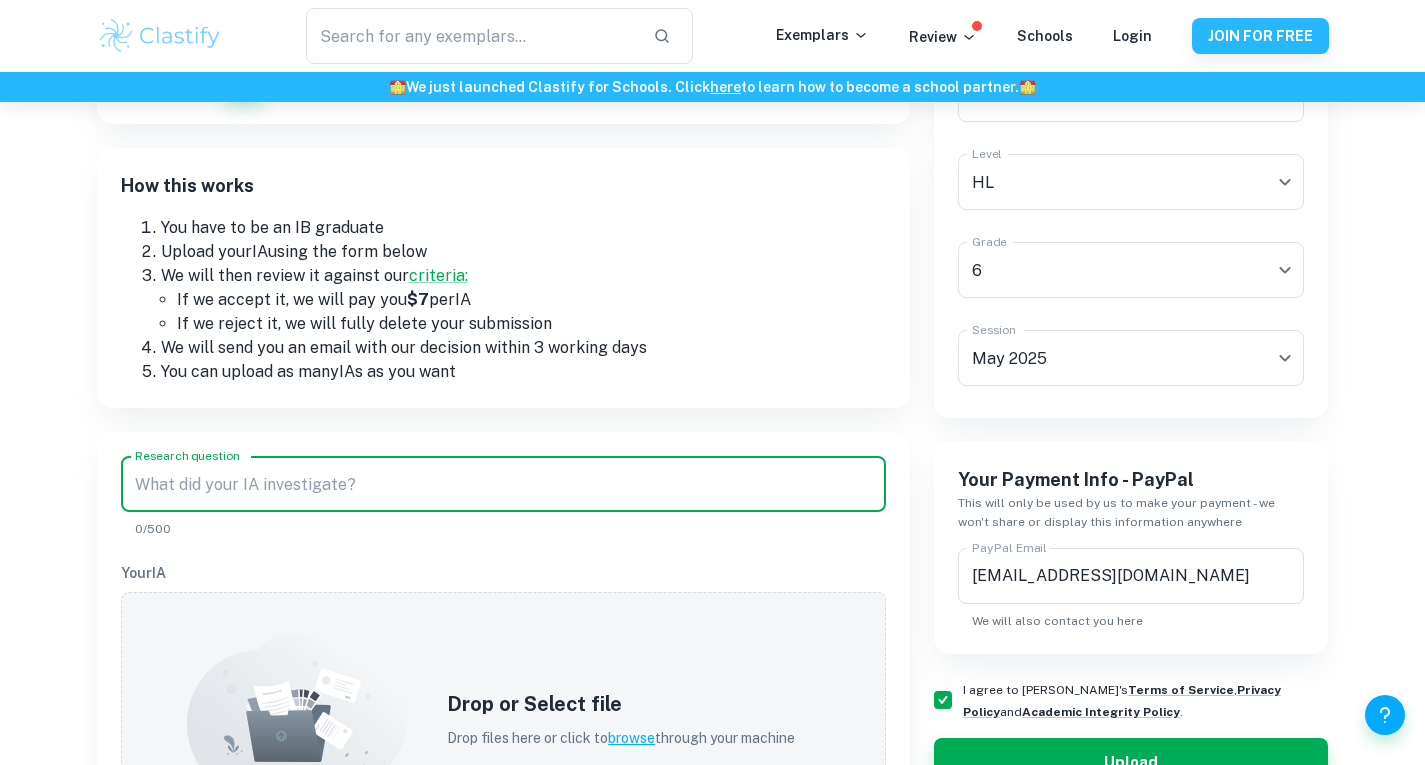 click on "Research question" at bounding box center [503, 484] 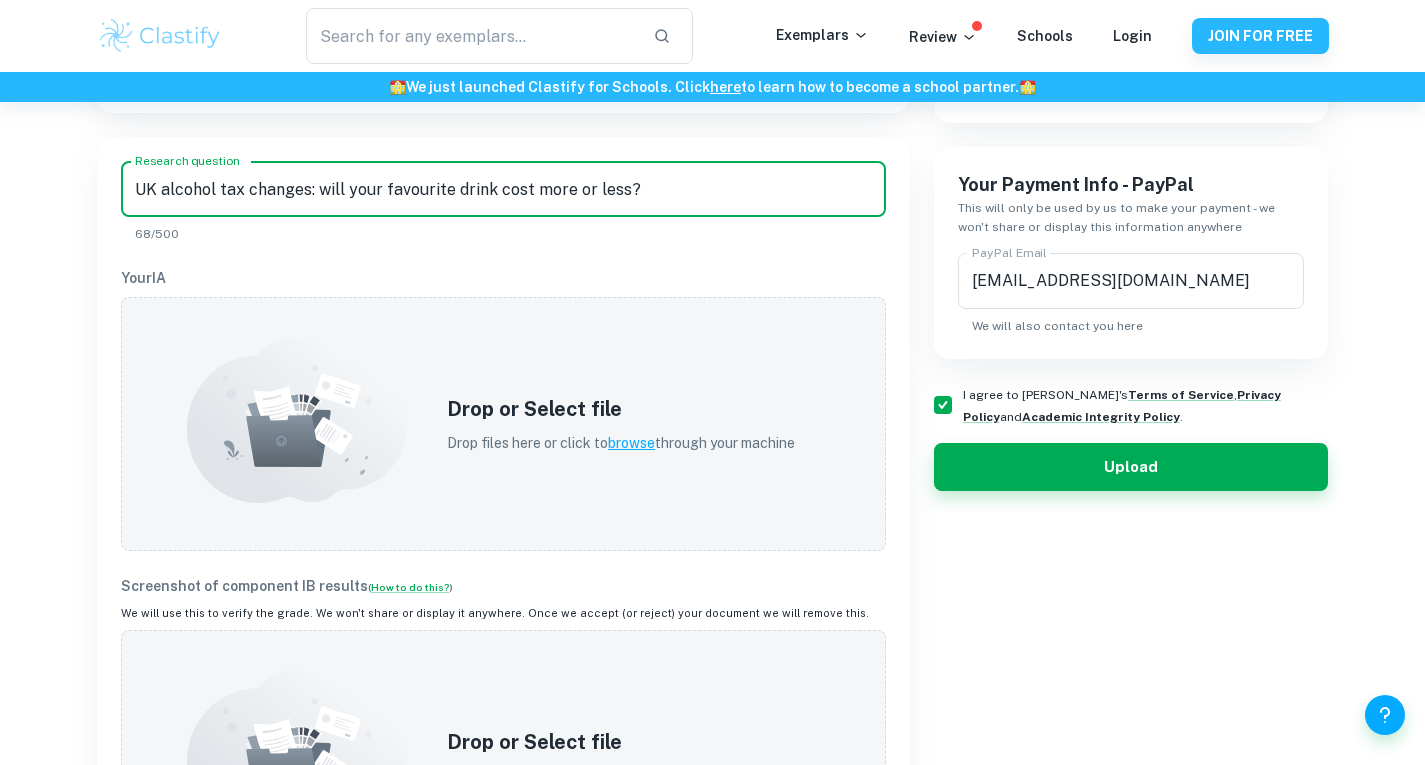 scroll, scrollTop: 512, scrollLeft: 0, axis: vertical 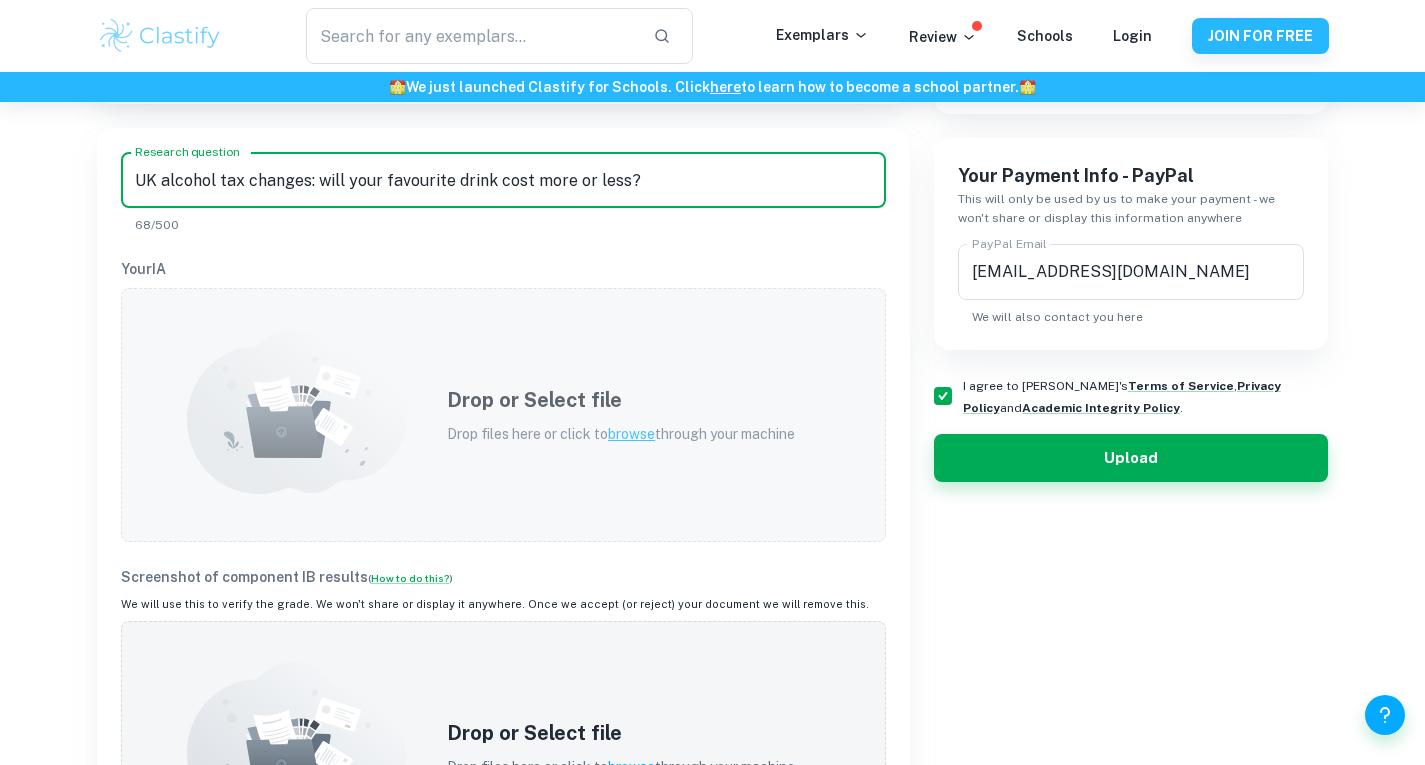 type on "UK alcohol tax changes: will your favourite drink cost more or less?" 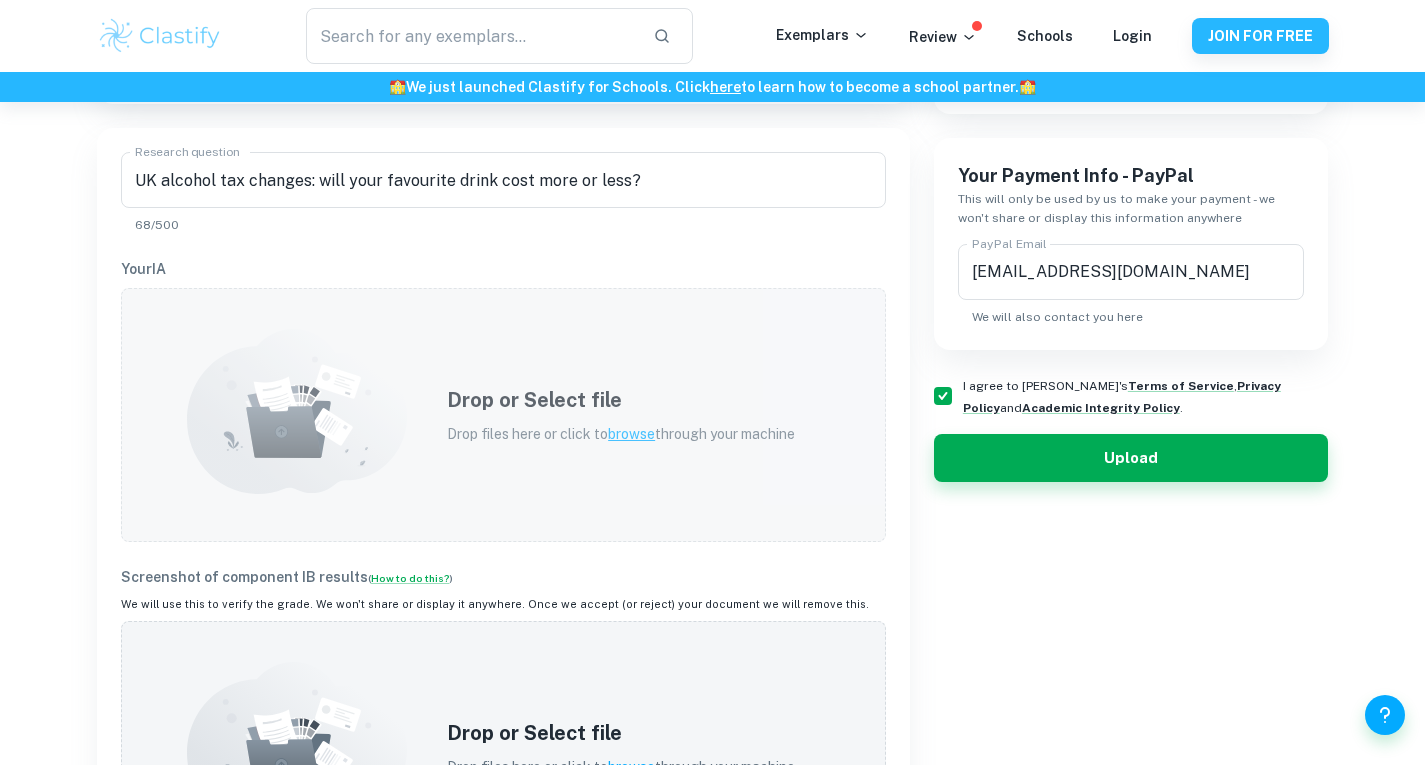 click on "Drop or Select file Drop files here or click to  browse  through your machine" at bounding box center (621, 415) 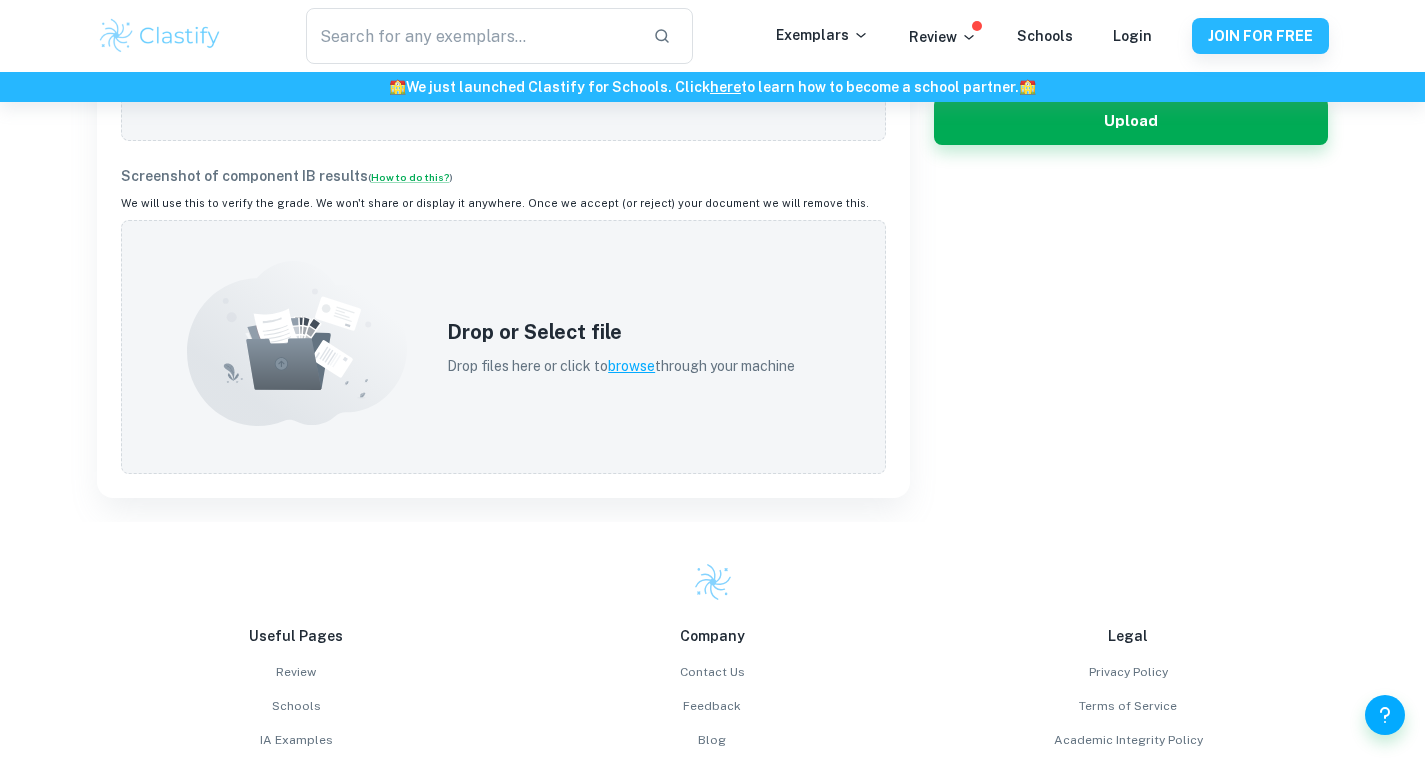 scroll, scrollTop: 850, scrollLeft: 0, axis: vertical 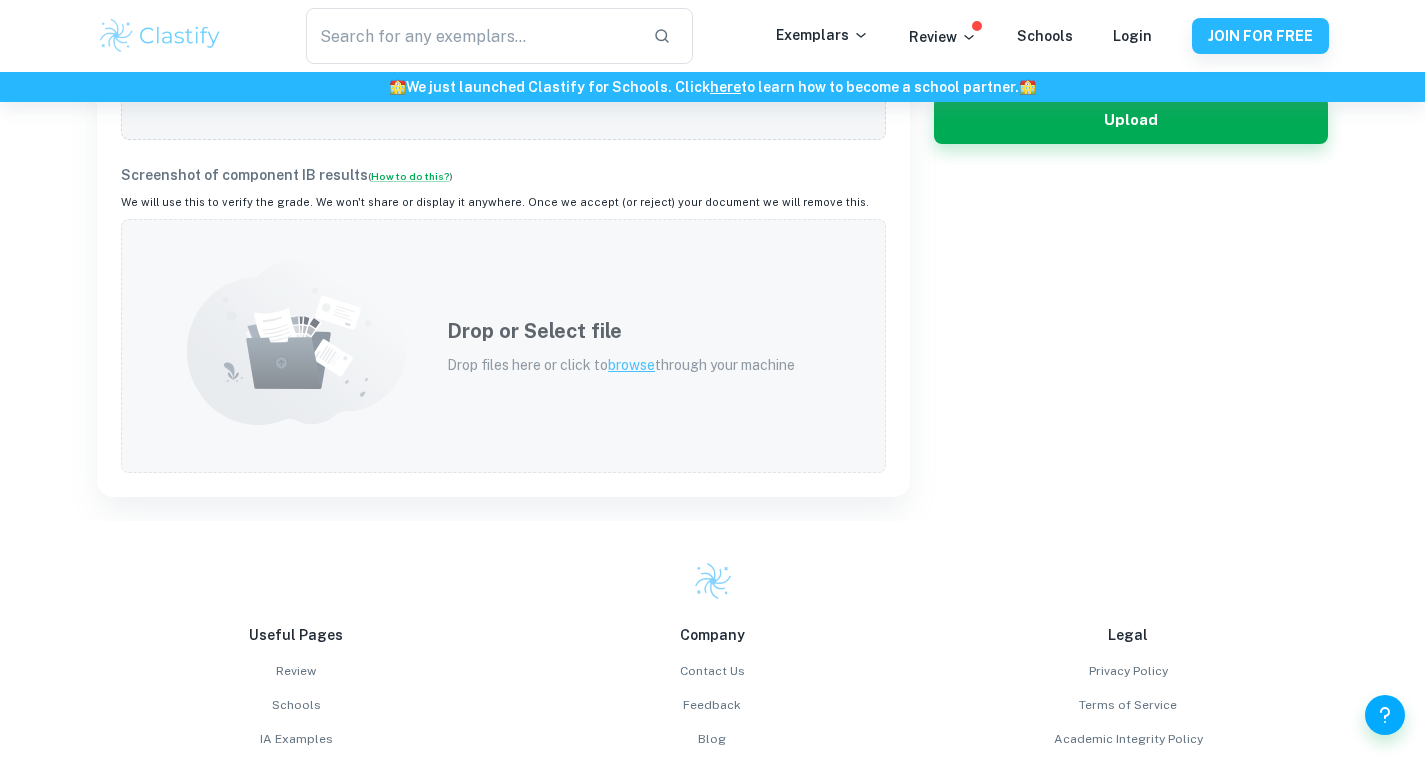 click on "browse" at bounding box center (631, 365) 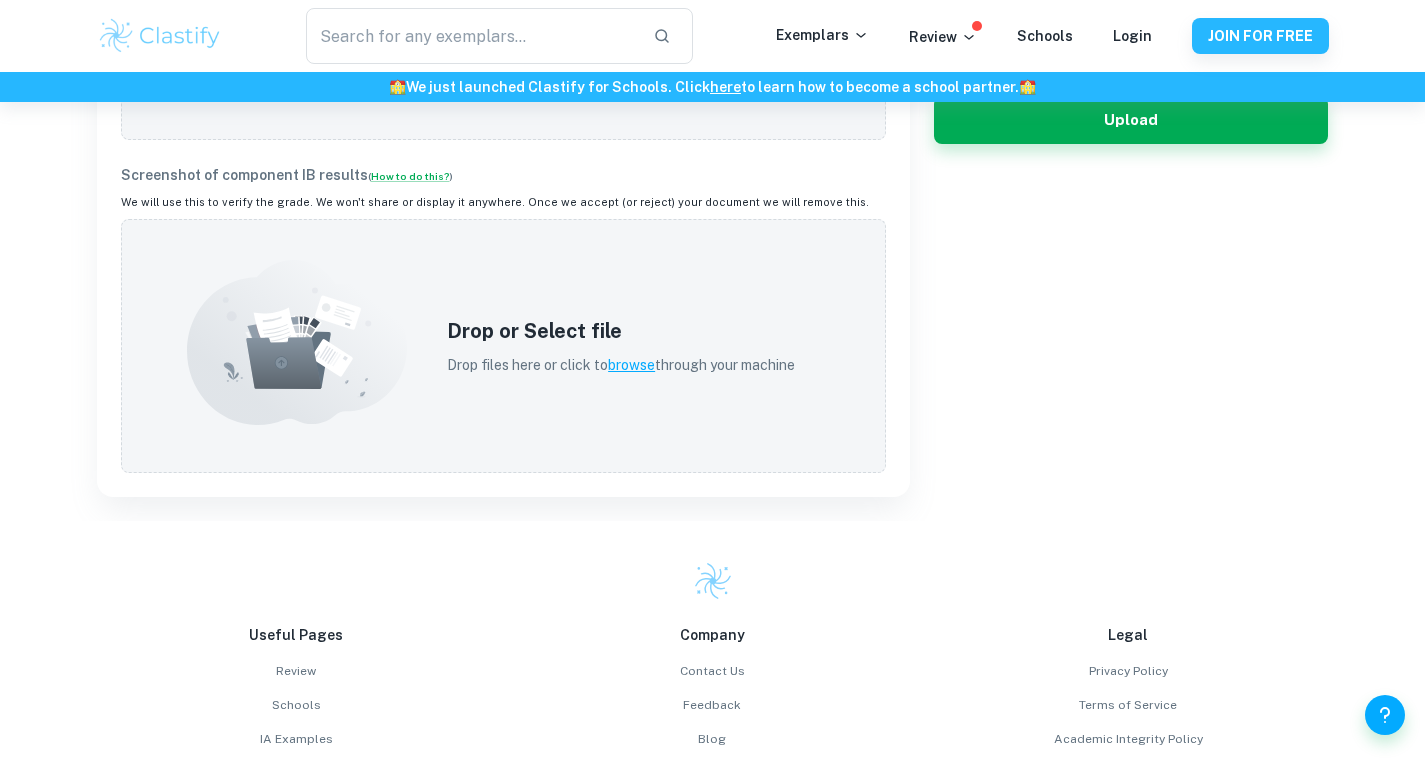 click on "Screenshot of component IB results  ( How to do this? )" at bounding box center [503, 175] 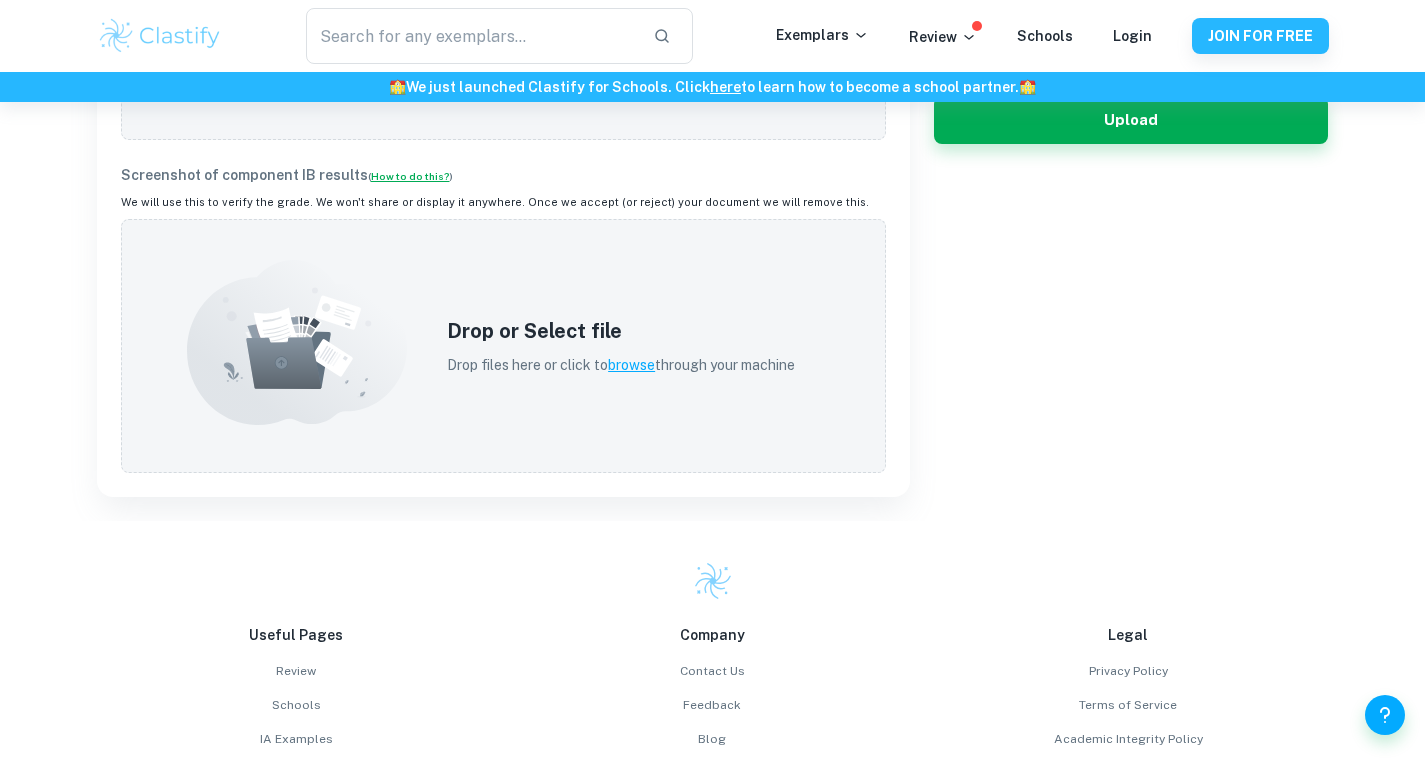 click on "How to do this?" at bounding box center [410, 176] 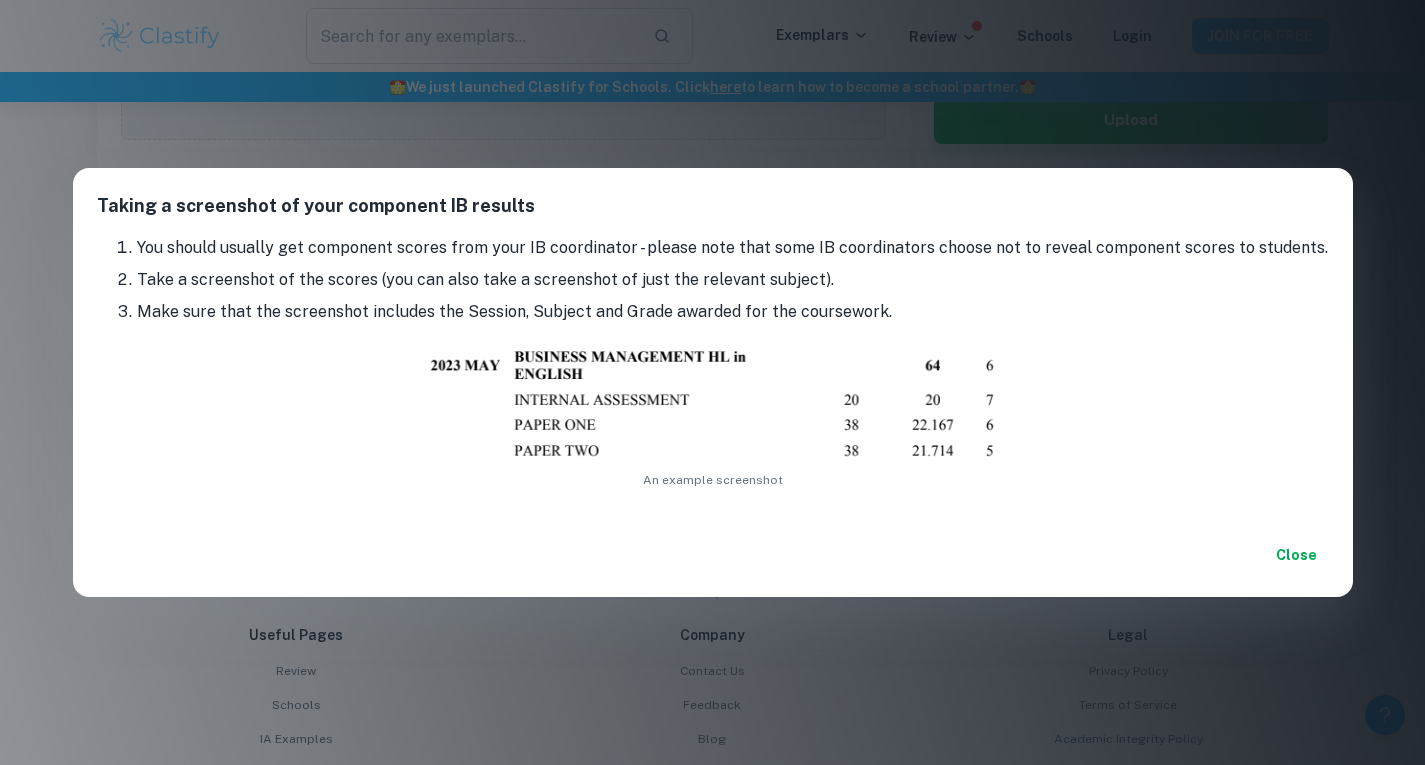 click on "Taking a screenshot of your component IB results You should usually get component scores from your IB coordinator - please note that some IB coordinators choose not to reveal component scores to students. Take a screenshot of the scores (you can also take a screenshot of just the relevant subject). Make sure that the screenshot includes the Session, Subject and Grade awarded for the coursework. An example screenshot Close" at bounding box center [712, 382] 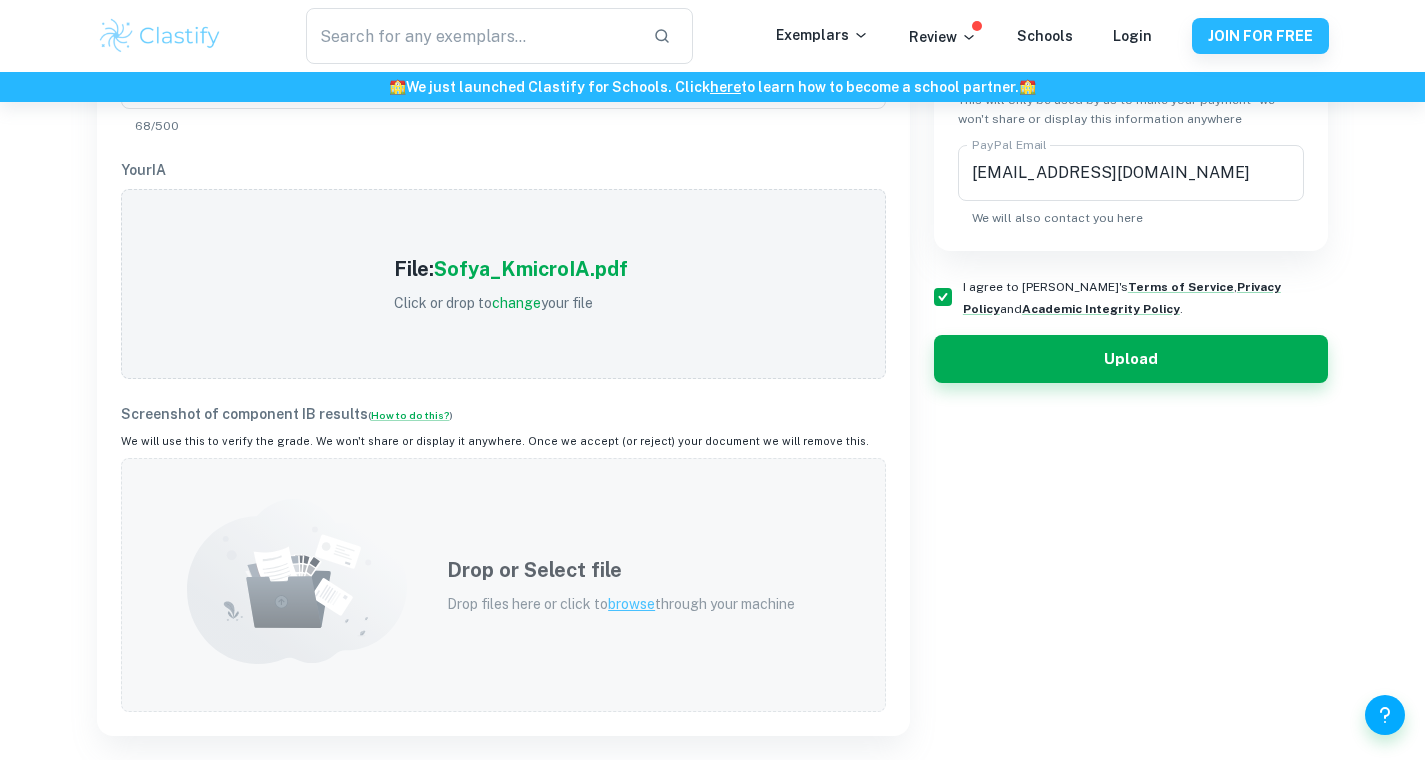 scroll, scrollTop: 613, scrollLeft: 0, axis: vertical 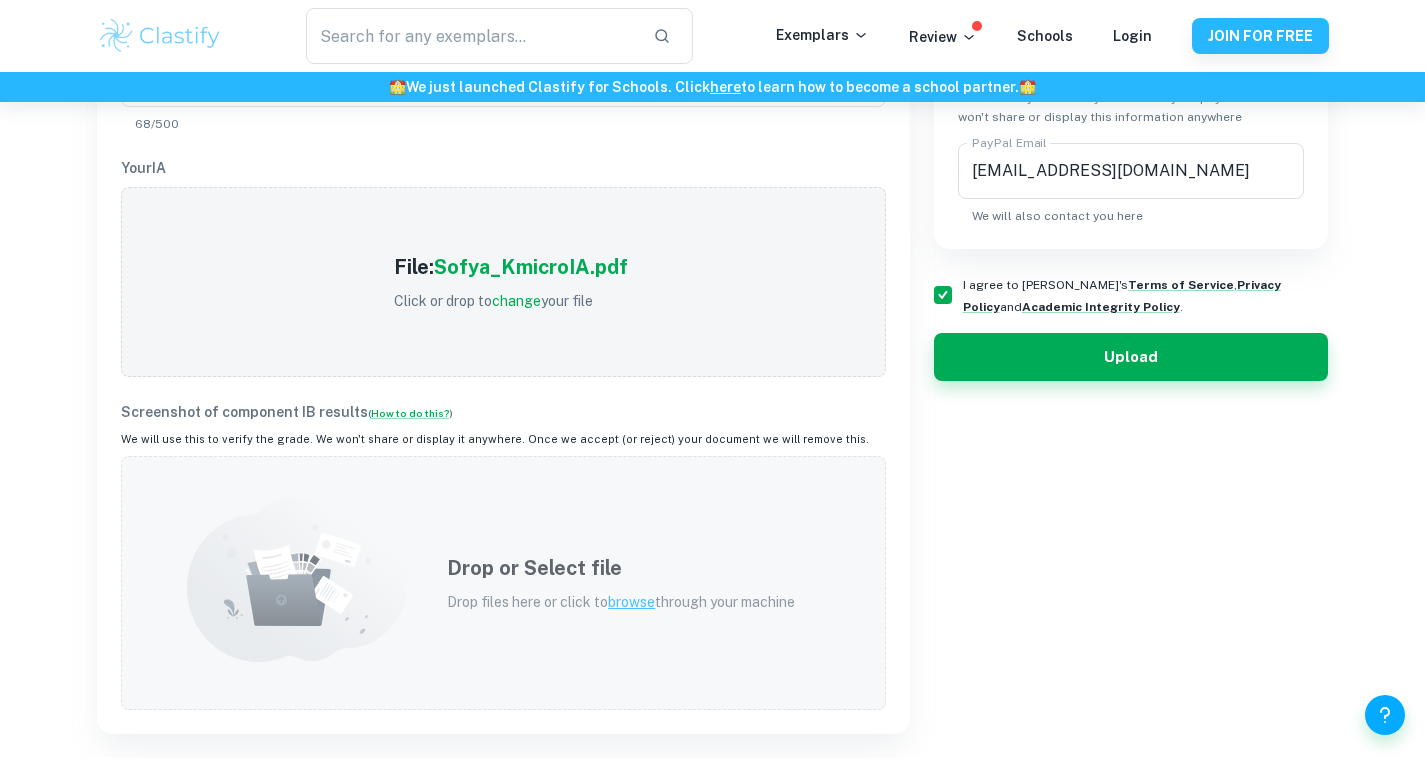 click on "Drop files here or click to  browse  through your machine" at bounding box center (621, 602) 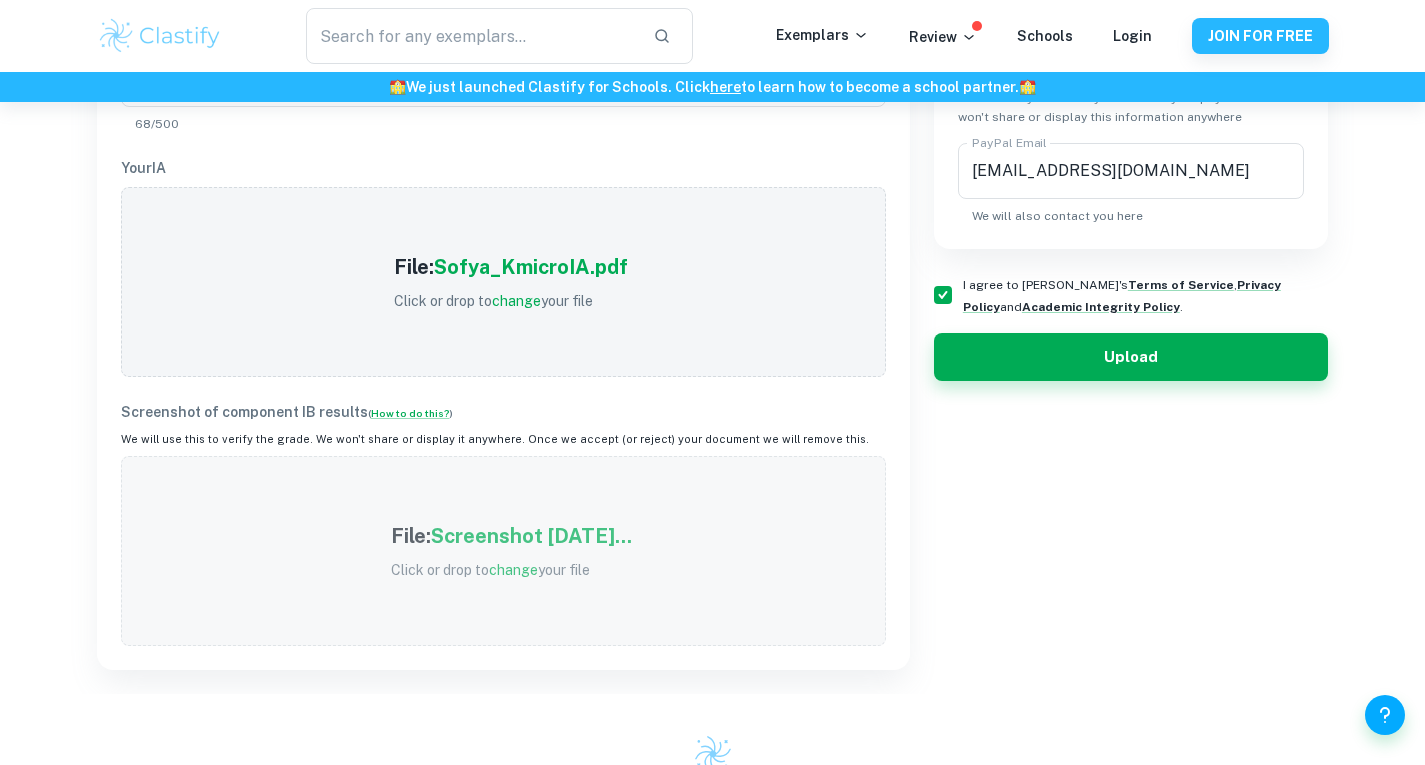 click on "Screenshot 2025-07-1..." at bounding box center (531, 536) 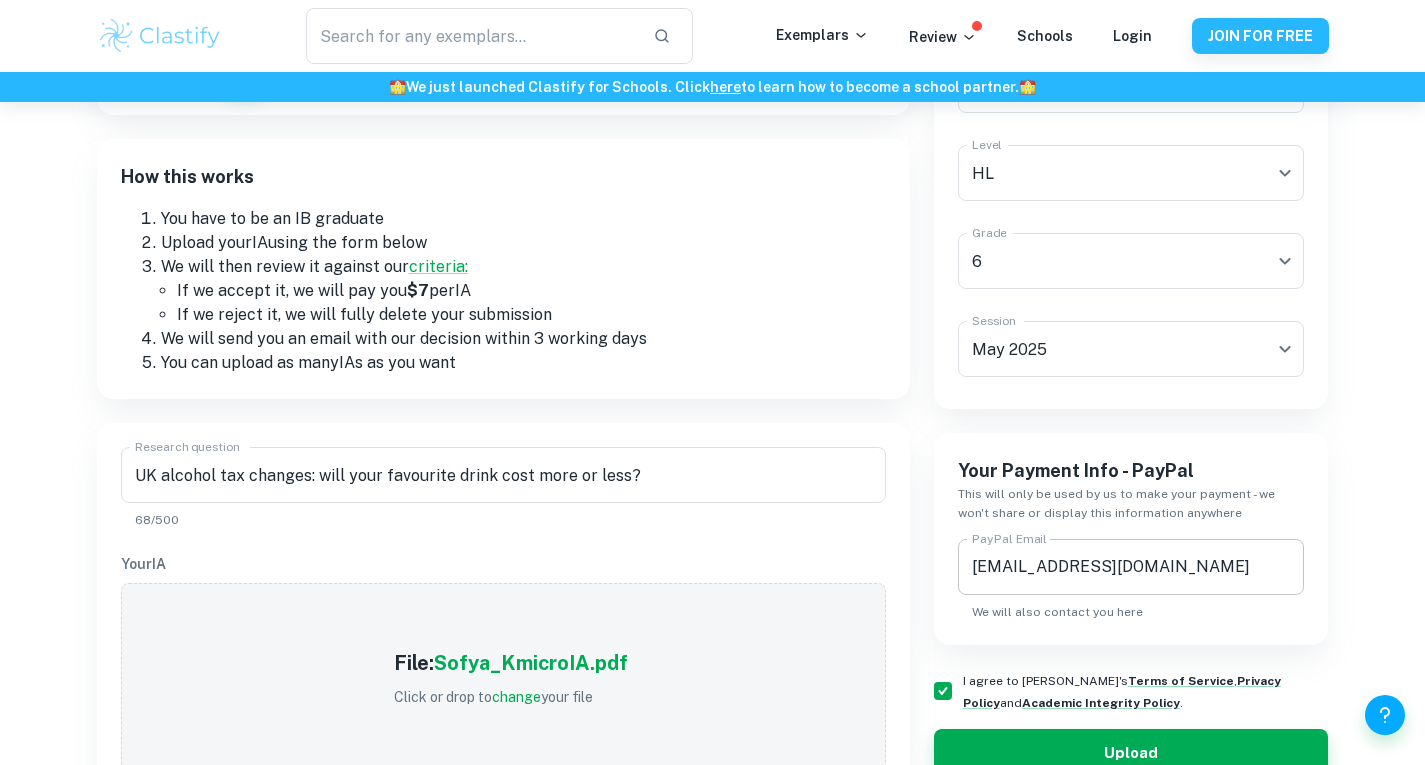 scroll, scrollTop: 391, scrollLeft: 0, axis: vertical 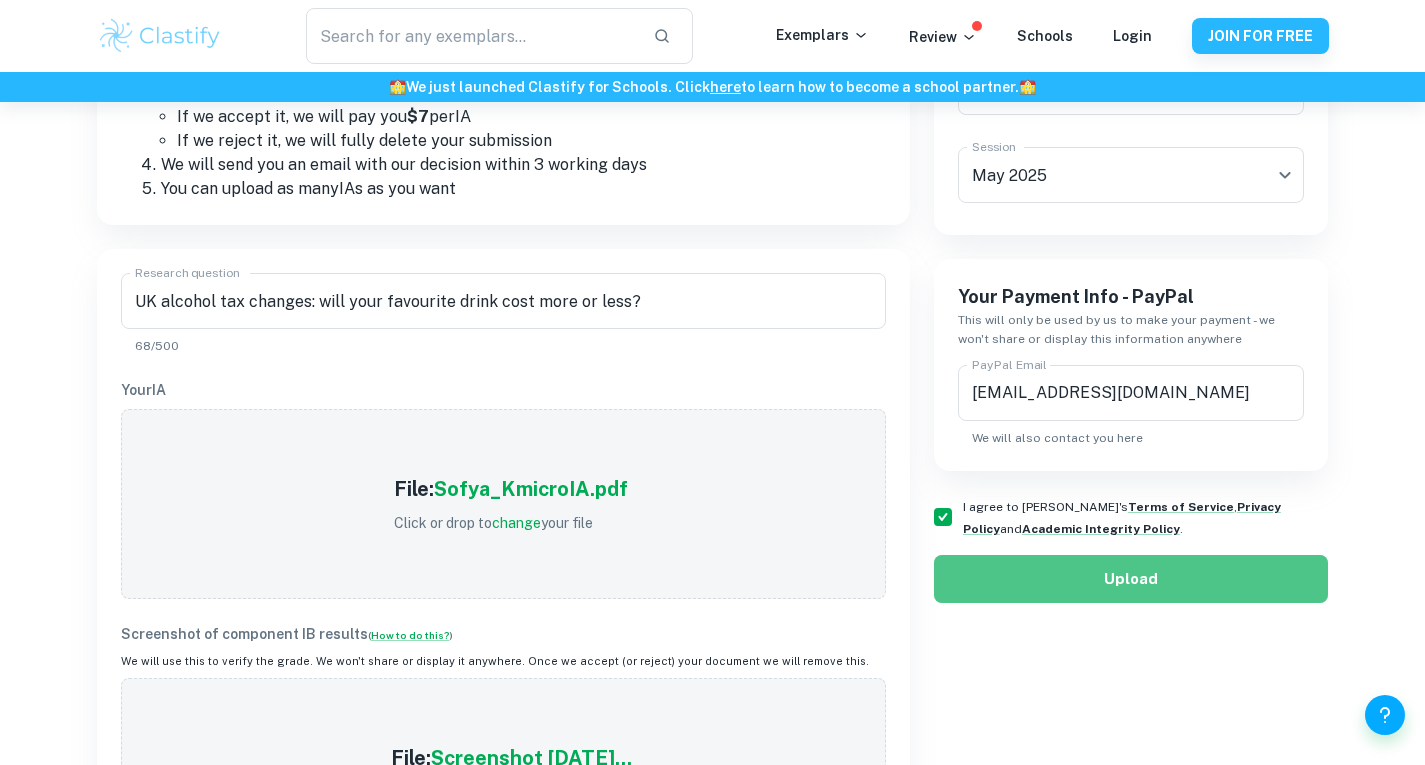 click on "Upload" at bounding box center [1131, 579] 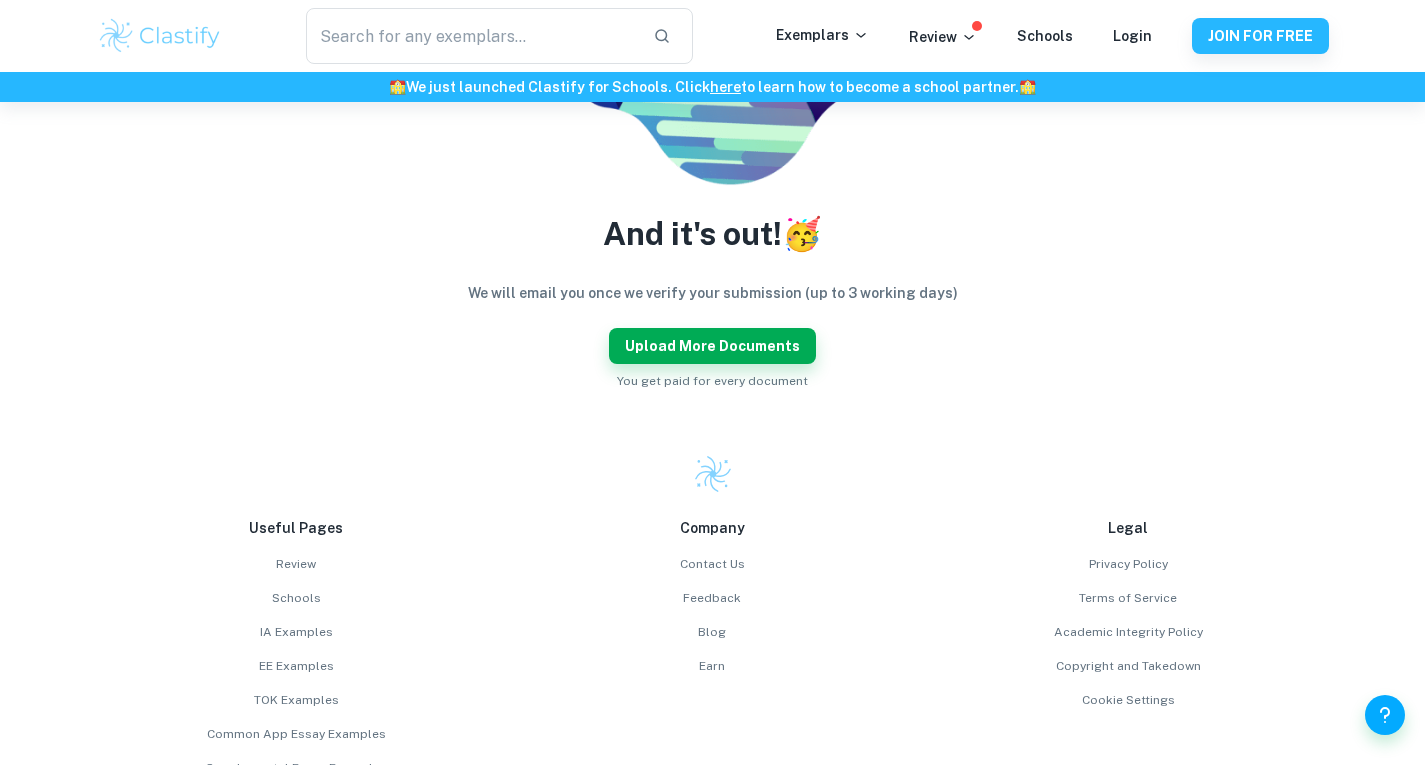 scroll, scrollTop: 391, scrollLeft: 0, axis: vertical 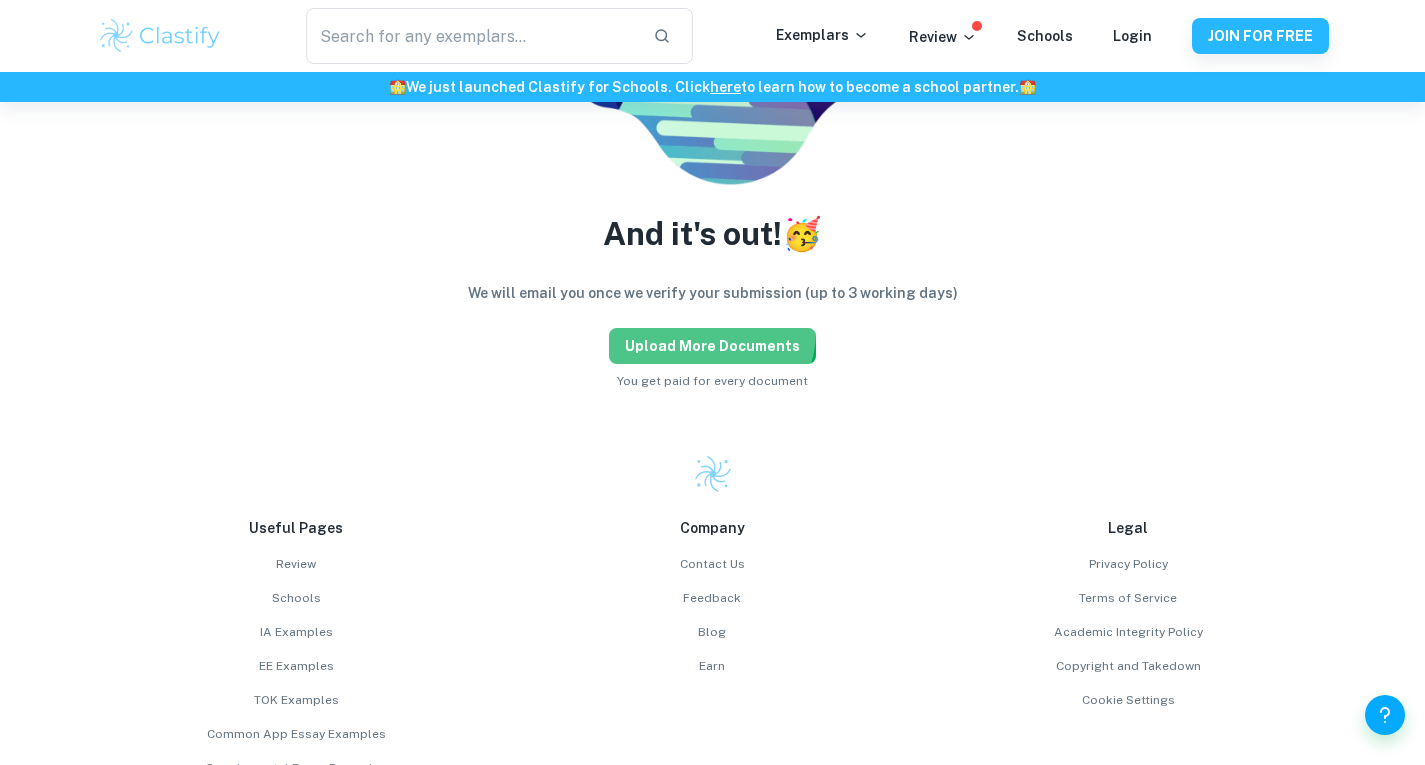 click on "Upload more documents" at bounding box center [712, 346] 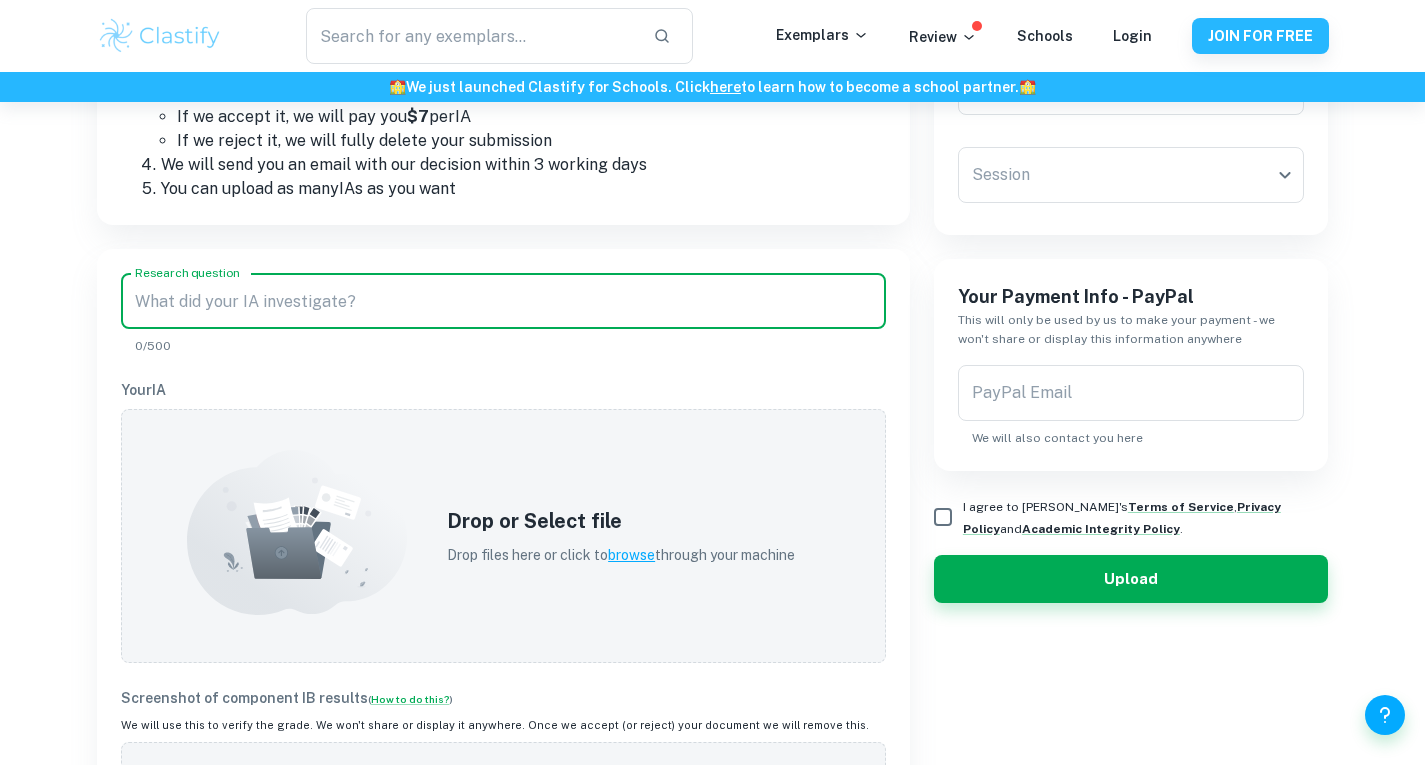 click on "Research question" at bounding box center [503, 301] 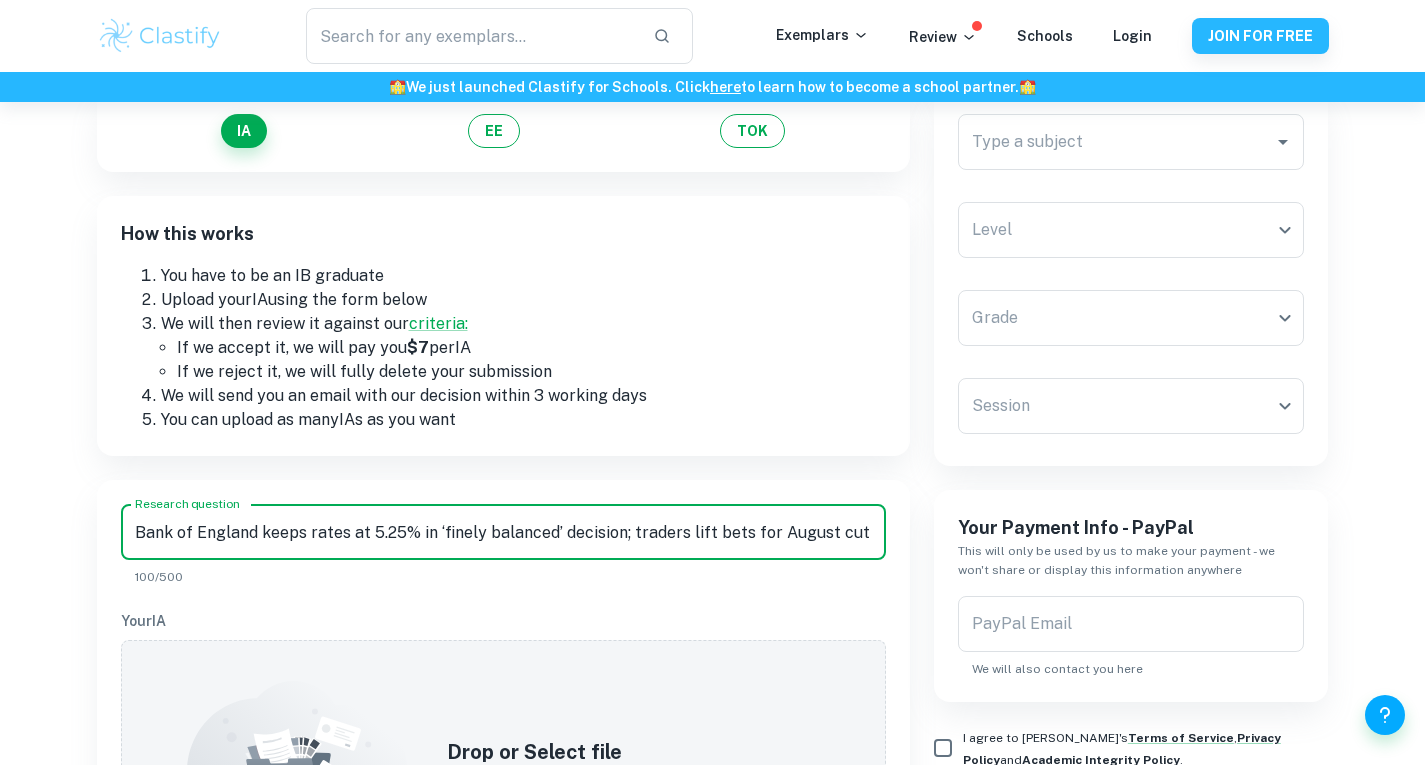 scroll, scrollTop: 0, scrollLeft: 0, axis: both 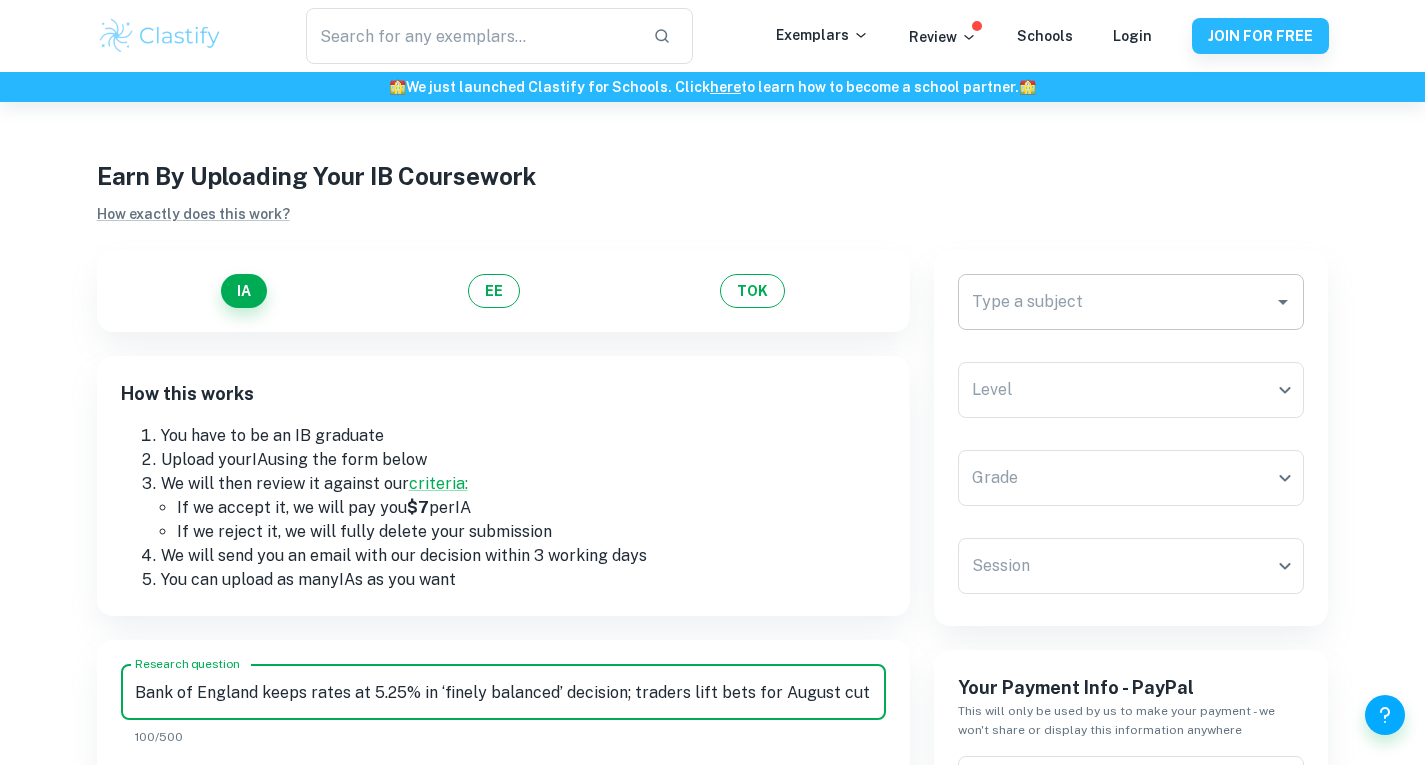 type on "Bank of England keeps rates at 5.25% in ‘finely balanced’ decision; traders lift bets for August cut" 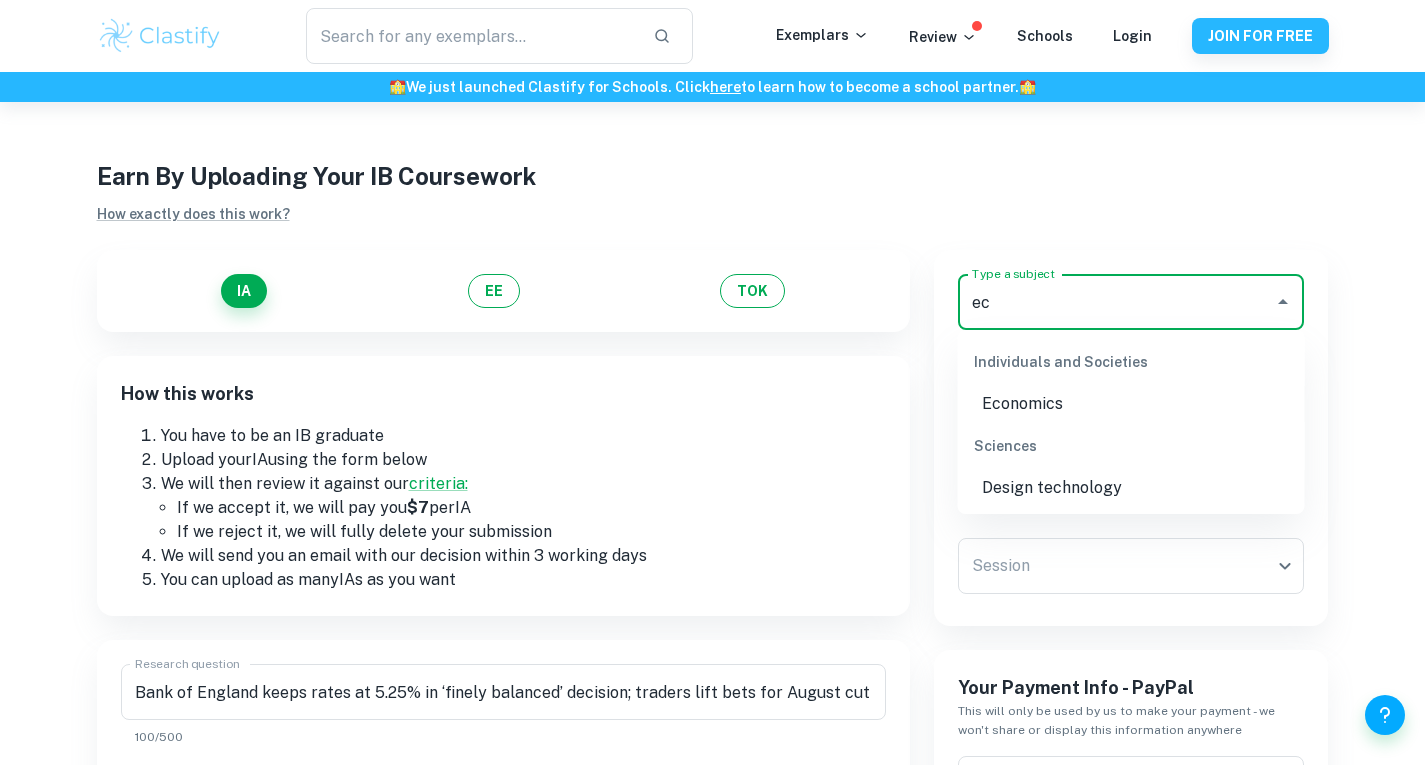 click on "Economics" at bounding box center [1131, 404] 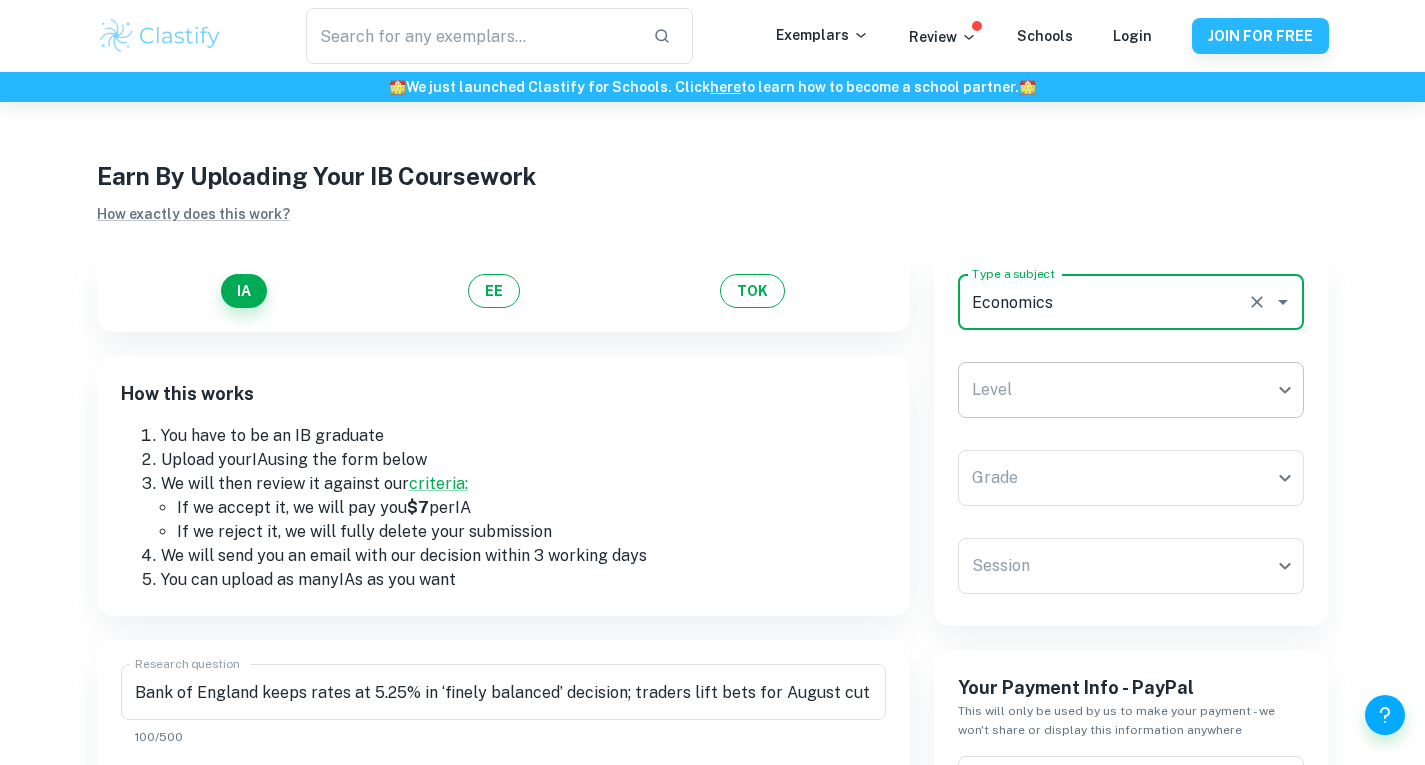 type on "Economics" 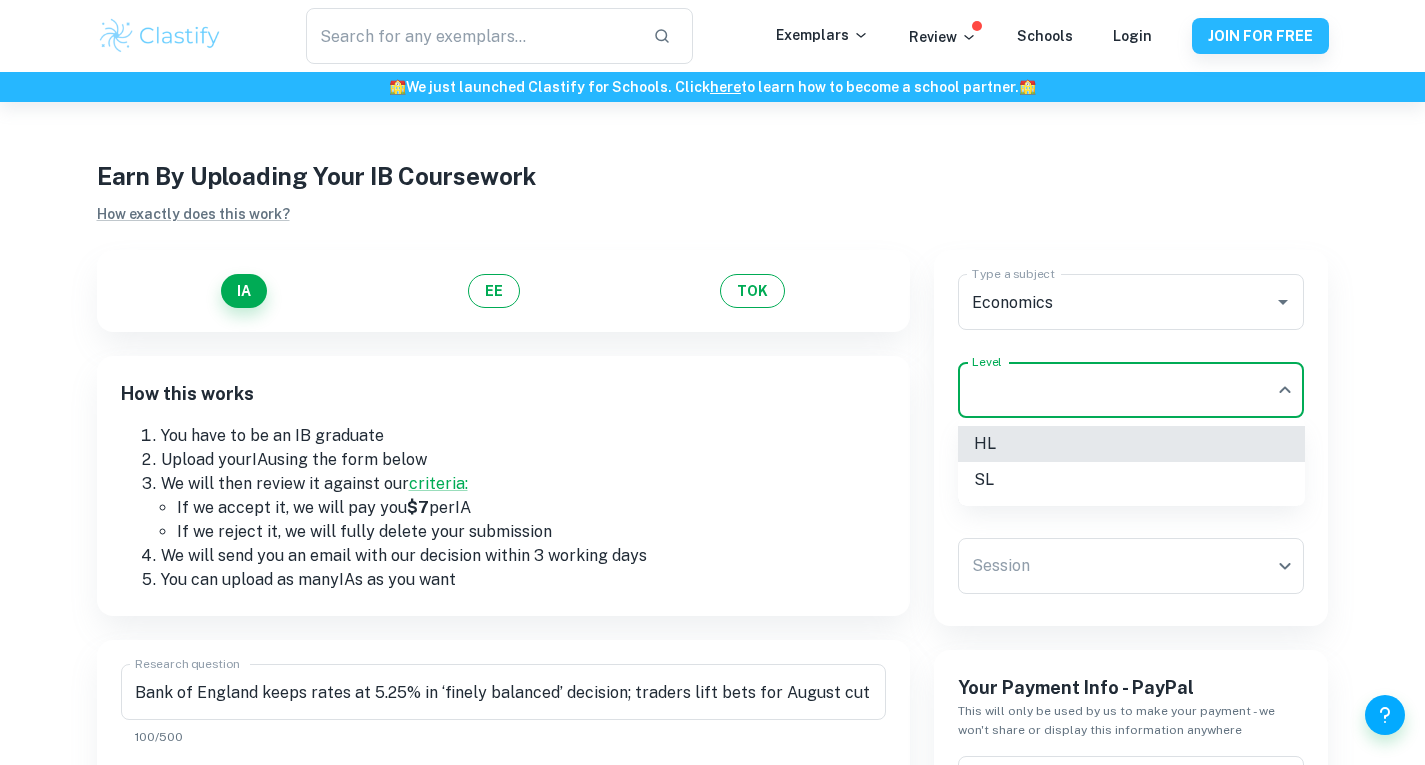 click on "We value your privacy We use cookies to enhance your browsing experience, serve personalised ads or content, and analyse our traffic. By clicking "Accept All", you consent to our use of cookies.   Cookie Policy Customise   Reject All   Accept All   Customise Consent Preferences   We use cookies to help you navigate efficiently and perform certain functions. You will find detailed information about all cookies under each consent category below. The cookies that are categorised as "Necessary" are stored on your browser as they are essential for enabling the basic functionalities of the site. ...  Show more For more information on how Google's third-party cookies operate and handle your data, see:   Google Privacy Policy Necessary Always Active Necessary cookies are required to enable the basic features of this site, such as providing secure log-in or adjusting your consent preferences. These cookies do not store any personally identifiable data. Functional Analytics Performance Advertisement Uncategorised" at bounding box center [712, 484] 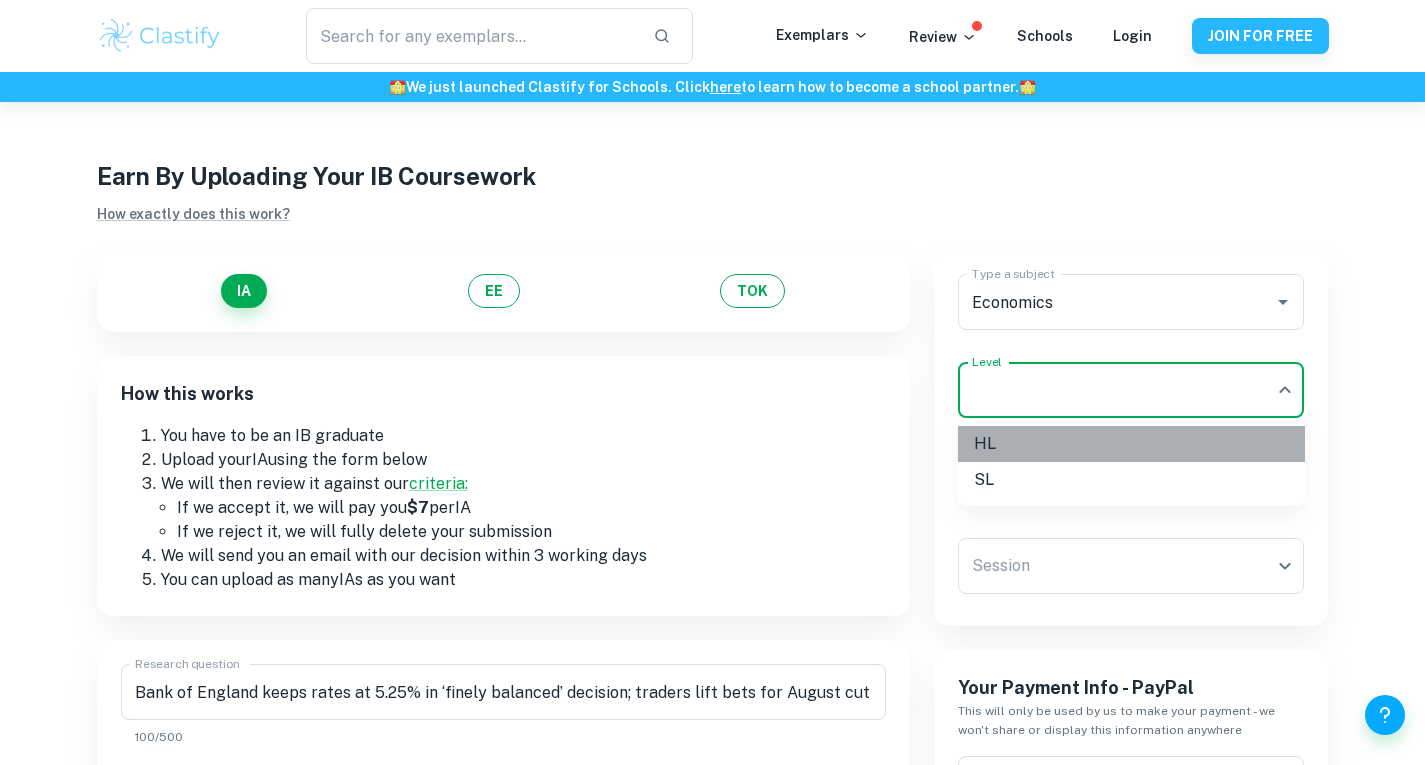 click on "HL" at bounding box center (1131, 444) 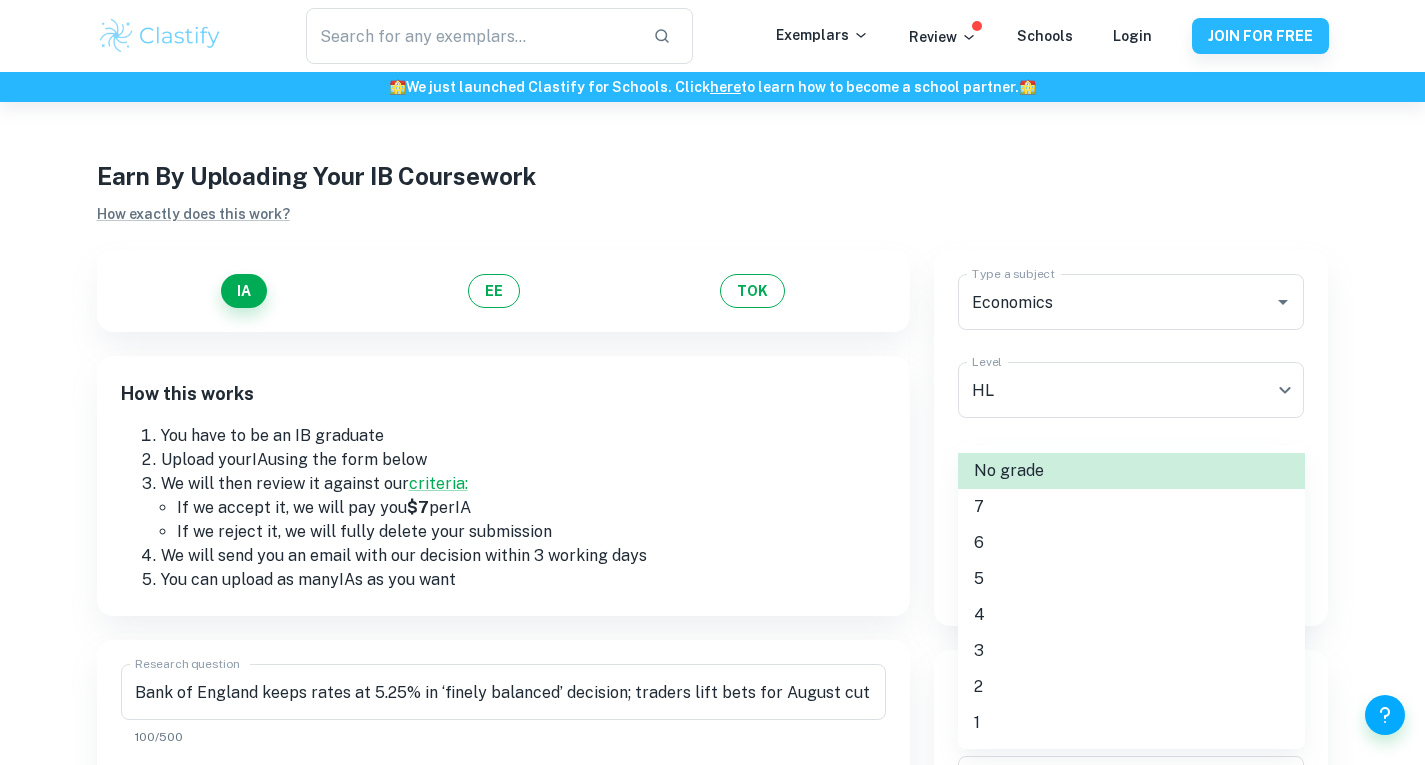 click on "We value your privacy We use cookies to enhance your browsing experience, serve personalised ads or content, and analyse our traffic. By clicking "Accept All", you consent to our use of cookies.   Cookie Policy Customise   Reject All   Accept All   Customise Consent Preferences   We use cookies to help you navigate efficiently and perform certain functions. You will find detailed information about all cookies under each consent category below. The cookies that are categorised as "Necessary" are stored on your browser as they are essential for enabling the basic functionalities of the site. ...  Show more For more information on how Google's third-party cookies operate and handle your data, see:   Google Privacy Policy Necessary Always Active Necessary cookies are required to enable the basic features of this site, such as providing secure log-in or adjusting your consent preferences. These cookies do not store any personally identifiable data. Functional Analytics Performance Advertisement Uncategorised" at bounding box center [712, 484] 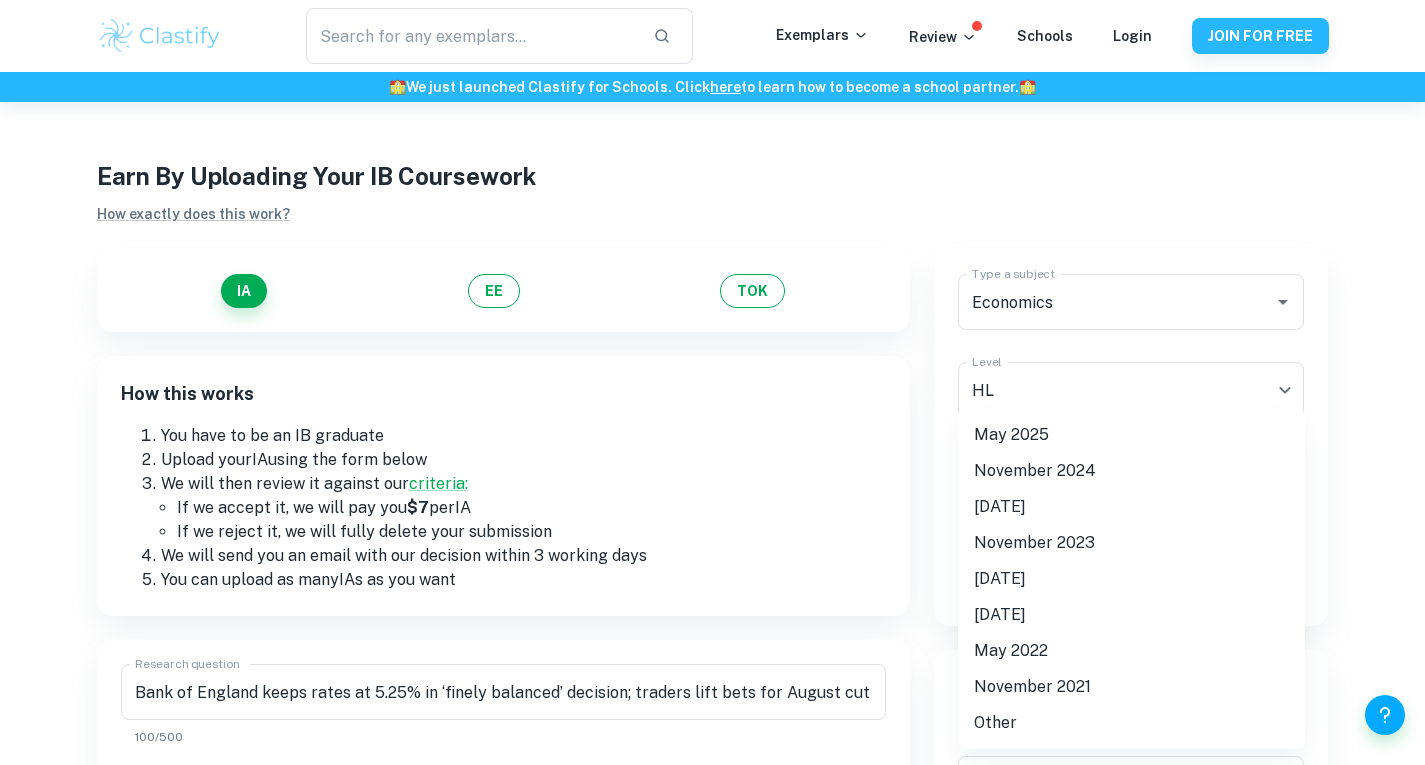 click on "We value your privacy We use cookies to enhance your browsing experience, serve personalised ads or content, and analyse our traffic. By clicking "Accept All", you consent to our use of cookies.   Cookie Policy Customise   Reject All   Accept All   Customise Consent Preferences   We use cookies to help you navigate efficiently and perform certain functions. You will find detailed information about all cookies under each consent category below. The cookies that are categorised as "Necessary" are stored on your browser as they are essential for enabling the basic functionalities of the site. ...  Show more For more information on how Google's third-party cookies operate and handle your data, see:   Google Privacy Policy Necessary Always Active Necessary cookies are required to enable the basic features of this site, such as providing secure log-in or adjusting your consent preferences. These cookies do not store any personally identifiable data. Functional Analytics Performance Advertisement Uncategorised" at bounding box center [712, 484] 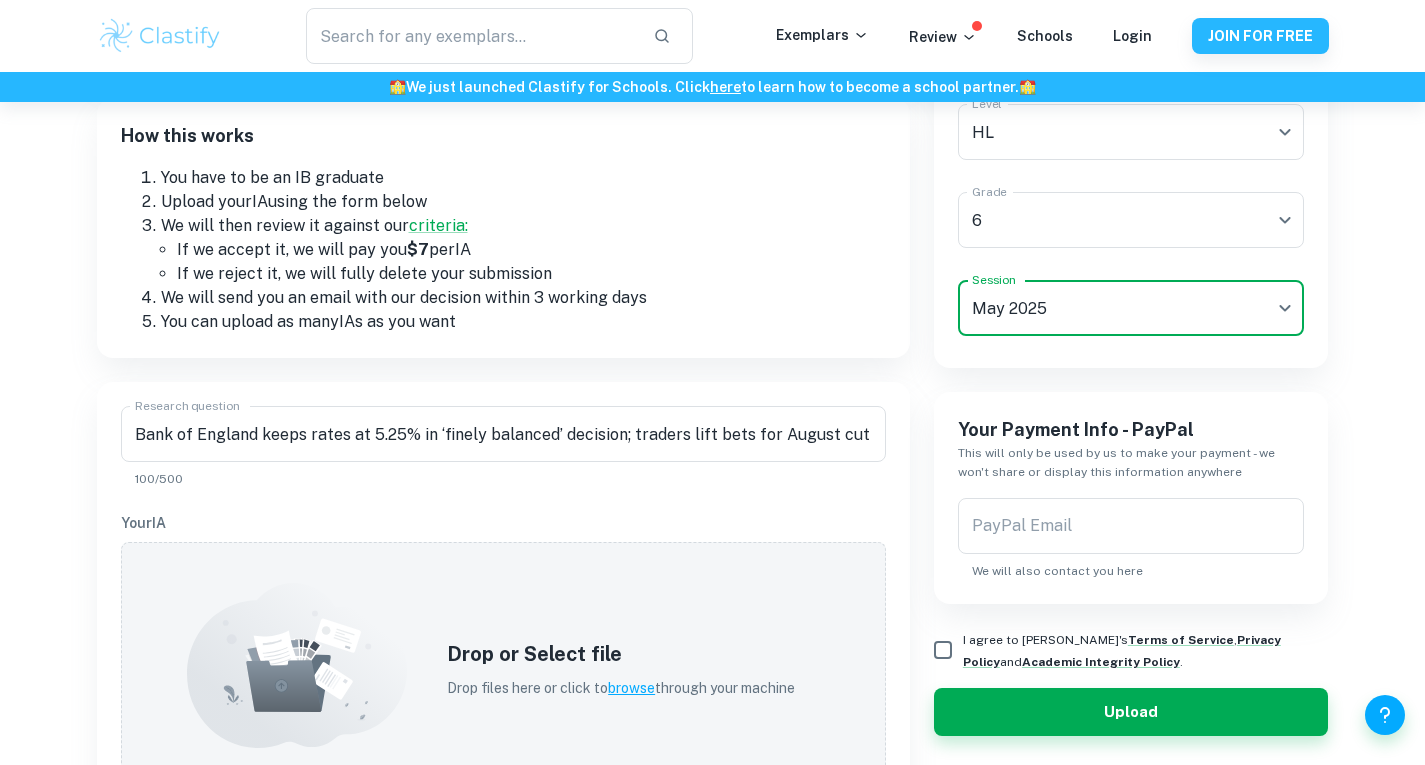 scroll, scrollTop: 272, scrollLeft: 0, axis: vertical 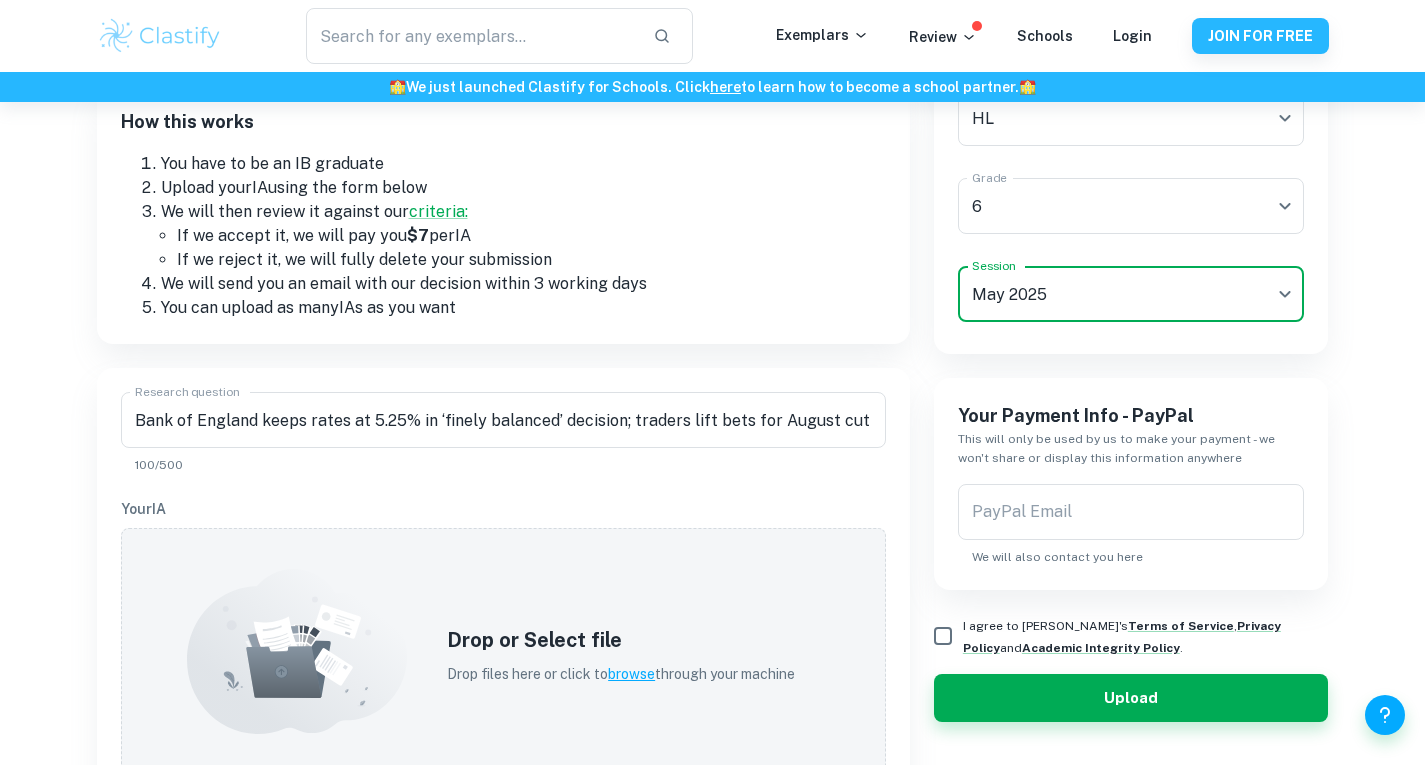 click on "PayPal Email PayPal Email We will also contact you here" at bounding box center [1131, 525] 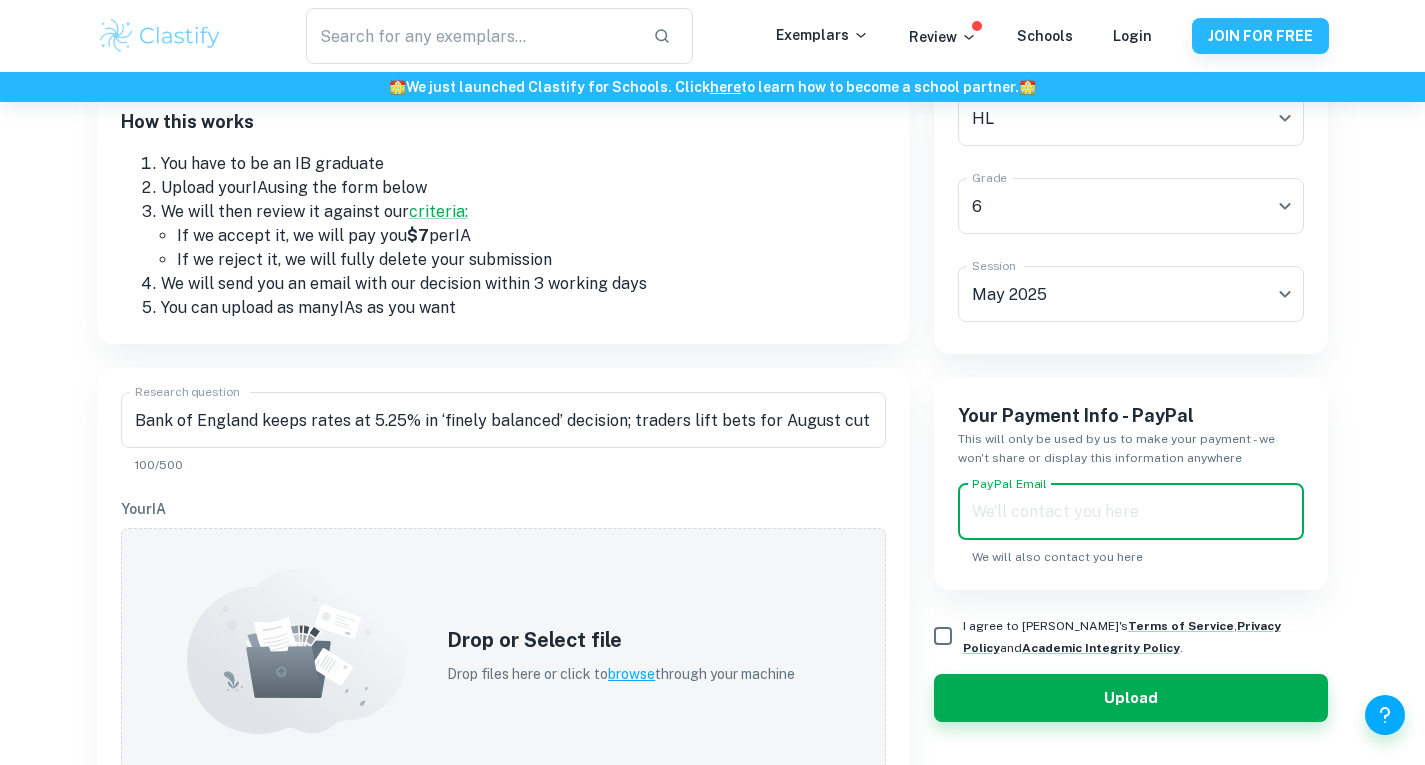 type on "katialopatynska@gmail.com" 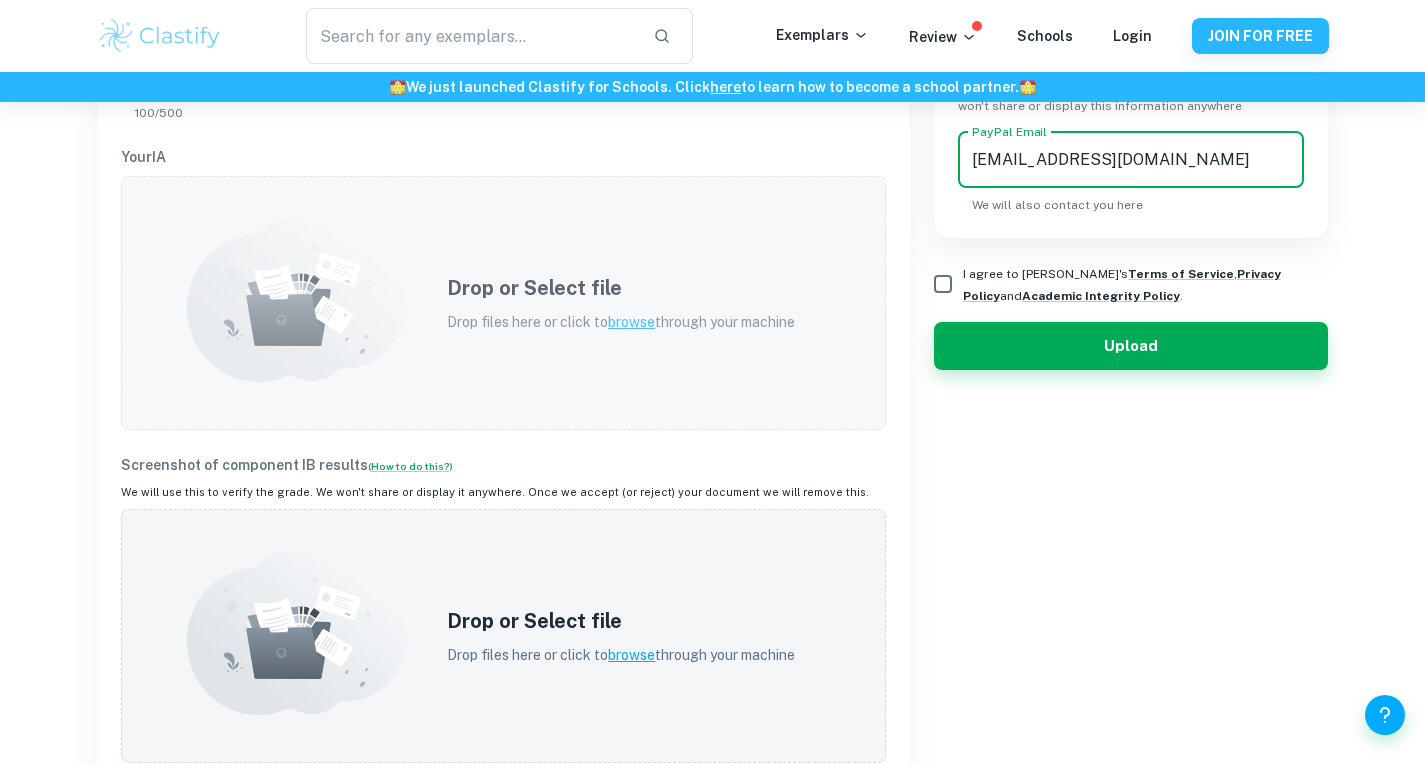 scroll, scrollTop: 634, scrollLeft: 0, axis: vertical 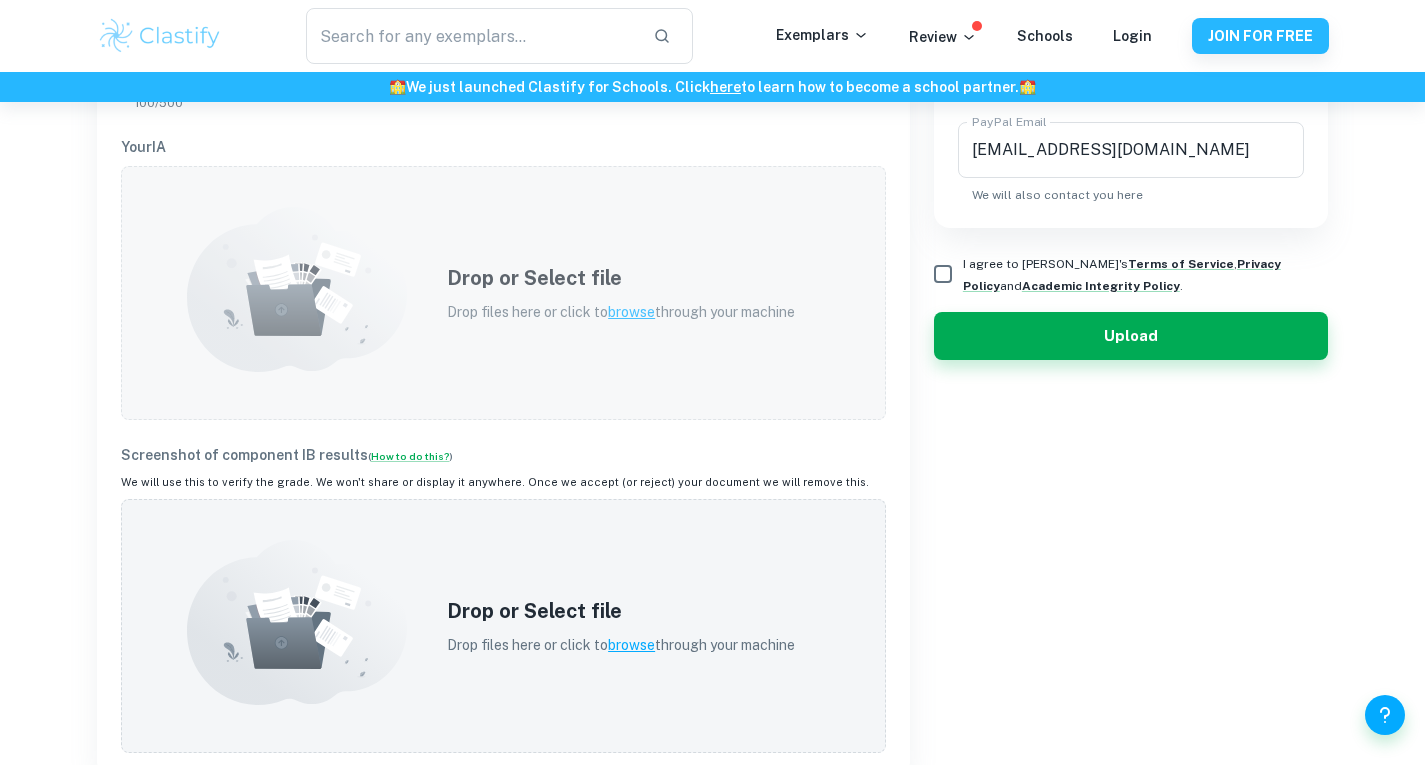 click on "browse" at bounding box center (631, 312) 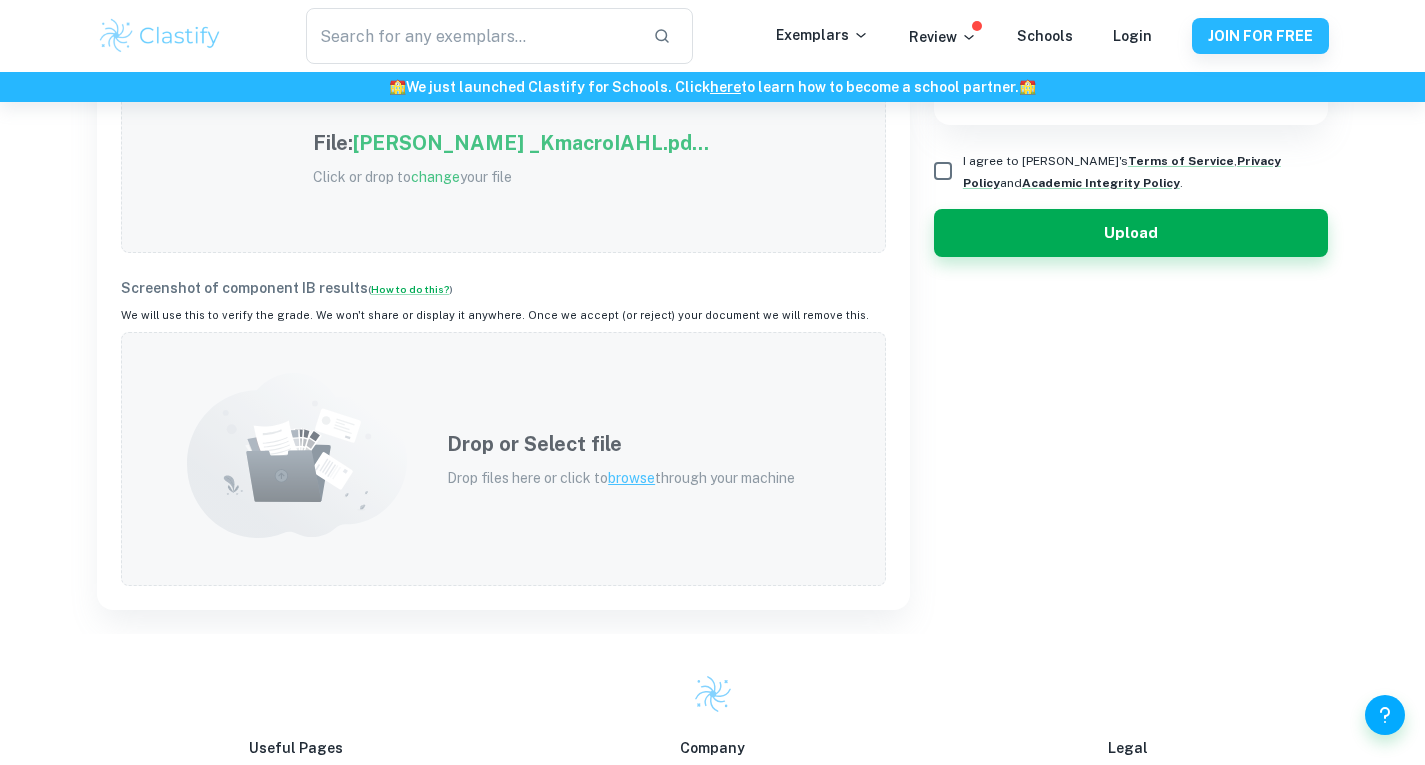 scroll, scrollTop: 740, scrollLeft: 0, axis: vertical 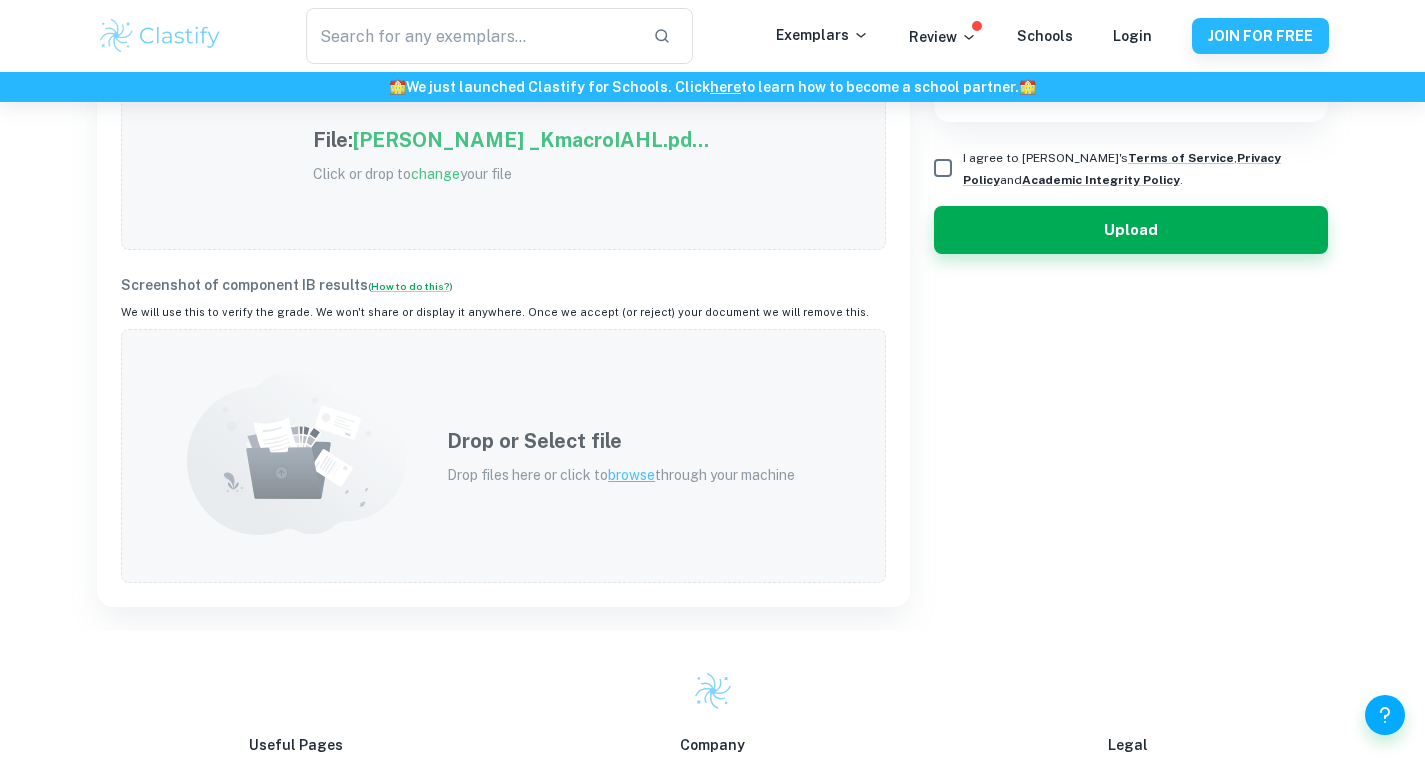 click on "browse" at bounding box center [631, 475] 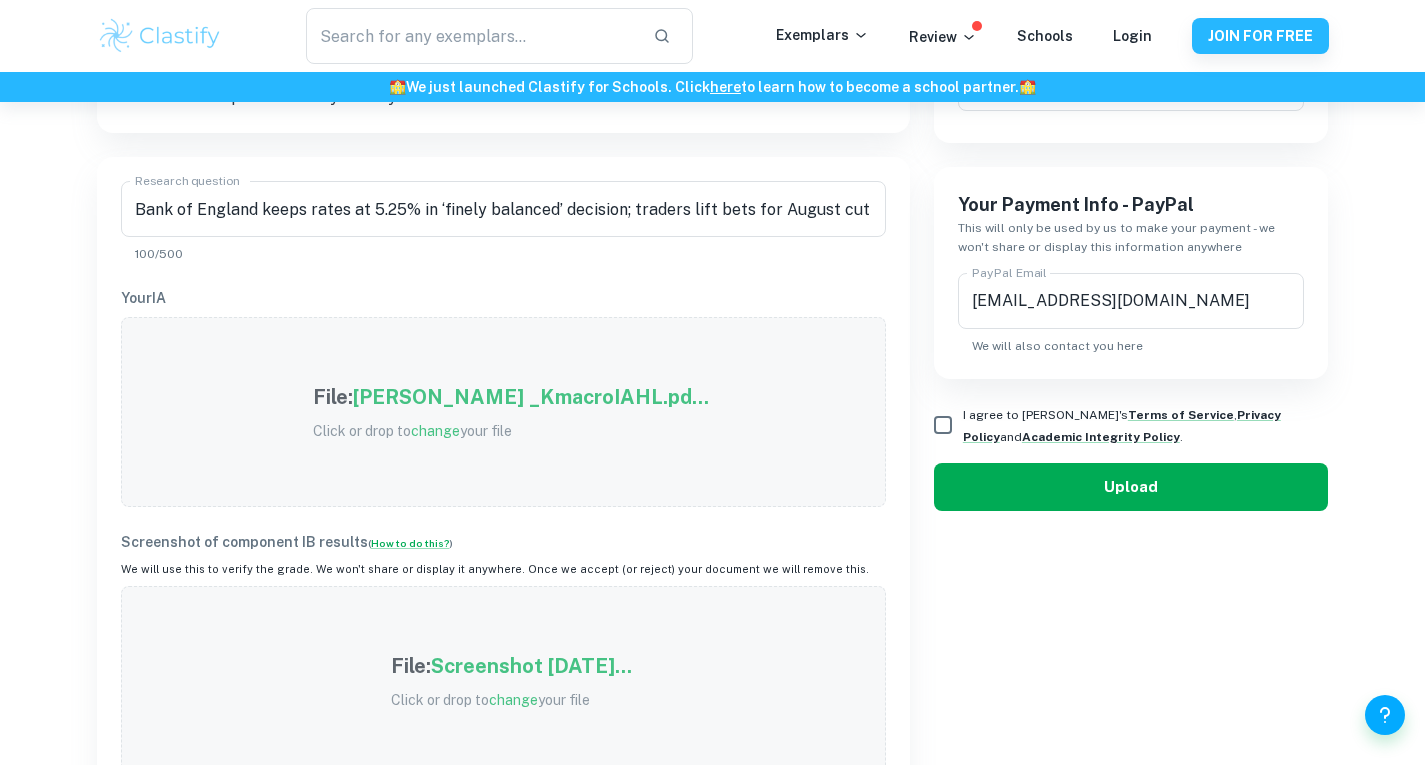 scroll, scrollTop: 478, scrollLeft: 0, axis: vertical 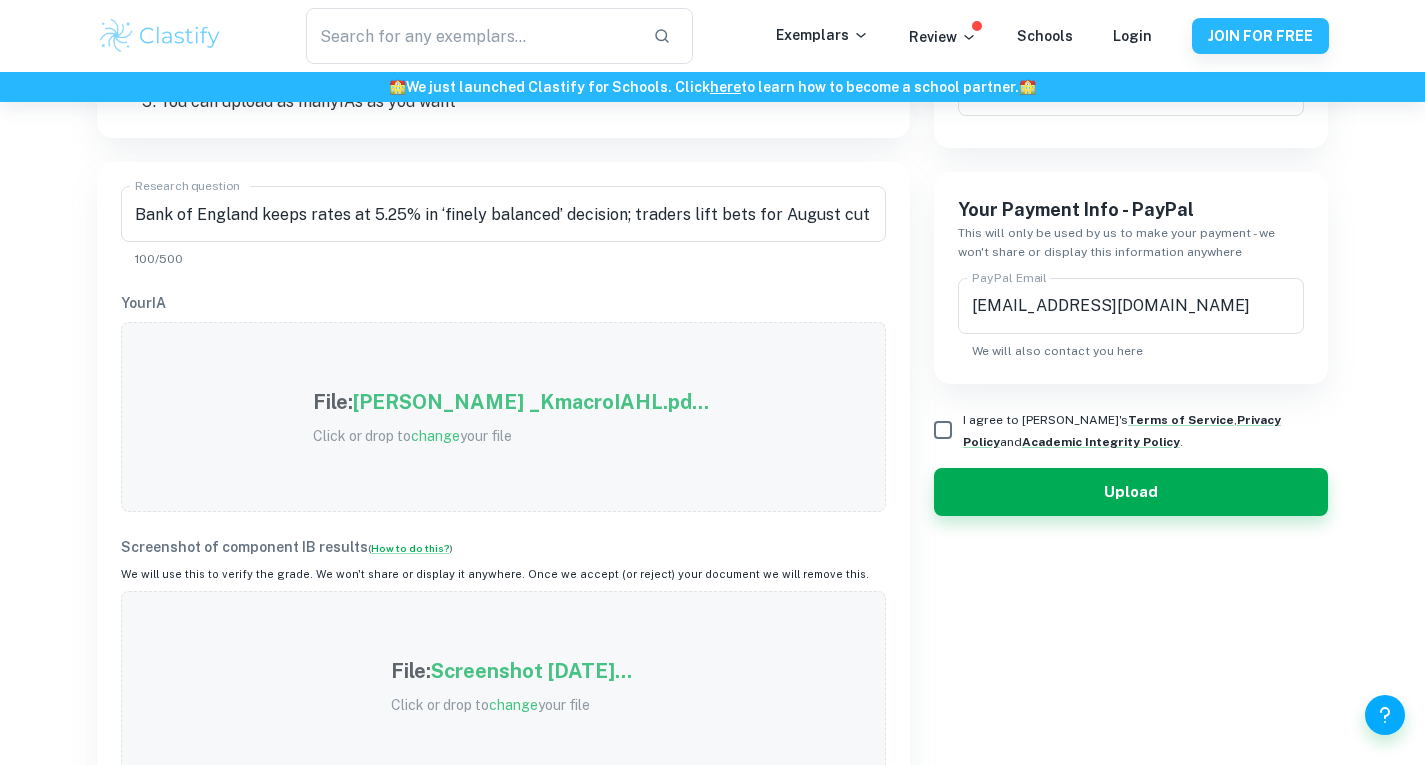 click on "I agree to Clastify's  Terms of Service ,  Privacy Policy  and  Academic Integrity Policy ." at bounding box center (943, 430) 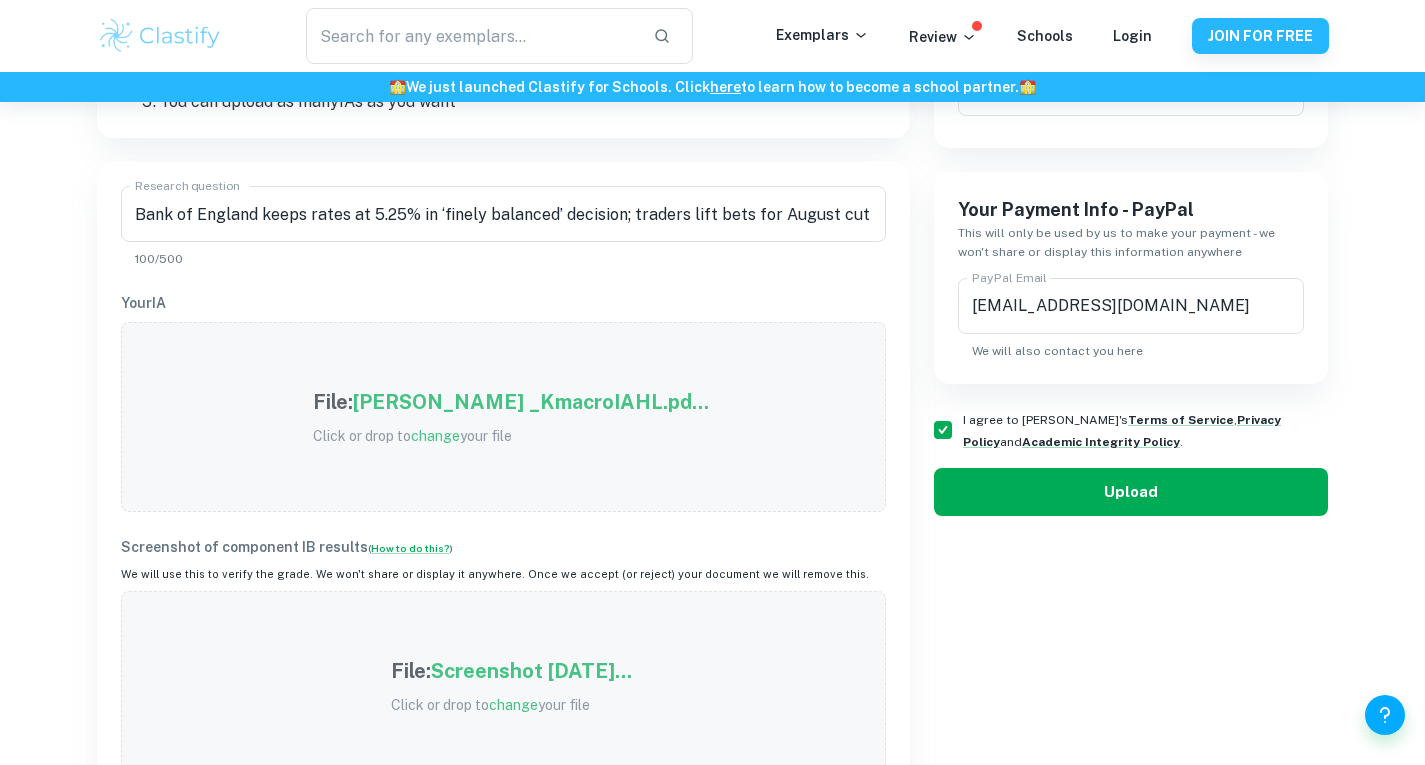 click on "Upload" at bounding box center (1131, 492) 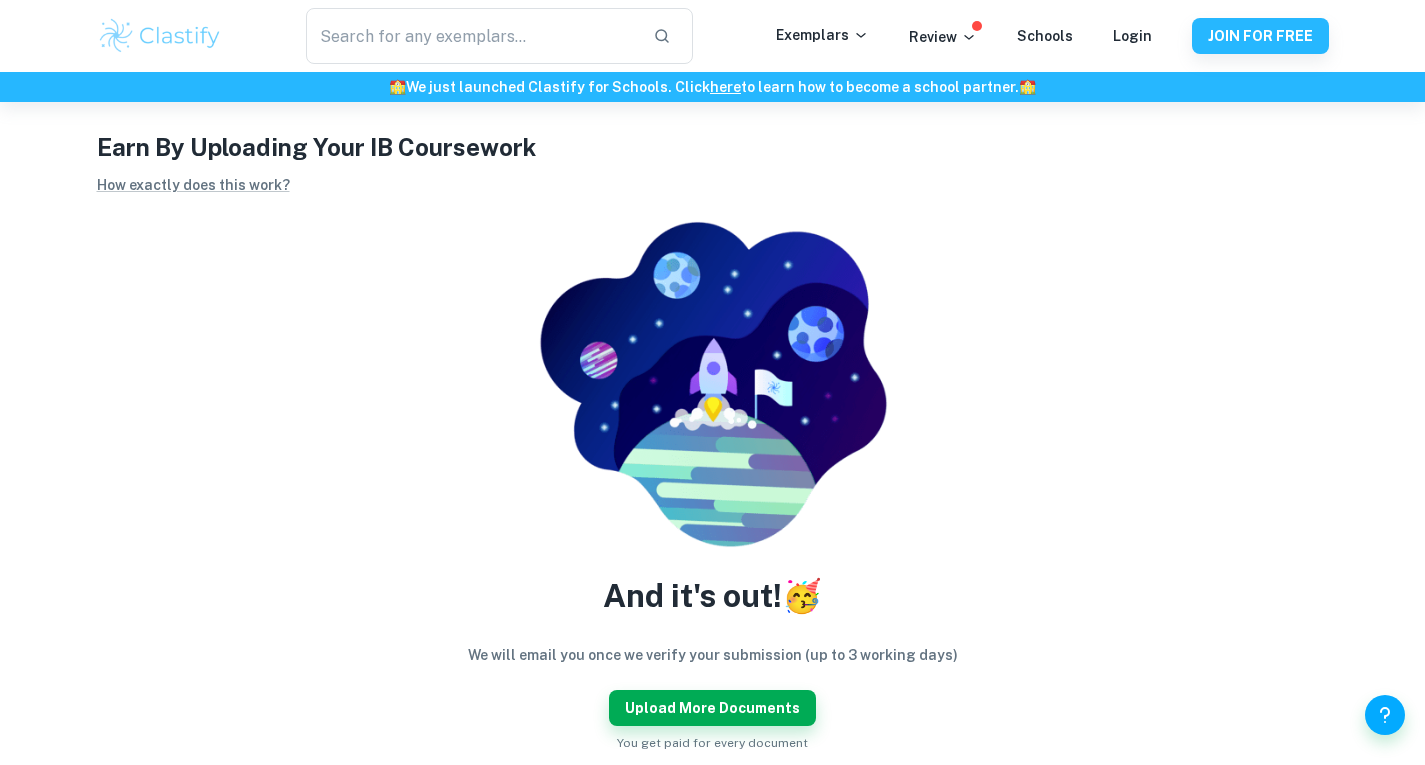 scroll, scrollTop: 0, scrollLeft: 0, axis: both 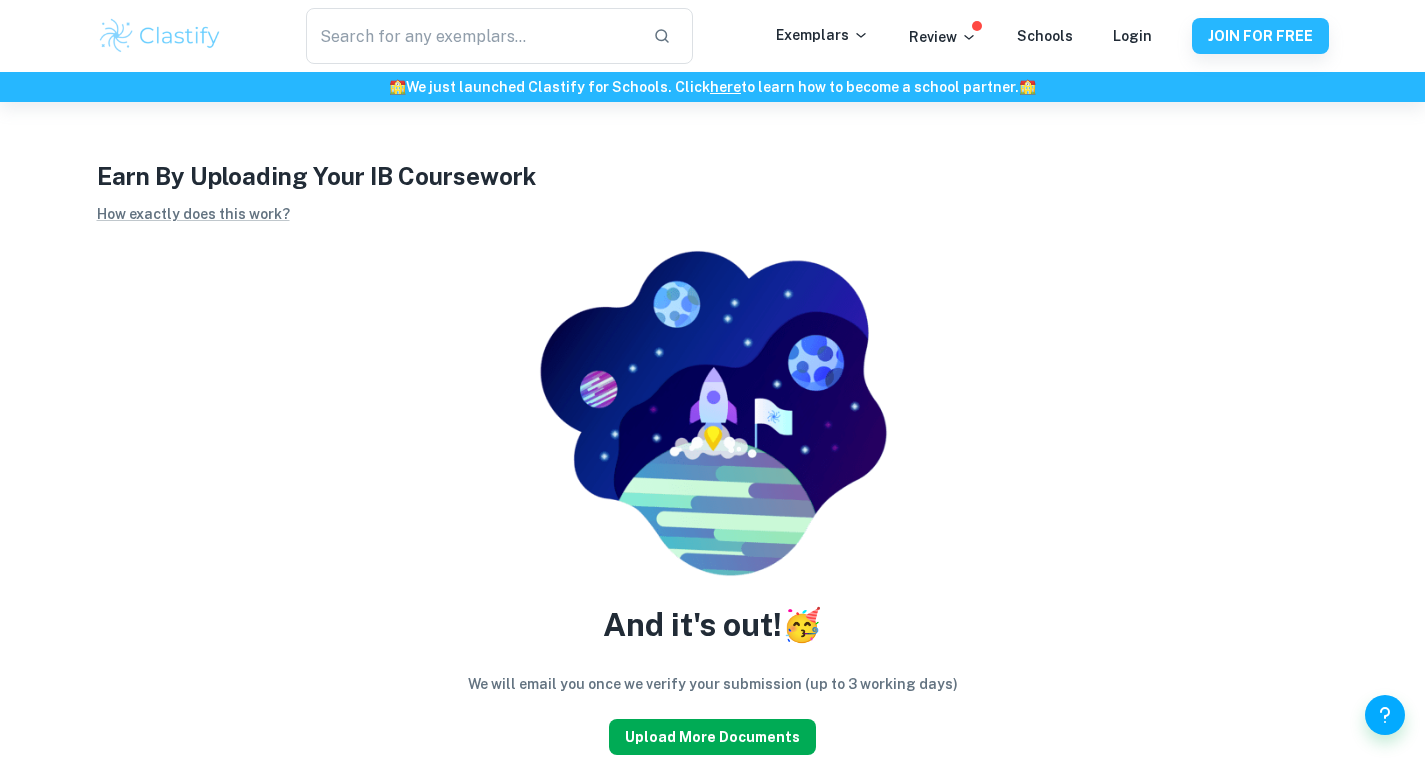 click on "Upload more documents" at bounding box center (712, 737) 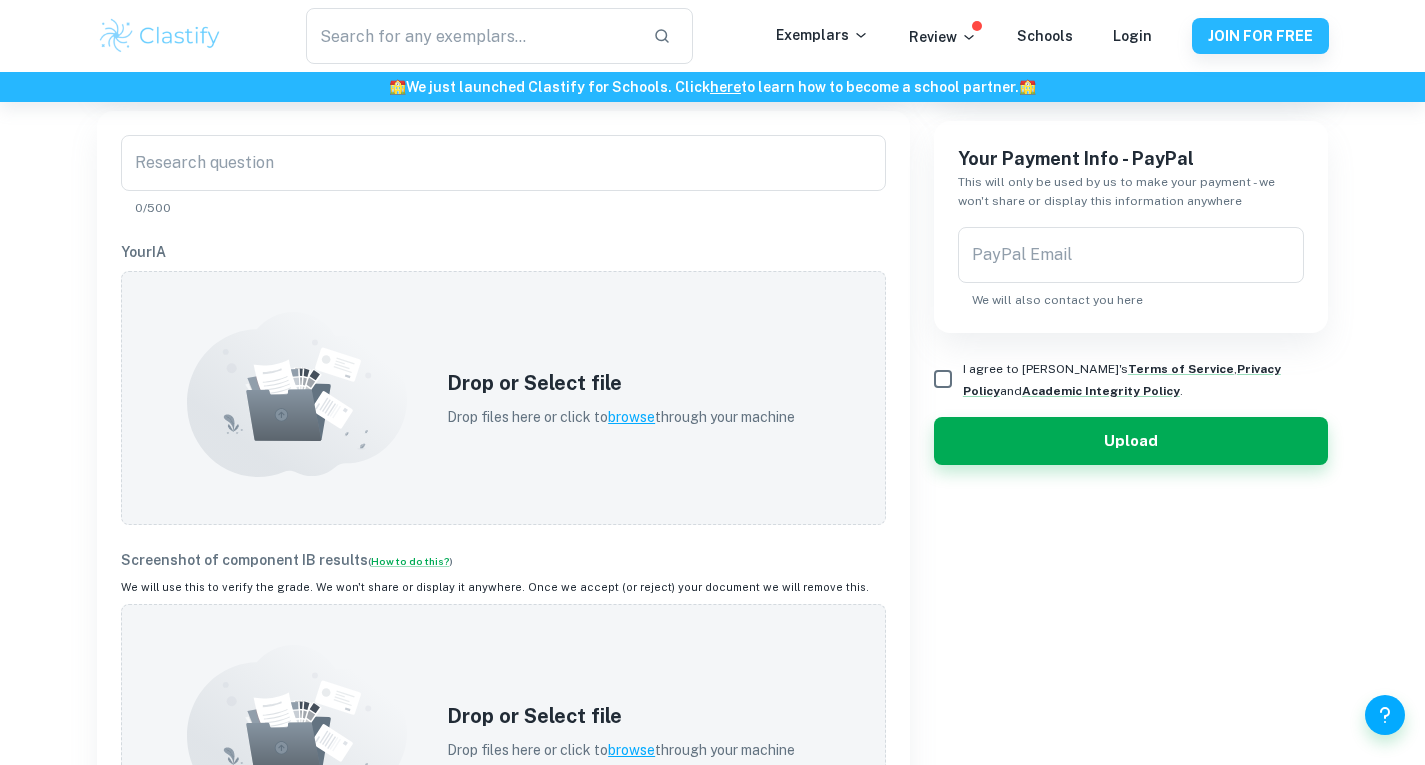 scroll, scrollTop: 530, scrollLeft: 0, axis: vertical 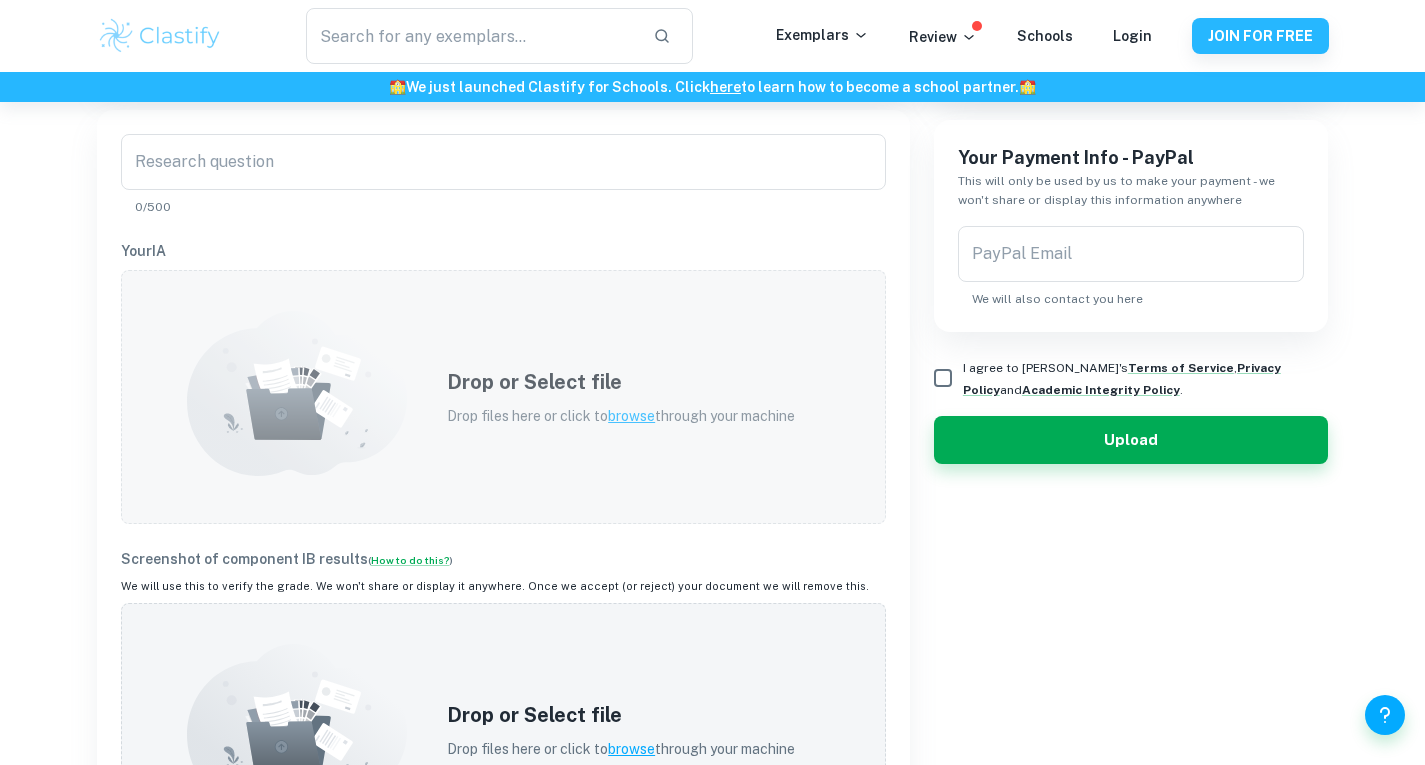click on "Drop files here or click to  browse  through your machine" at bounding box center [621, 416] 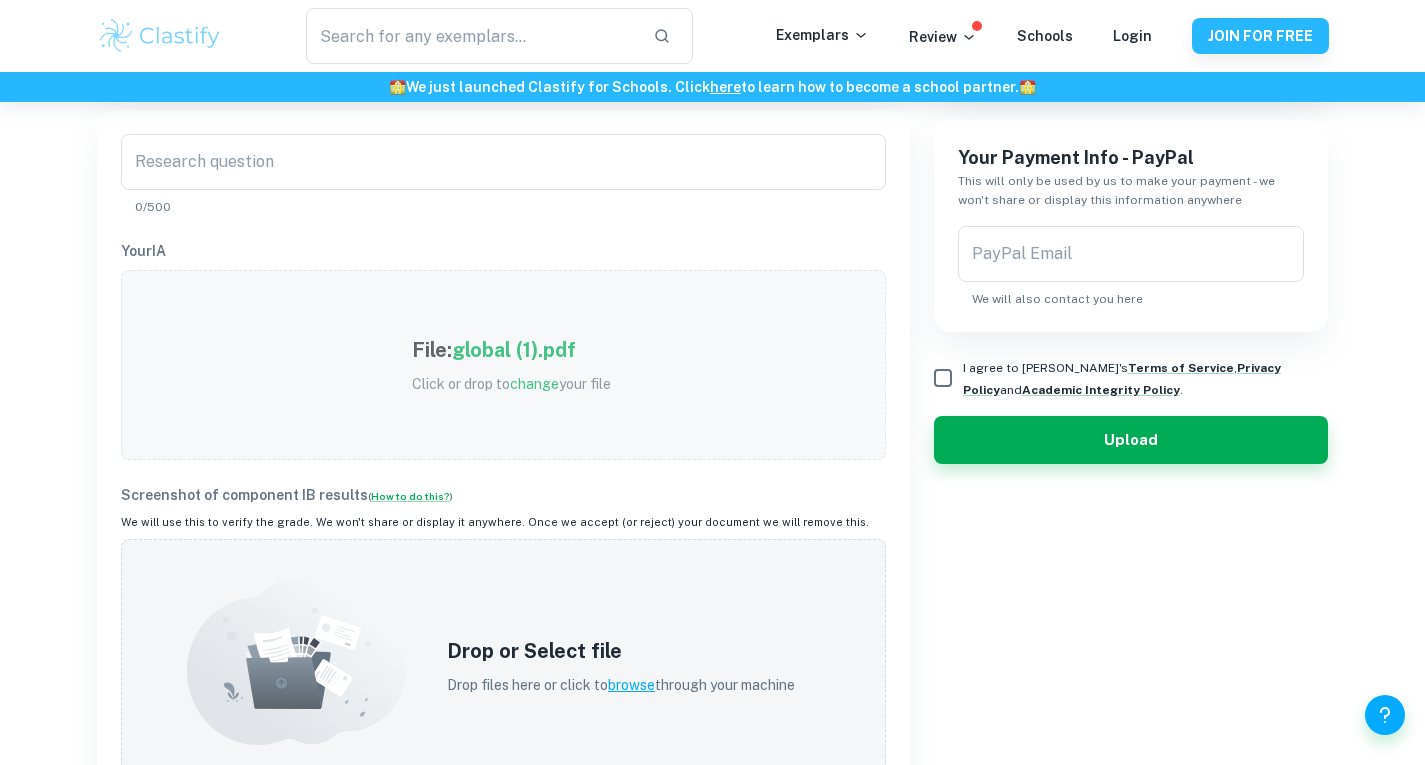 scroll, scrollTop: 685, scrollLeft: 0, axis: vertical 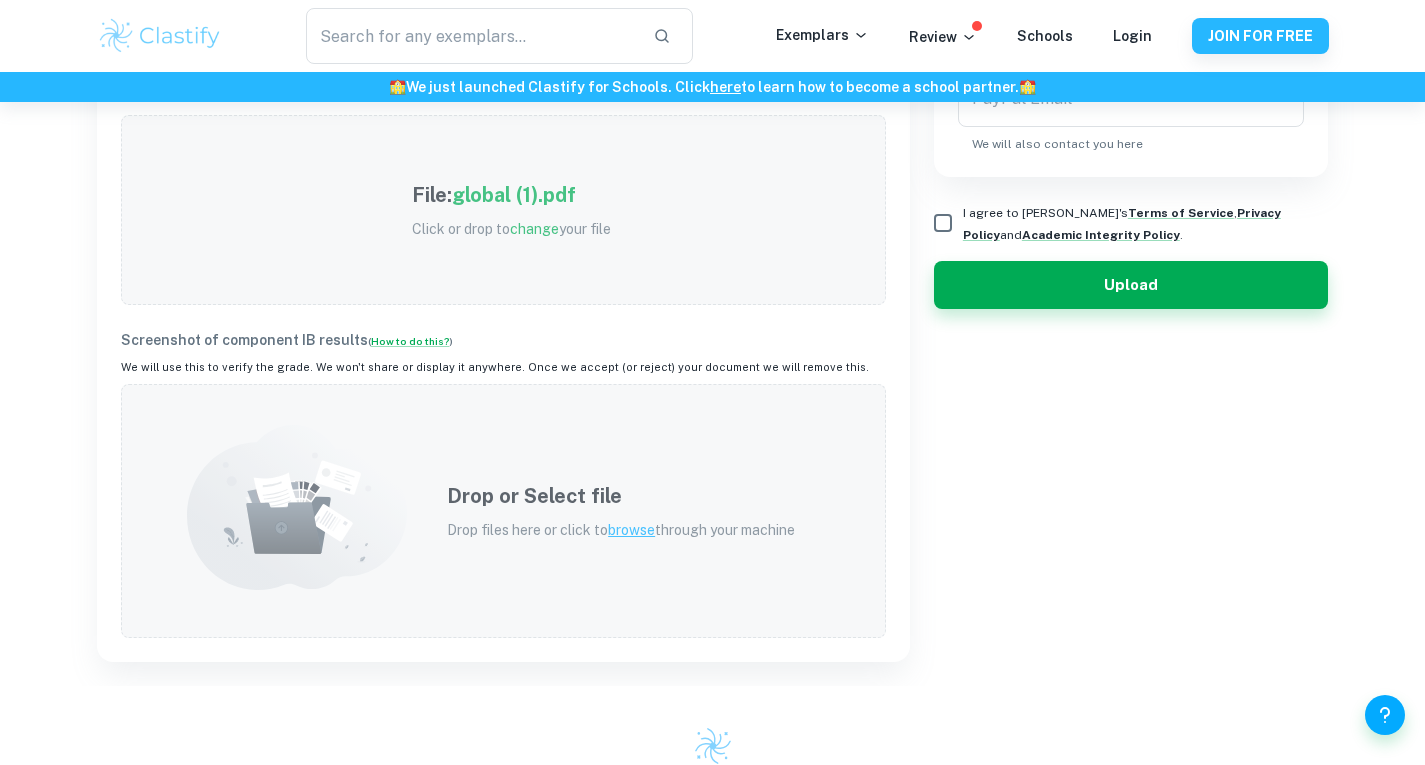 click on "Drop or Select file Drop files here or click to  browse  through your machine" at bounding box center [621, 511] 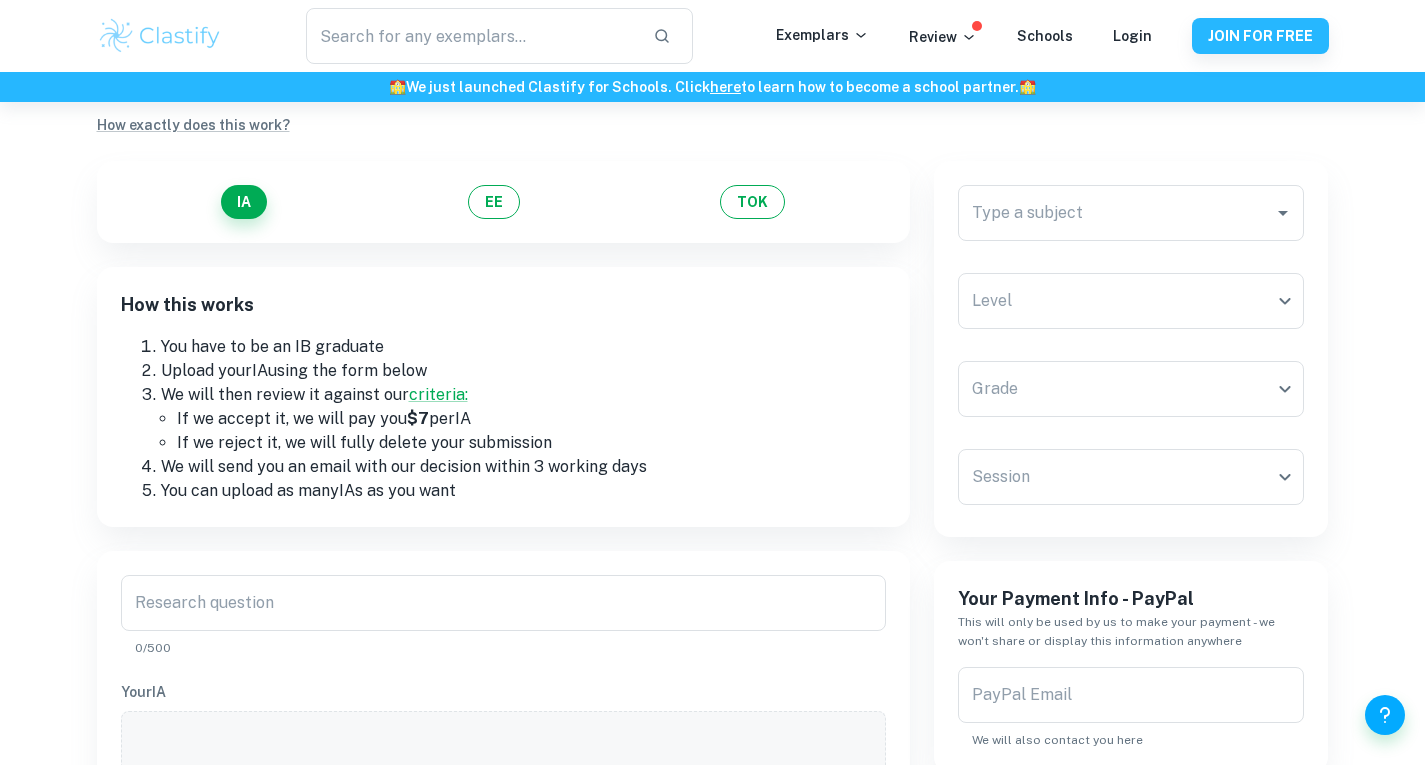 scroll, scrollTop: 87, scrollLeft: 0, axis: vertical 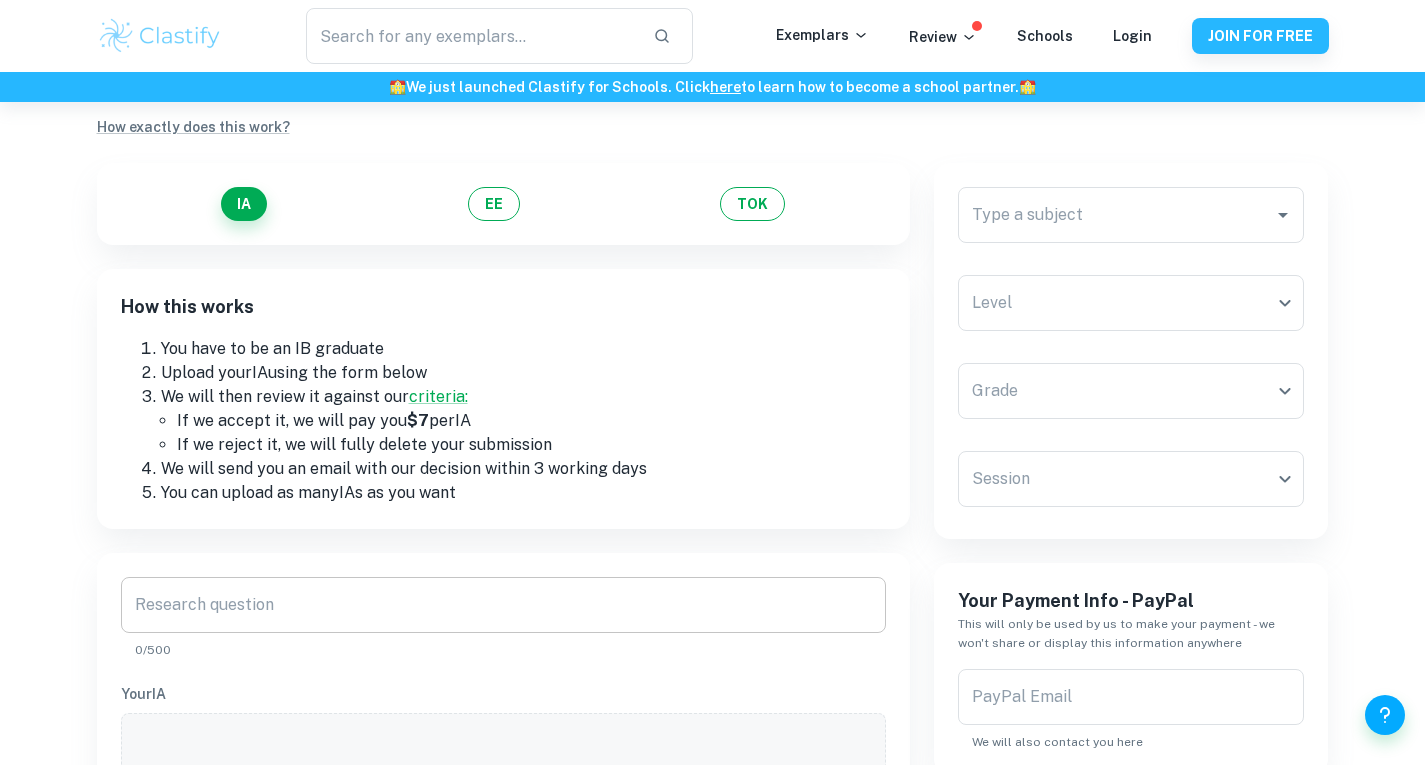 click on "Research question" at bounding box center (503, 605) 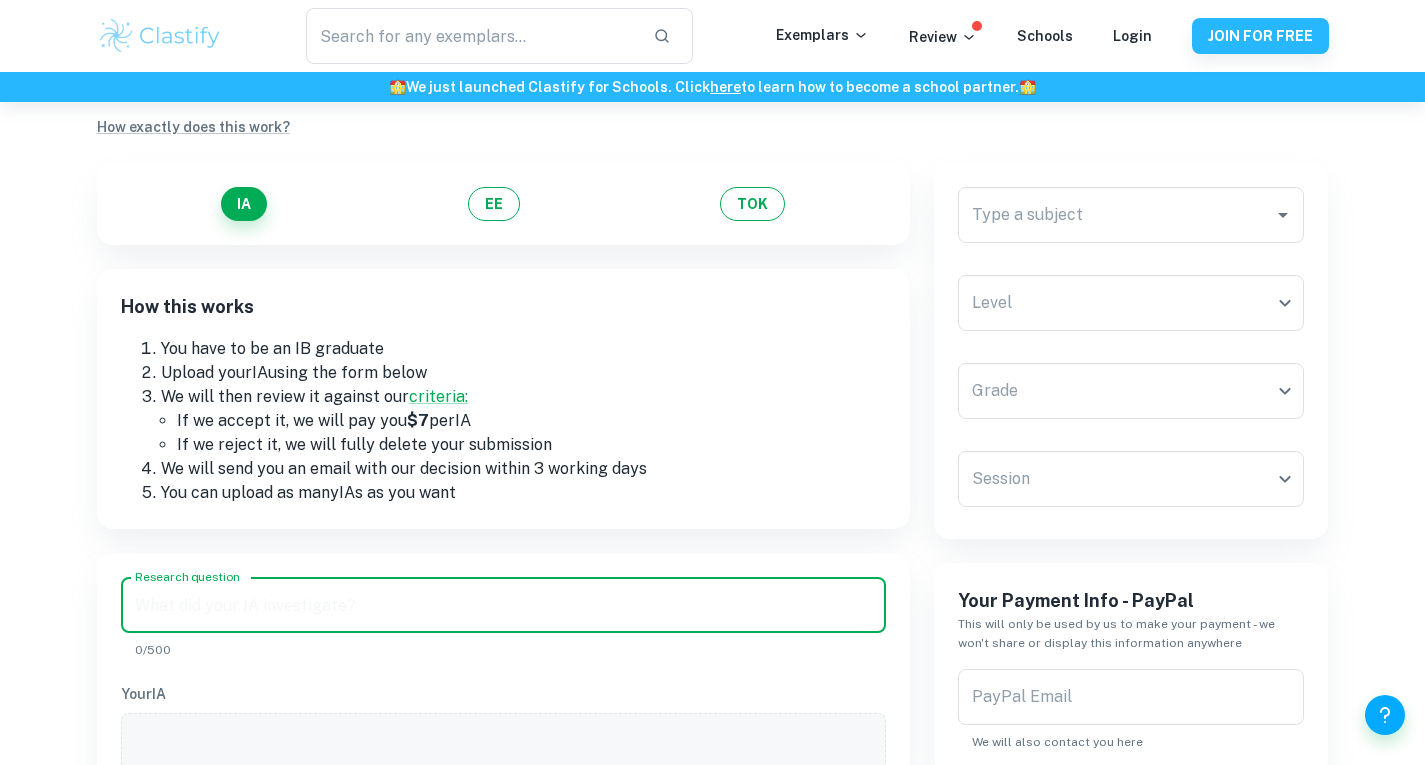 paste on "Canada to Raise Tariffs and Limit Subsidies for Clean Vehicles, Steel and Aluminum from China" 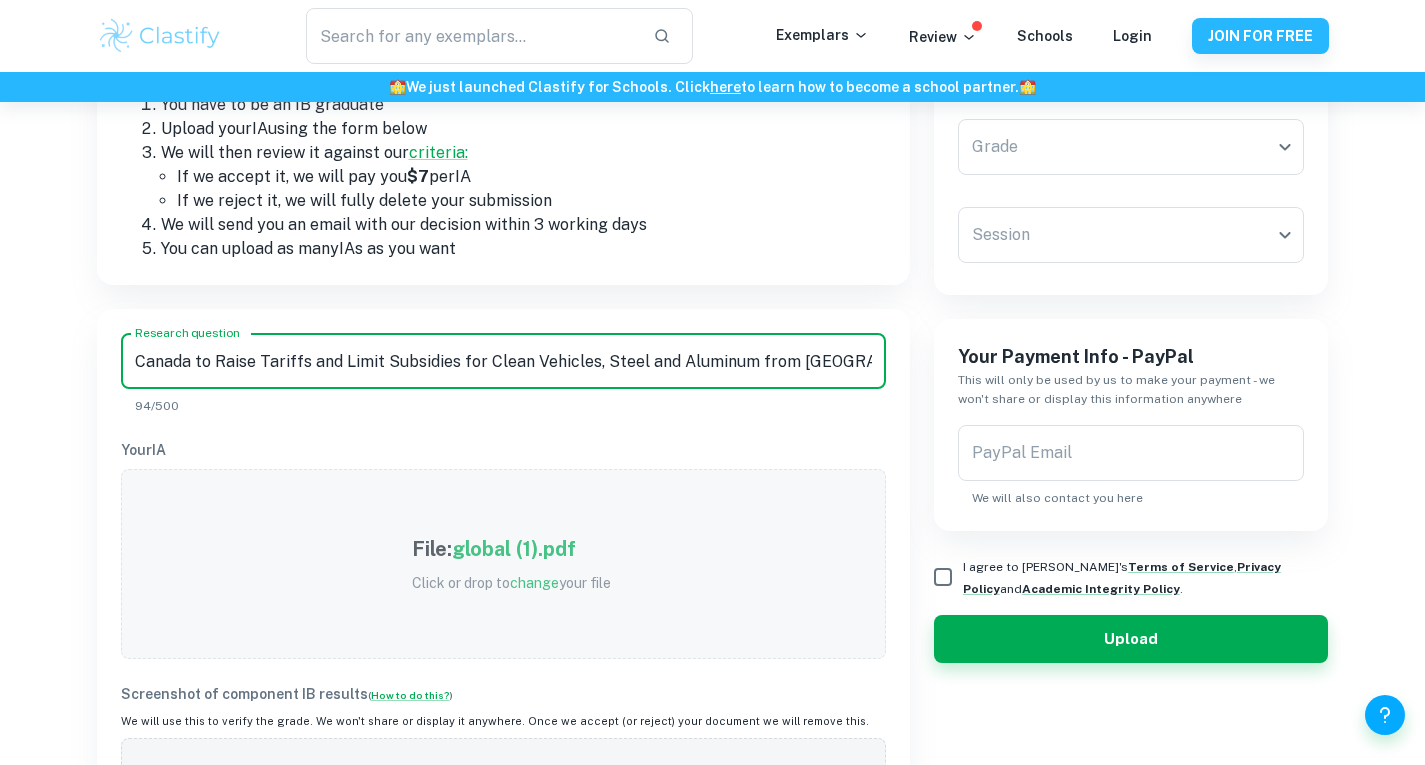 scroll, scrollTop: 0, scrollLeft: 0, axis: both 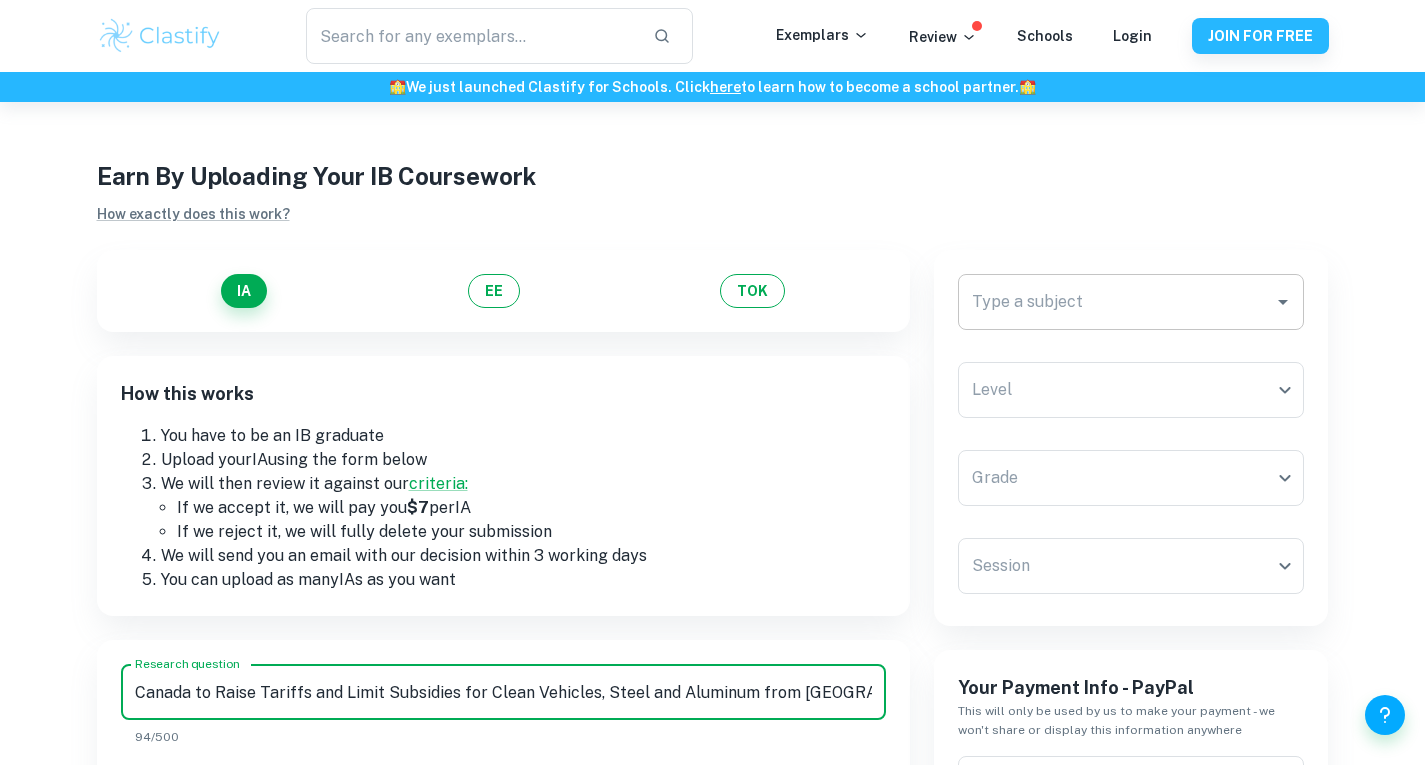 type on "Canada to Raise Tariffs and Limit Subsidies for Clean Vehicles, Steel and Aluminum from China" 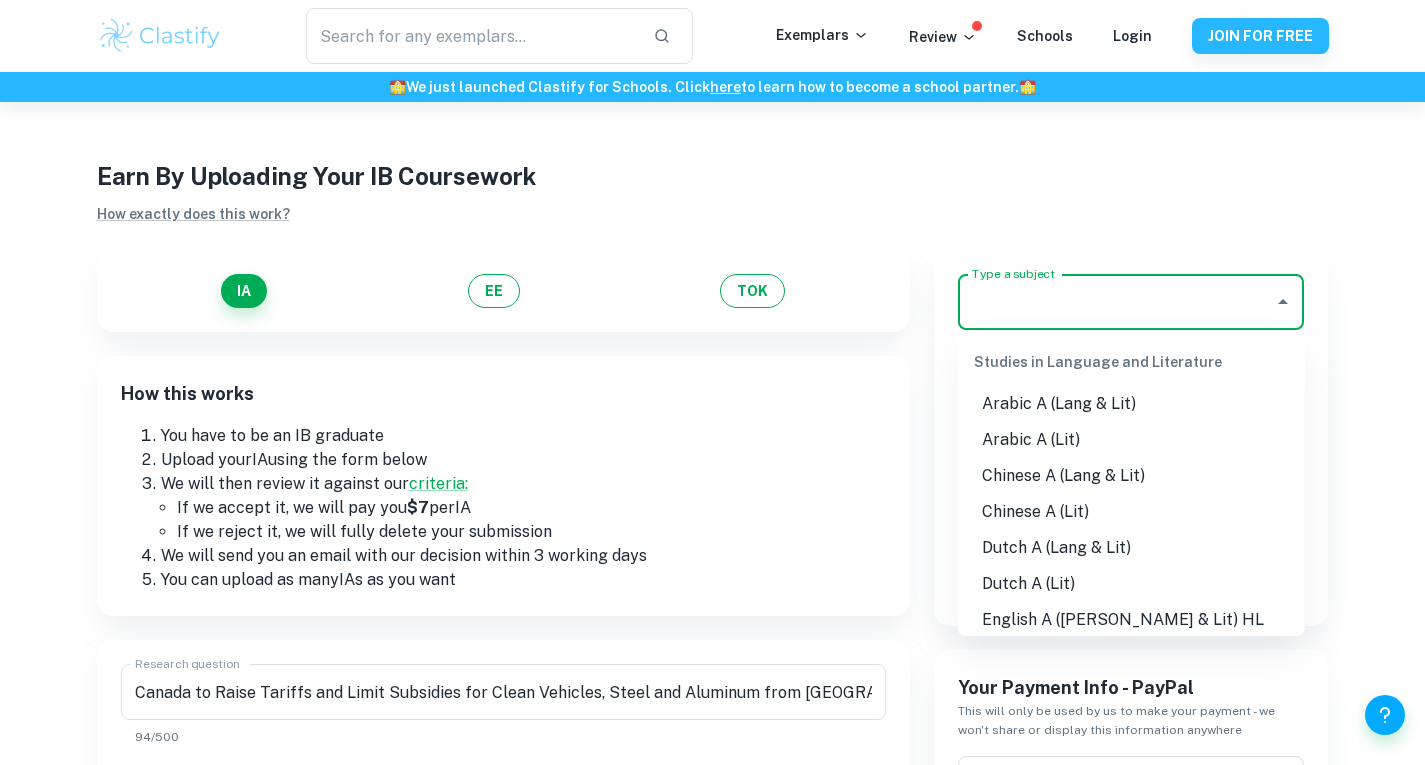 click on "Type a subject" at bounding box center [1116, 302] 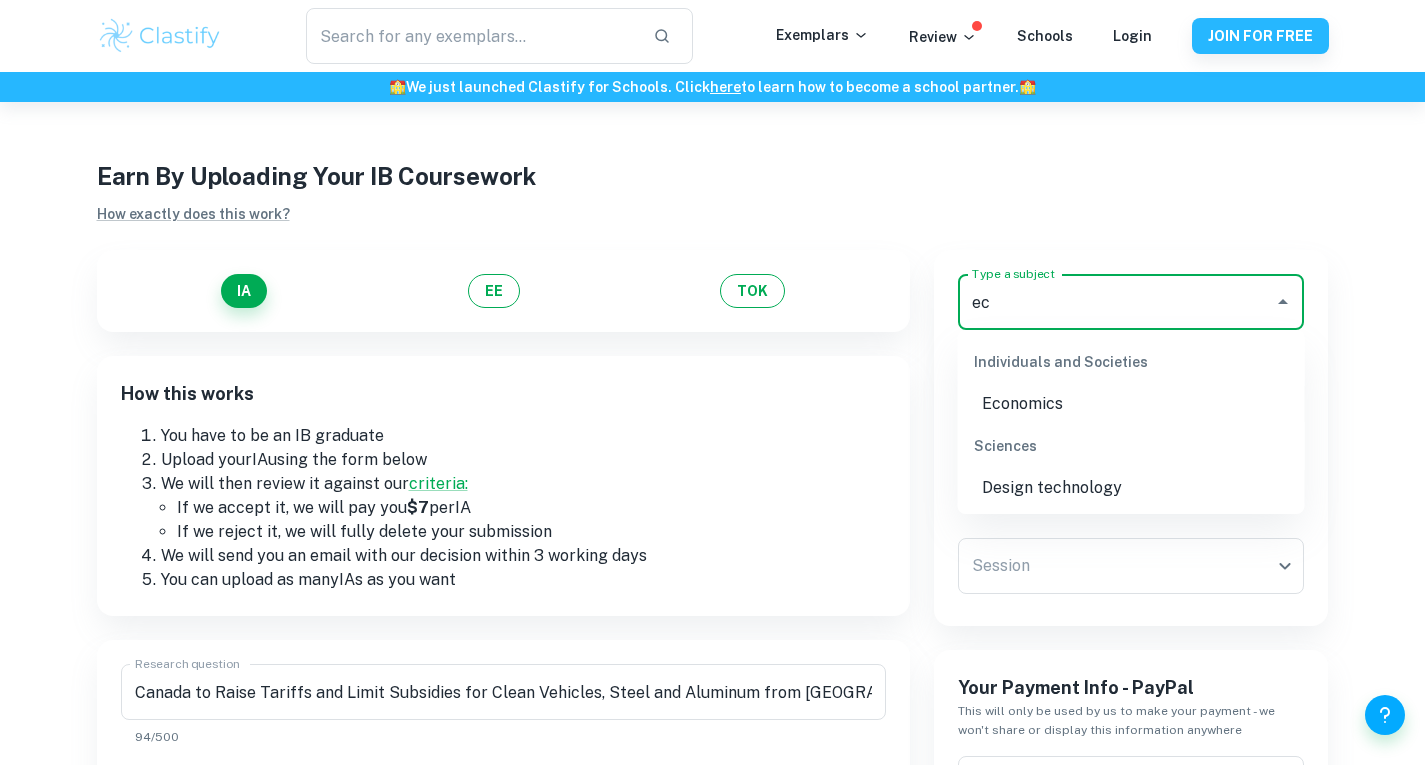 click on "Economics" at bounding box center [1131, 404] 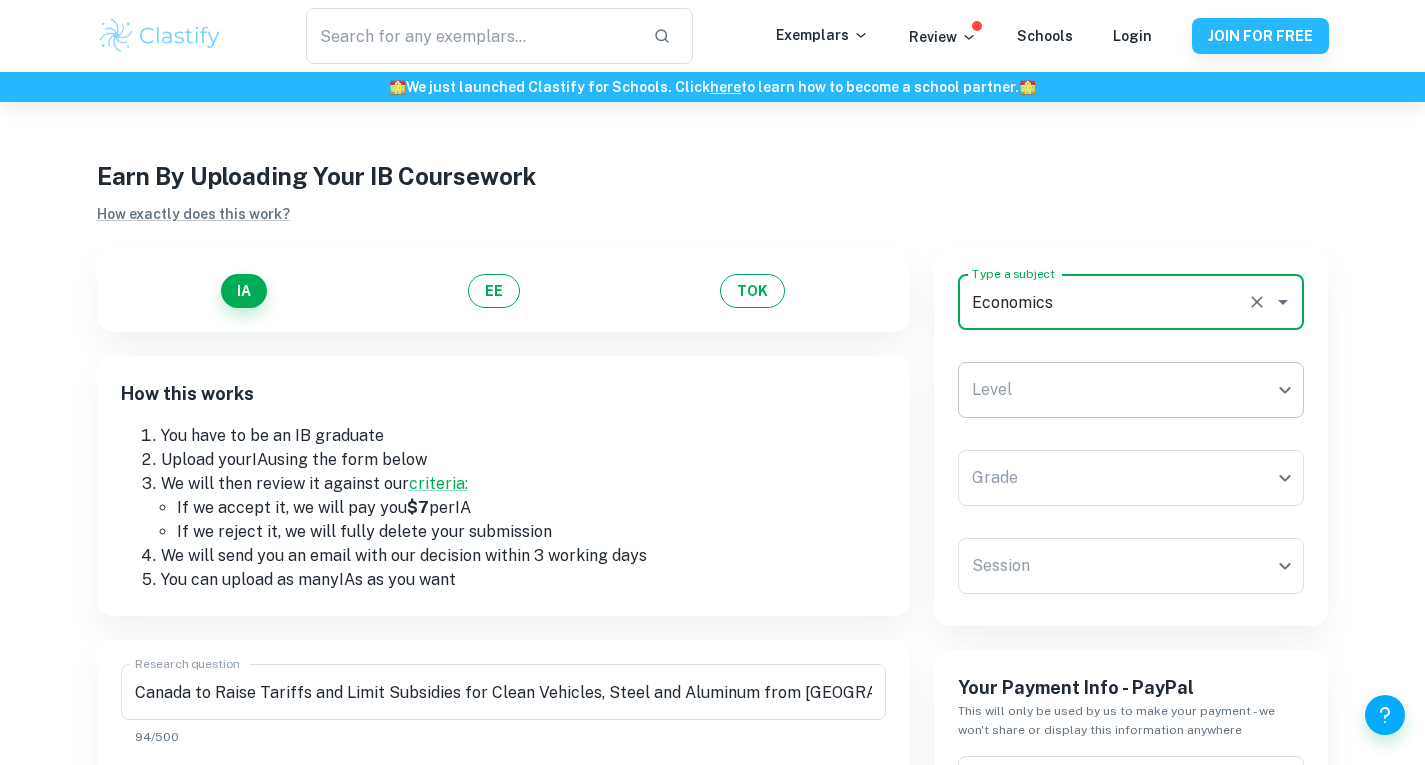 type on "Economics" 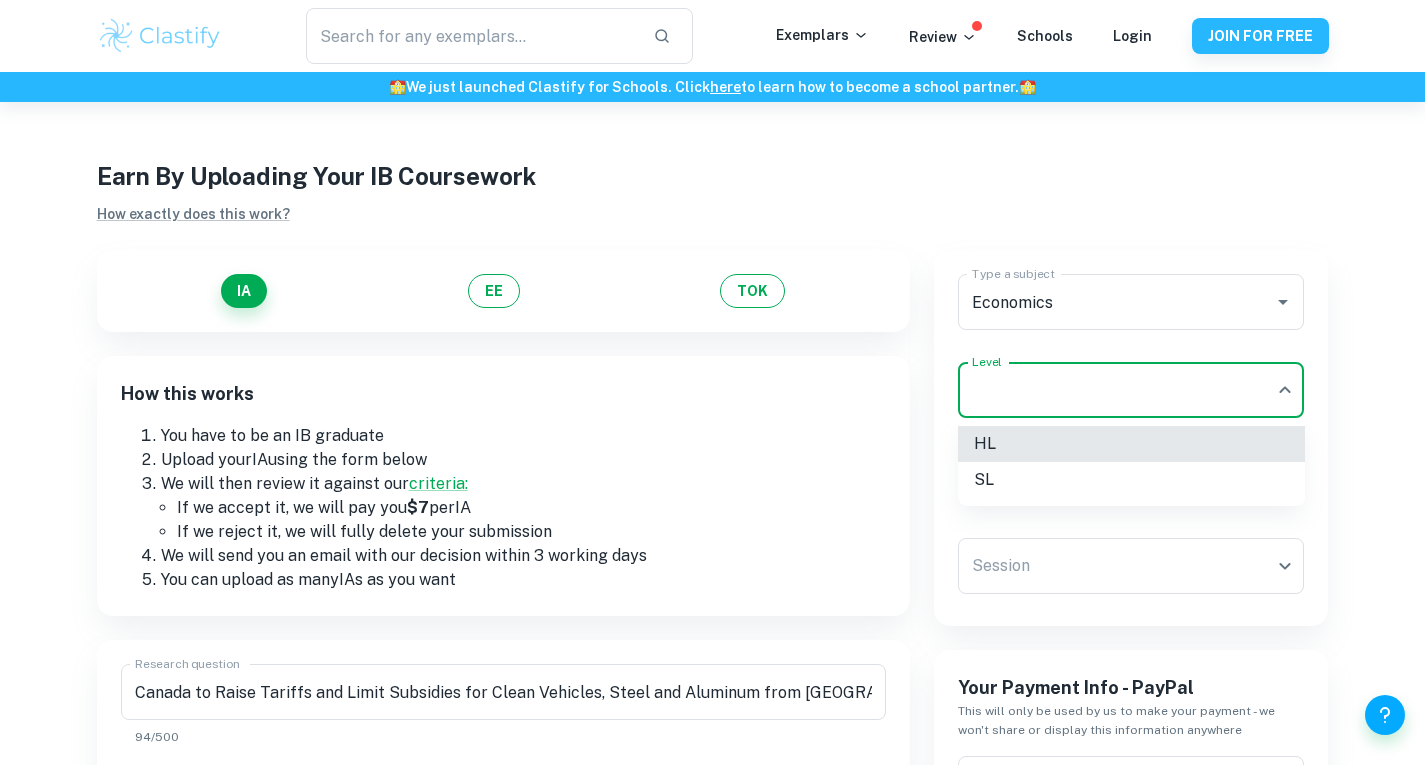 click on "We value your privacy We use cookies to enhance your browsing experience, serve personalised ads or content, and analyse our traffic. By clicking "Accept All", you consent to our use of cookies.   Cookie Policy Customise   Reject All   Accept All   Customise Consent Preferences   We use cookies to help you navigate efficiently and perform certain functions. You will find detailed information about all cookies under each consent category below. The cookies that are categorised as "Necessary" are stored on your browser as they are essential for enabling the basic functionalities of the site. ...  Show more For more information on how Google's third-party cookies operate and handle your data, see:   Google Privacy Policy Necessary Always Active Necessary cookies are required to enable the basic features of this site, such as providing secure log-in or adjusting your consent preferences. These cookies do not store any personally identifiable data. Functional Analytics Performance Advertisement Uncategorised" at bounding box center (712, 484) 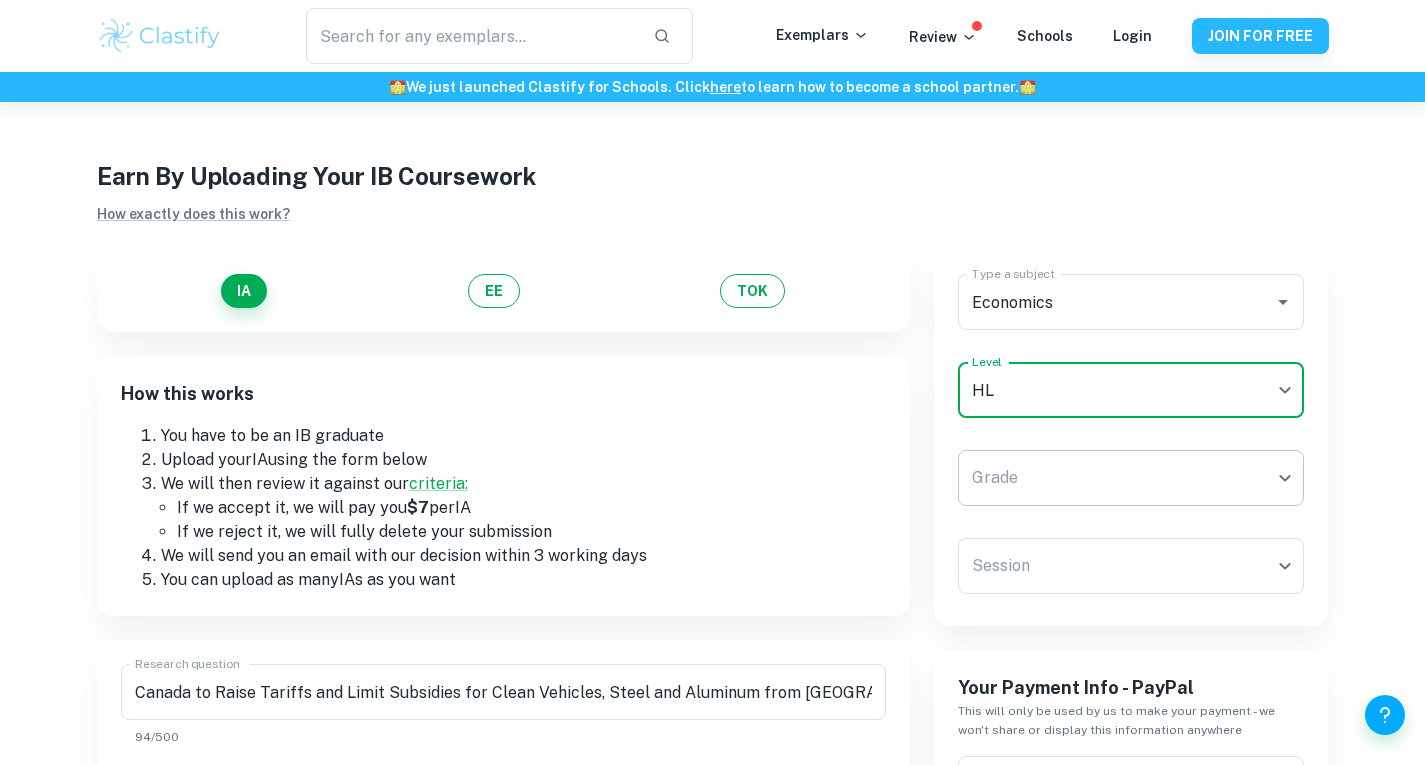 click on "We value your privacy We use cookies to enhance your browsing experience, serve personalised ads or content, and analyse our traffic. By clicking "Accept All", you consent to our use of cookies.   Cookie Policy Customise   Reject All   Accept All   Customise Consent Preferences   We use cookies to help you navigate efficiently and perform certain functions. You will find detailed information about all cookies under each consent category below. The cookies that are categorised as "Necessary" are stored on your browser as they are essential for enabling the basic functionalities of the site. ...  Show more For more information on how Google's third-party cookies operate and handle your data, see:   Google Privacy Policy Necessary Always Active Necessary cookies are required to enable the basic features of this site, such as providing secure log-in or adjusting your consent preferences. These cookies do not store any personally identifiable data. Functional Analytics Performance Advertisement Uncategorised" at bounding box center (712, 484) 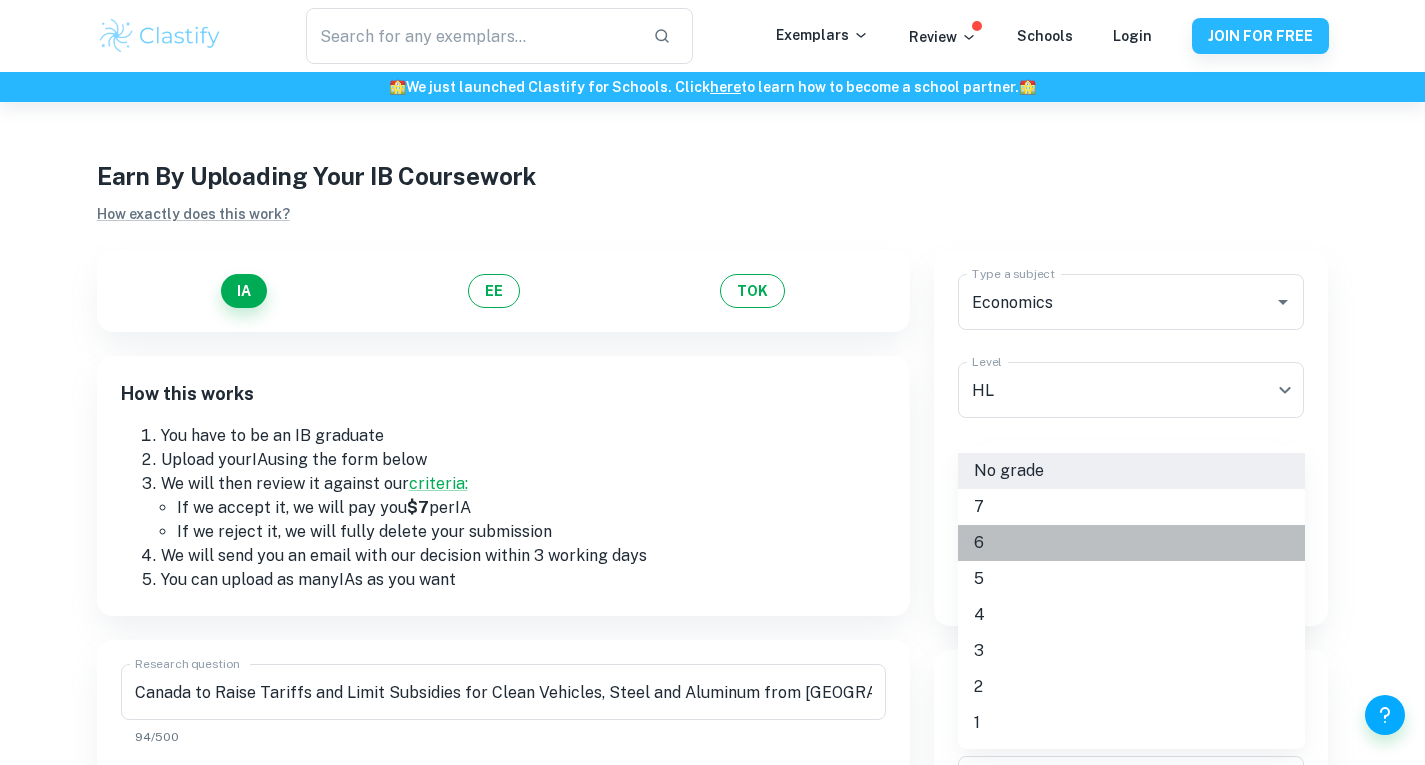 click on "6" at bounding box center (1131, 543) 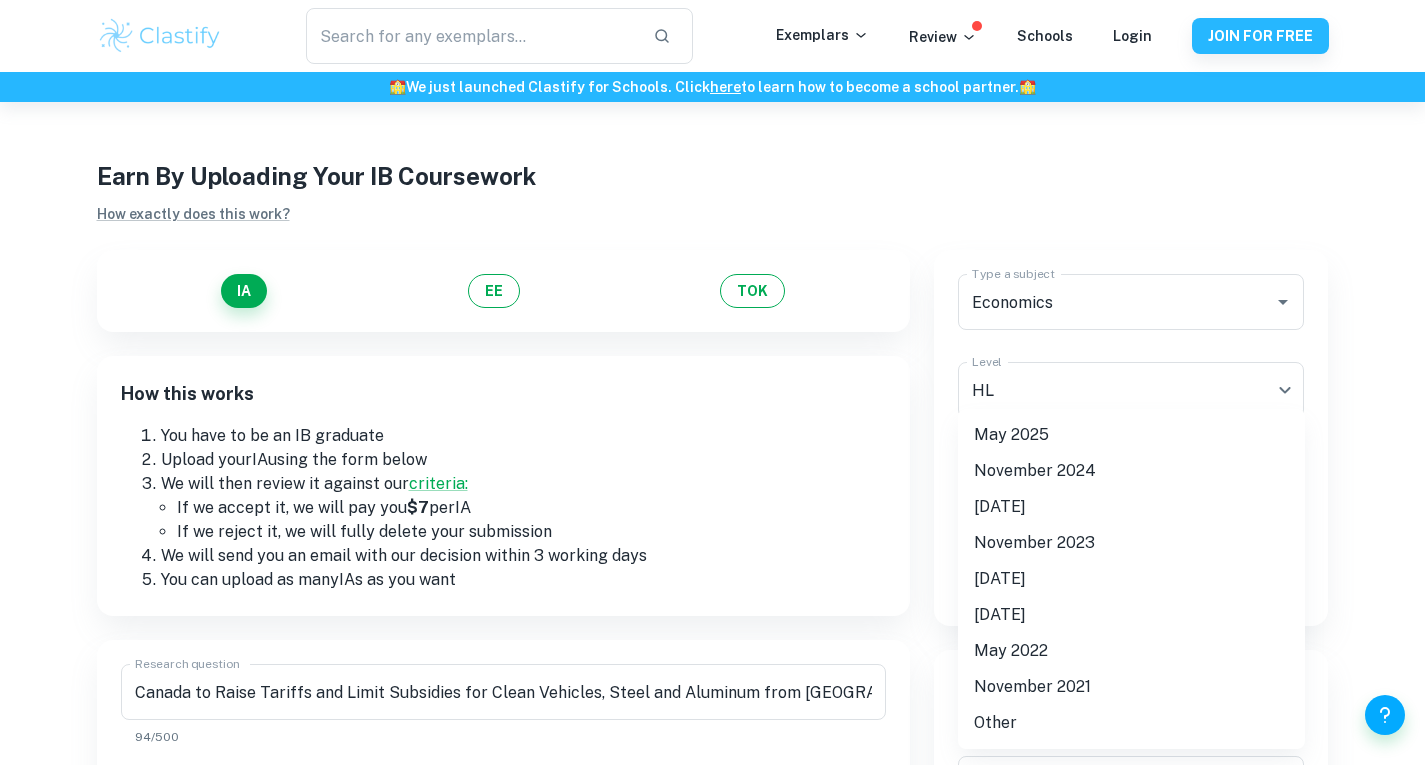 click on "We value your privacy We use cookies to enhance your browsing experience, serve personalised ads or content, and analyse our traffic. By clicking "Accept All", you consent to our use of cookies.   Cookie Policy Customise   Reject All   Accept All   Customise Consent Preferences   We use cookies to help you navigate efficiently and perform certain functions. You will find detailed information about all cookies under each consent category below. The cookies that are categorised as "Necessary" are stored on your browser as they are essential for enabling the basic functionalities of the site. ...  Show more For more information on how Google's third-party cookies operate and handle your data, see:   Google Privacy Policy Necessary Always Active Necessary cookies are required to enable the basic features of this site, such as providing secure log-in or adjusting your consent preferences. These cookies do not store any personally identifiable data. Functional Analytics Performance Advertisement Uncategorised" at bounding box center [712, 484] 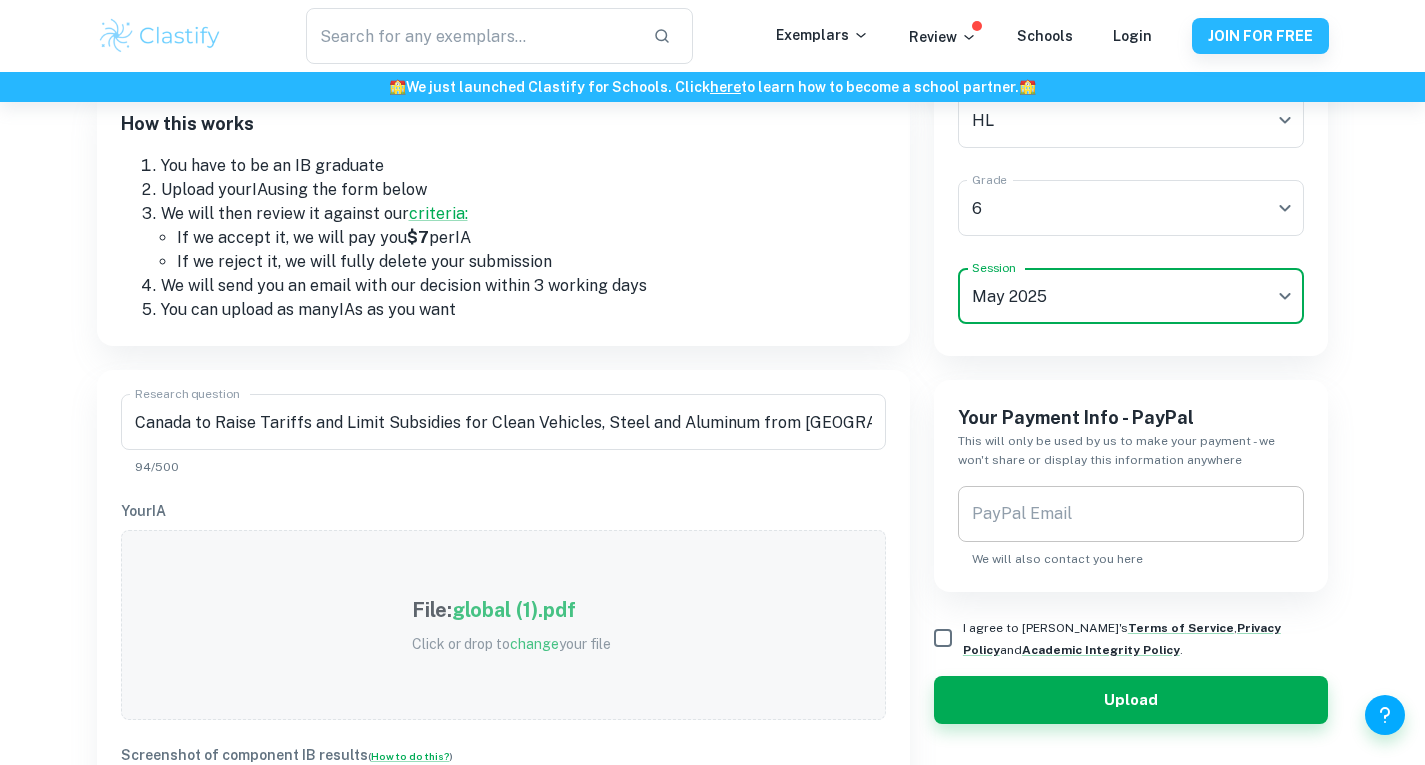 scroll, scrollTop: 271, scrollLeft: 0, axis: vertical 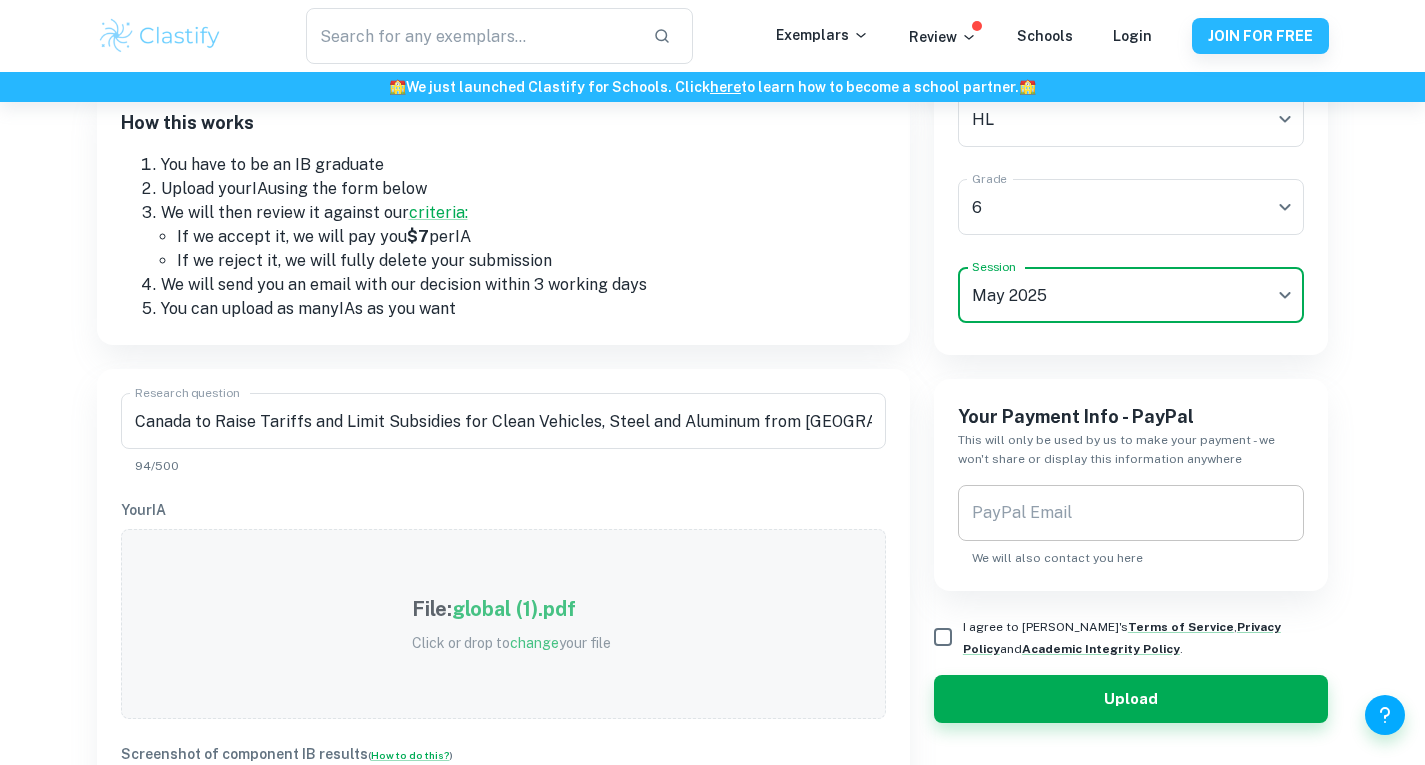 click on "PayPal Email" at bounding box center (1131, 513) 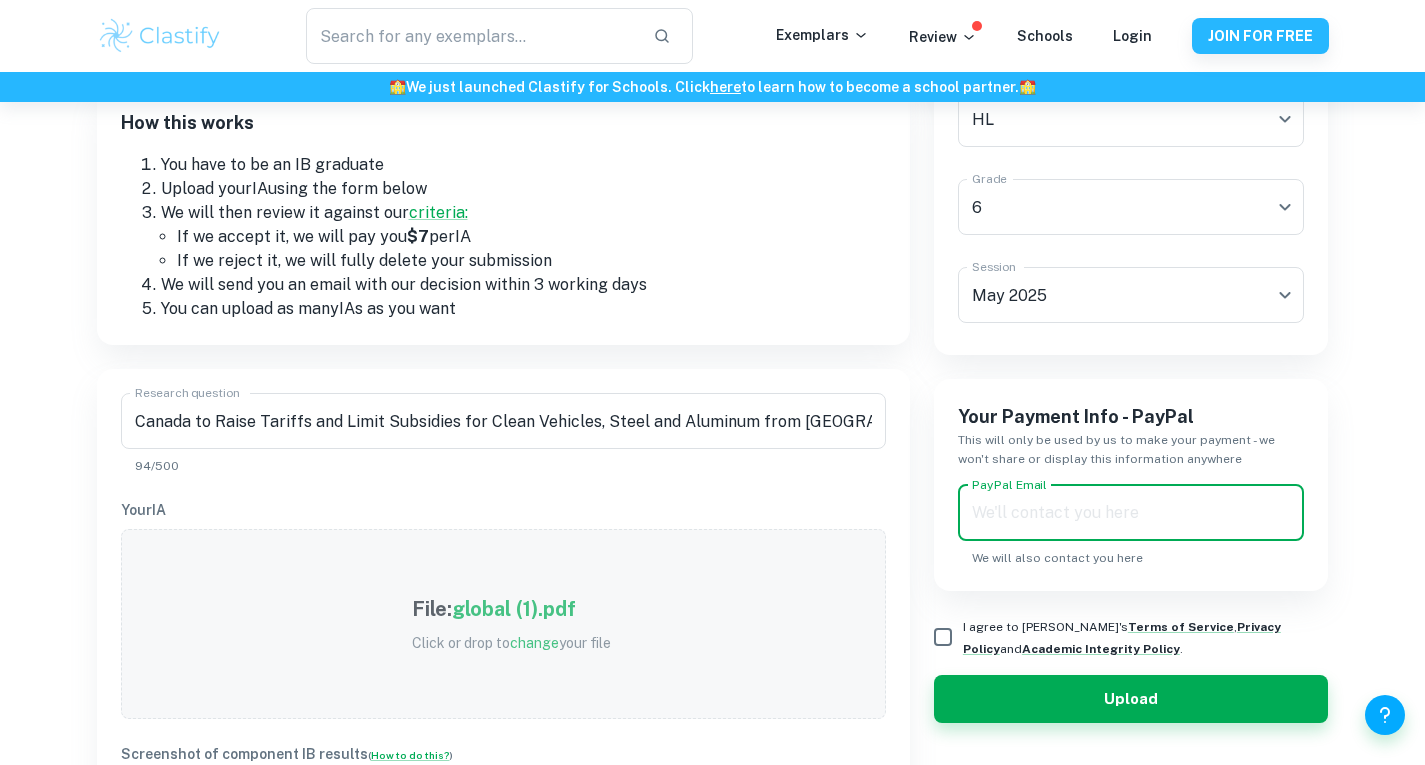 type on "katialopatynska@gmail.com" 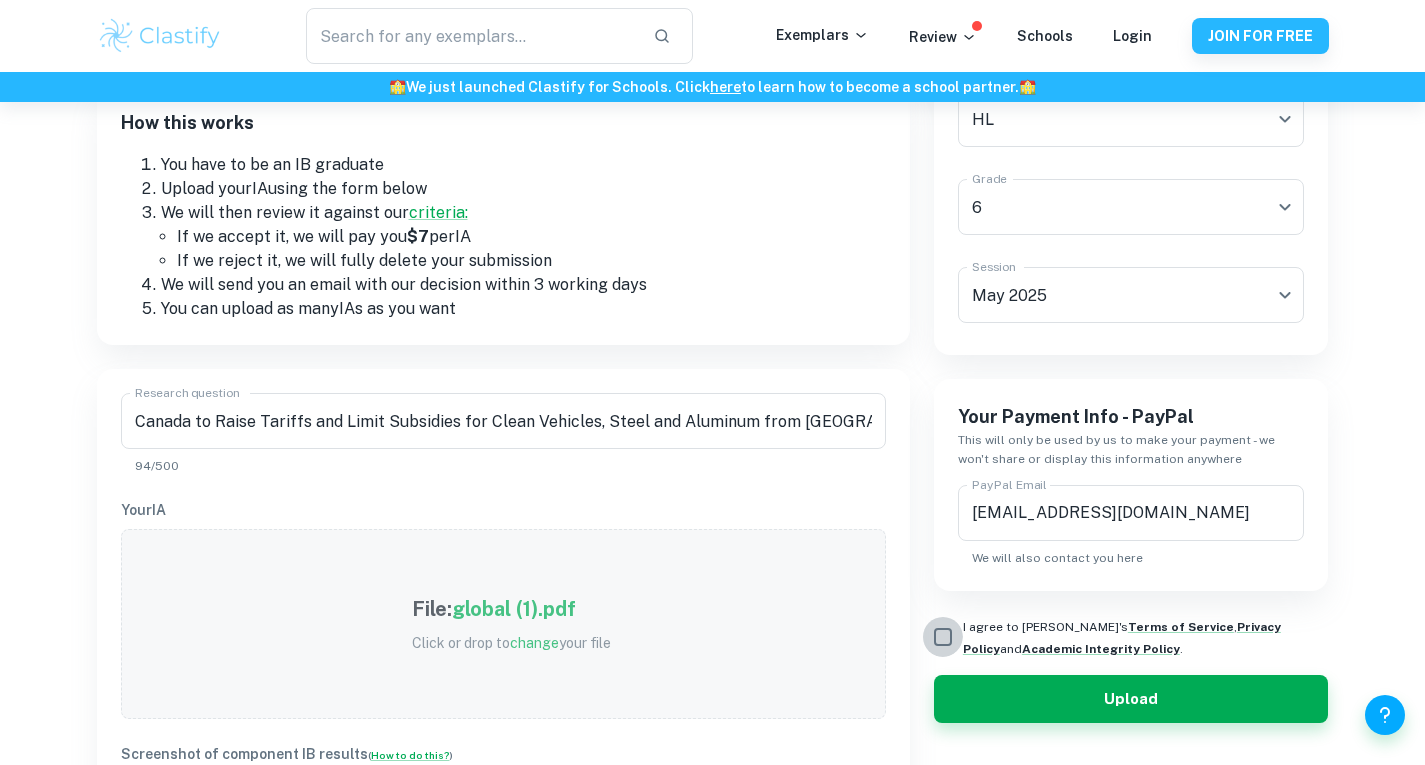 click on "I agree to Clastify's  Terms of Service ,  Privacy Policy  and  Academic Integrity Policy ." at bounding box center (943, 637) 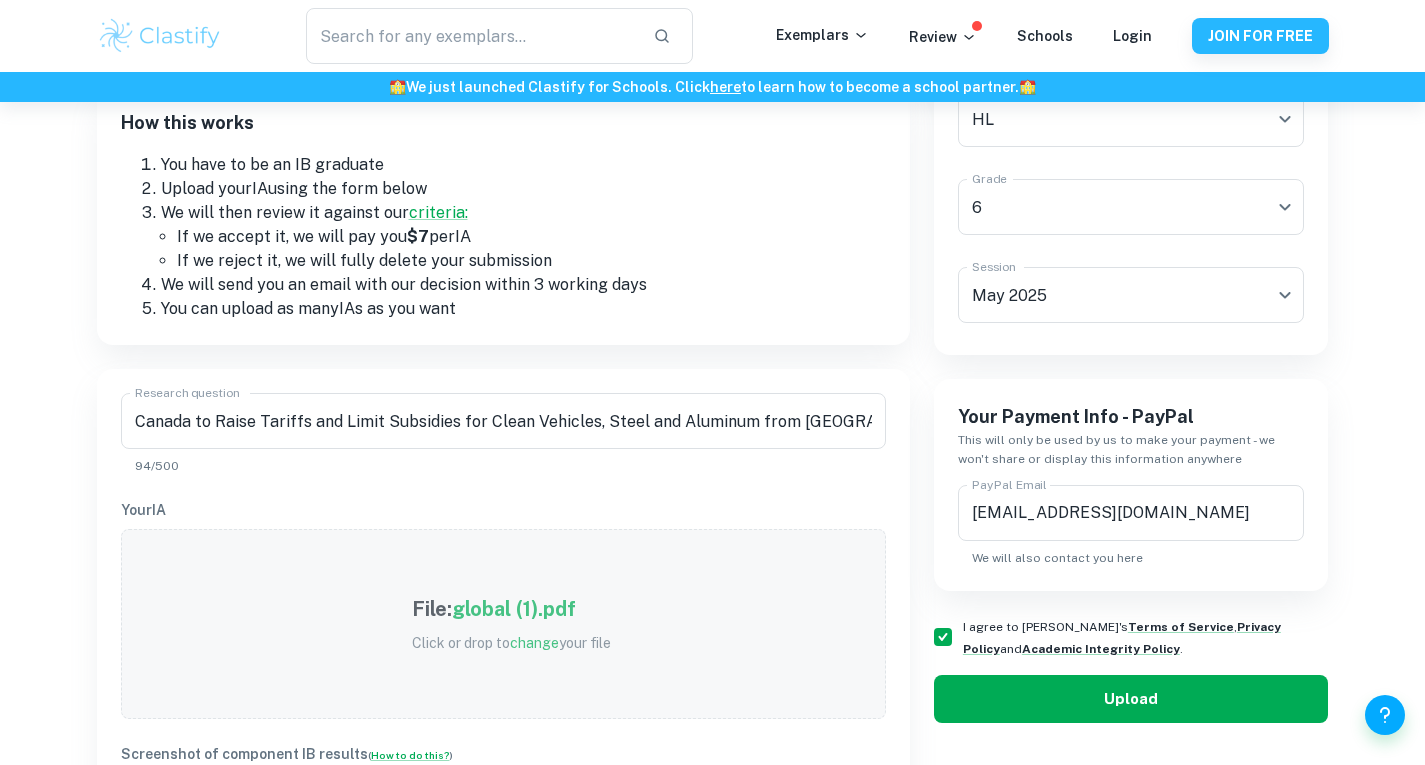 click on "Upload" at bounding box center [1131, 699] 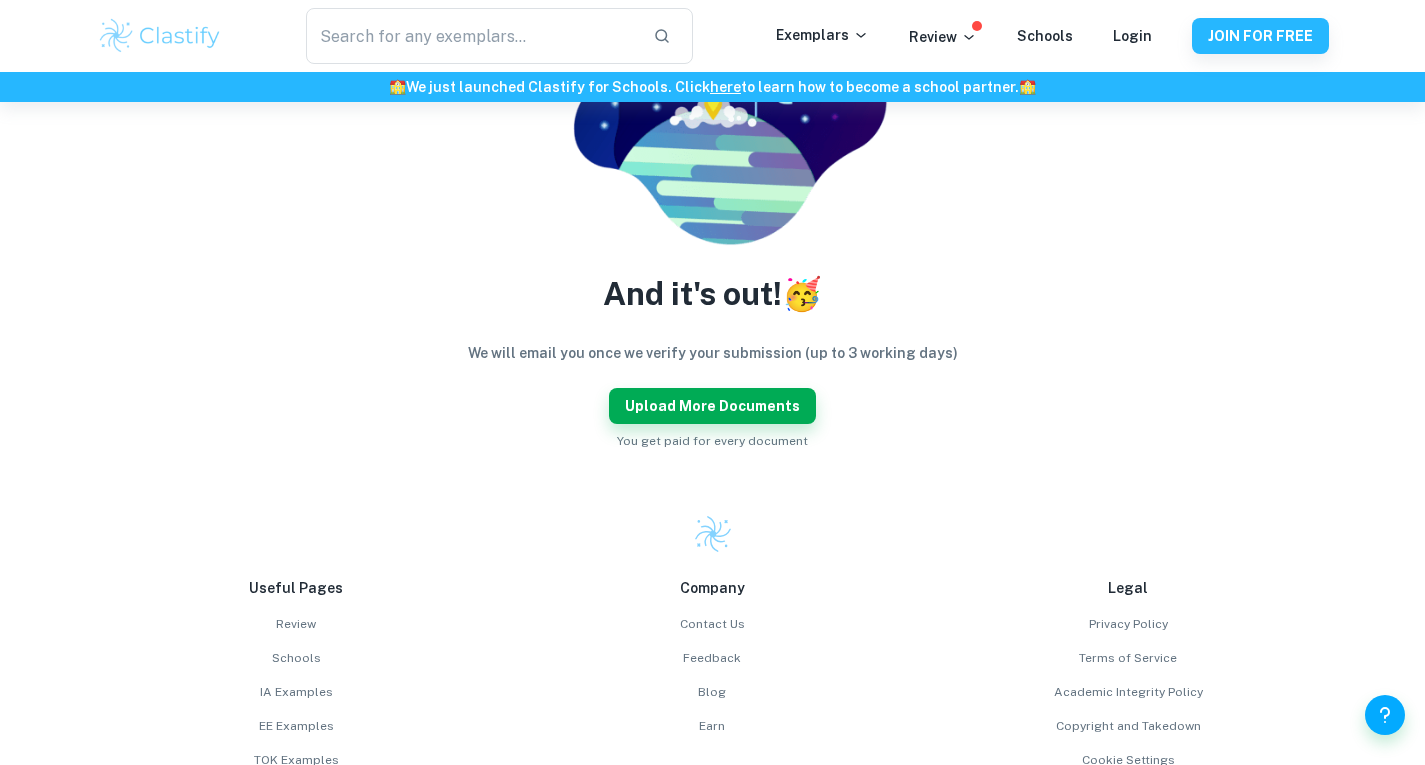 scroll, scrollTop: 0, scrollLeft: 0, axis: both 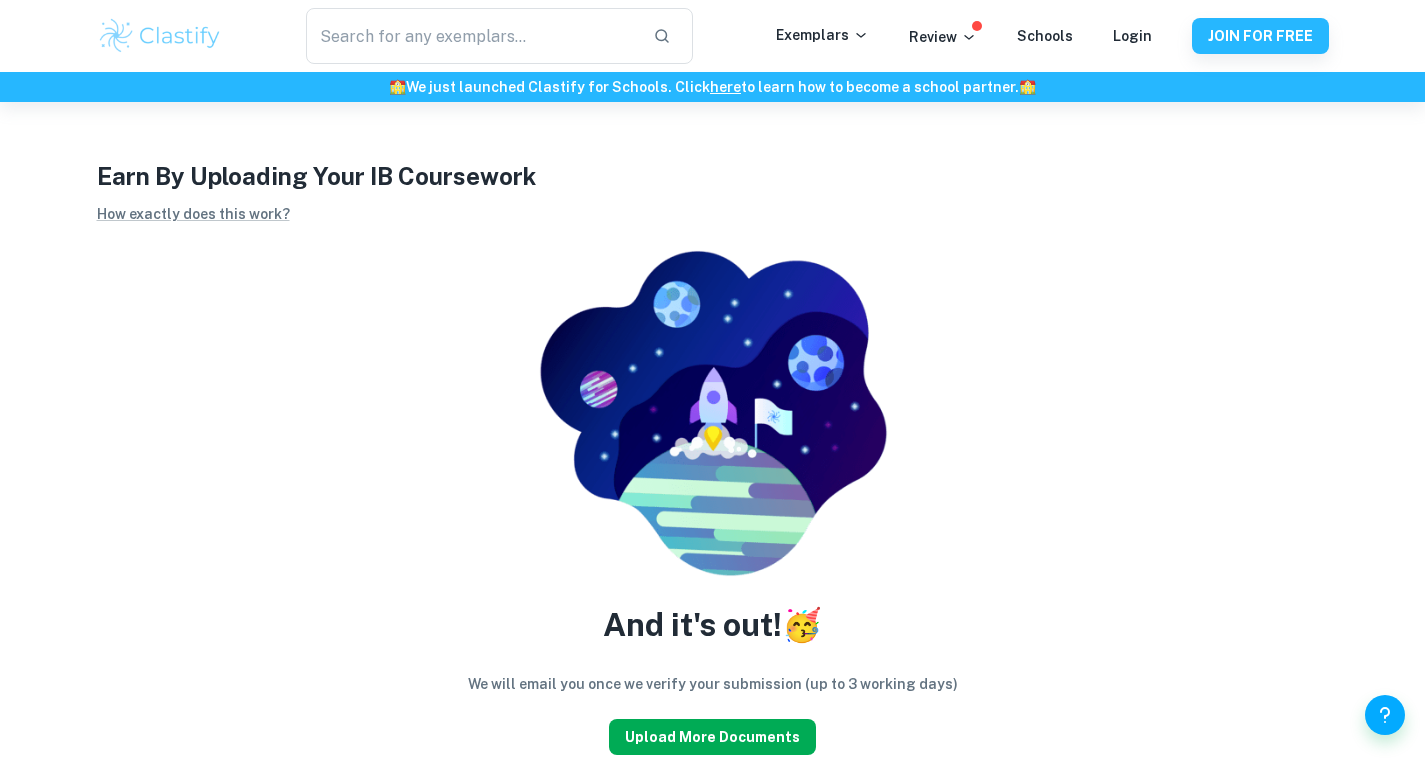click on "Upload more documents" at bounding box center (712, 737) 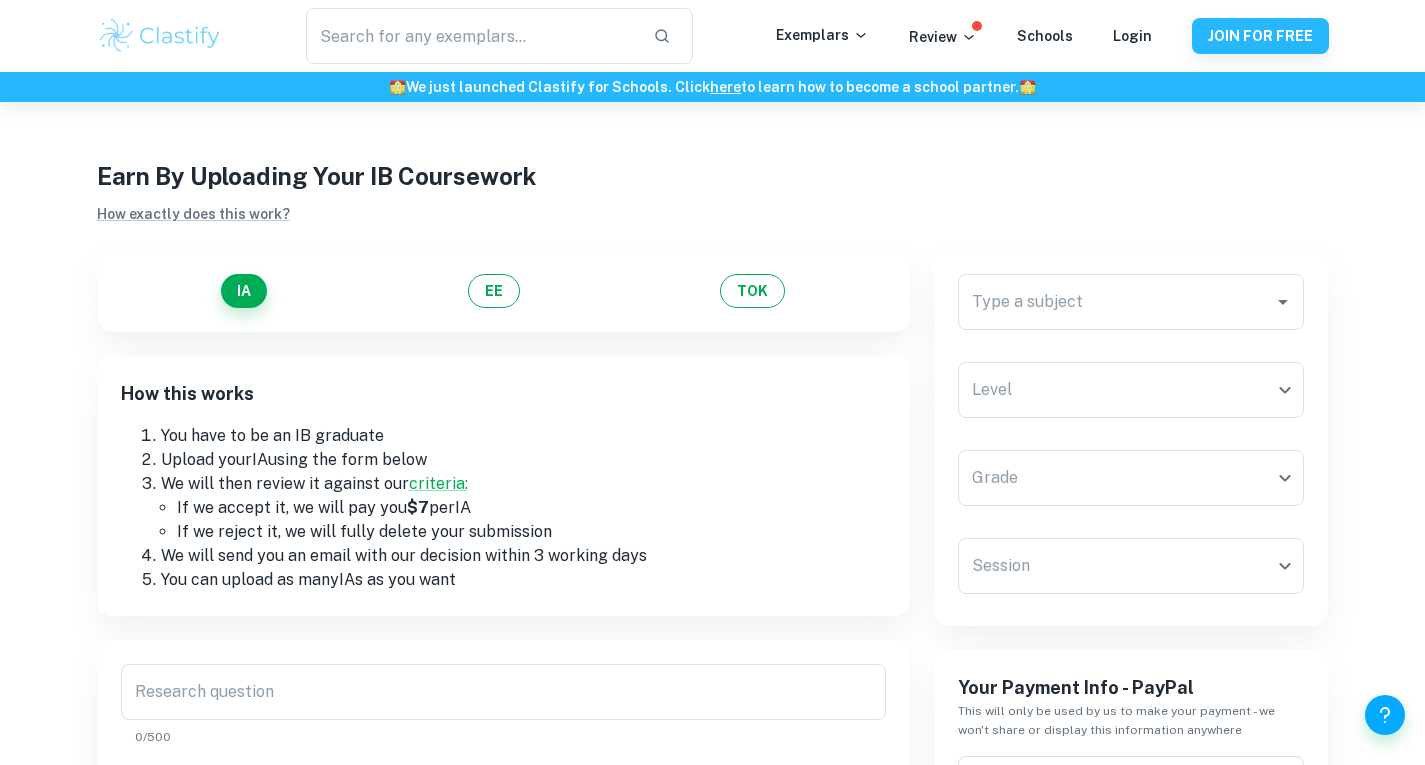 scroll, scrollTop: 63, scrollLeft: 0, axis: vertical 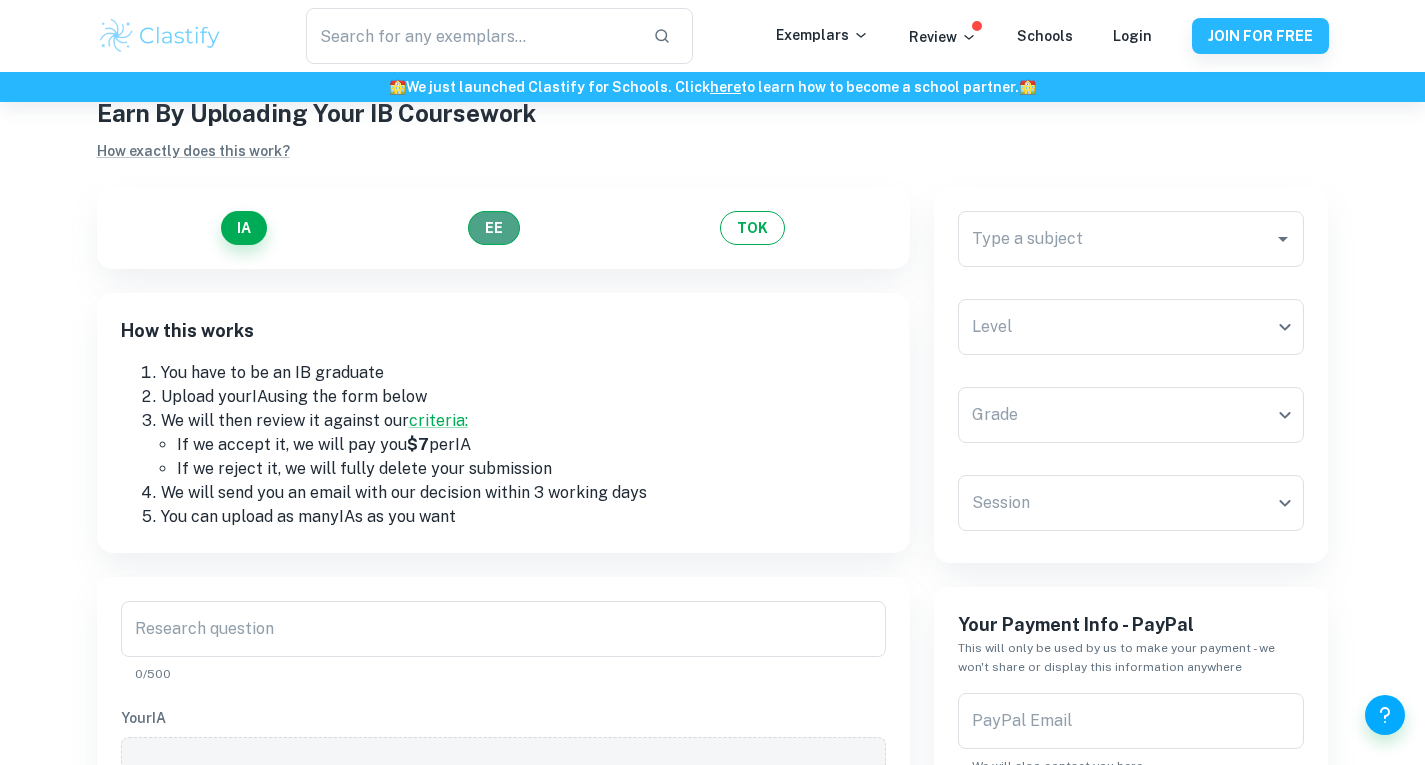 click on "EE" at bounding box center [494, 228] 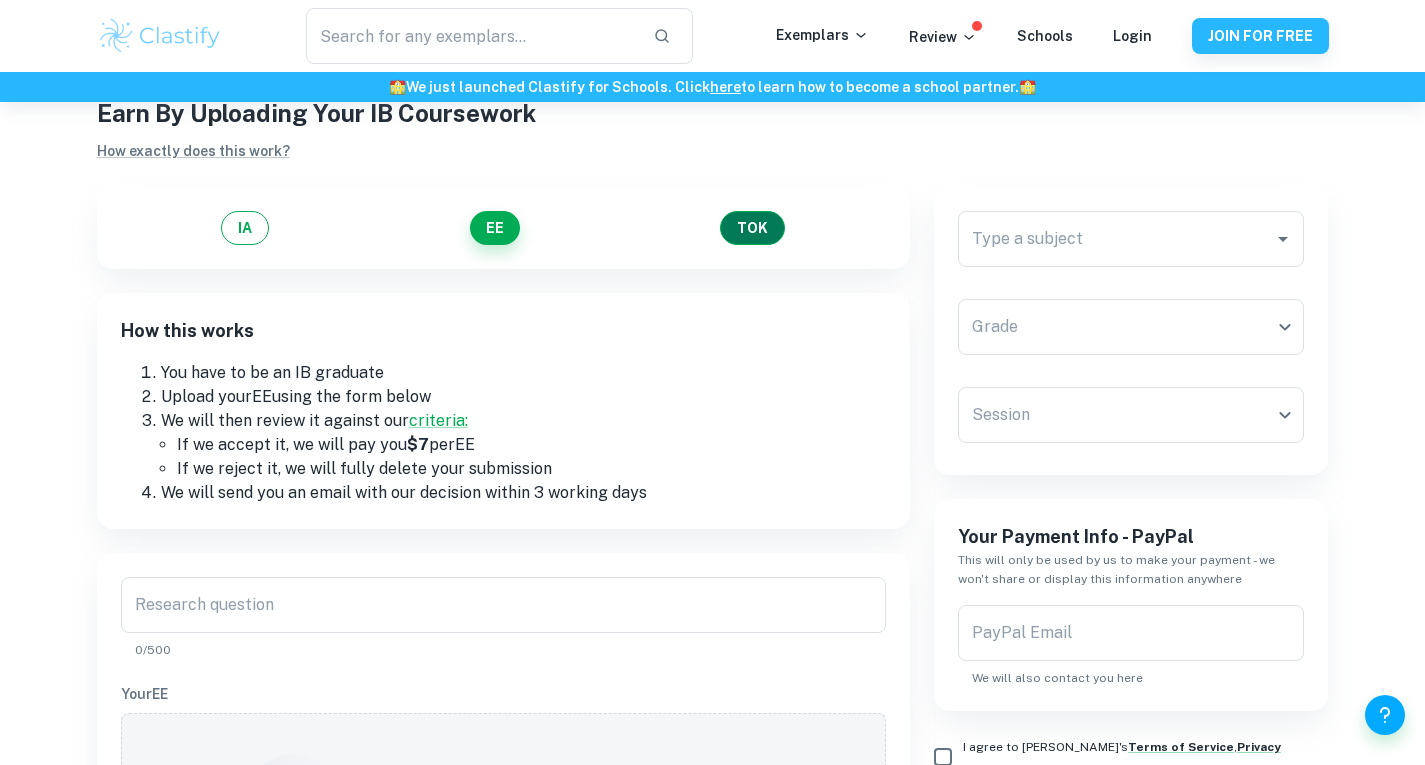 click on "TOK" at bounding box center [752, 228] 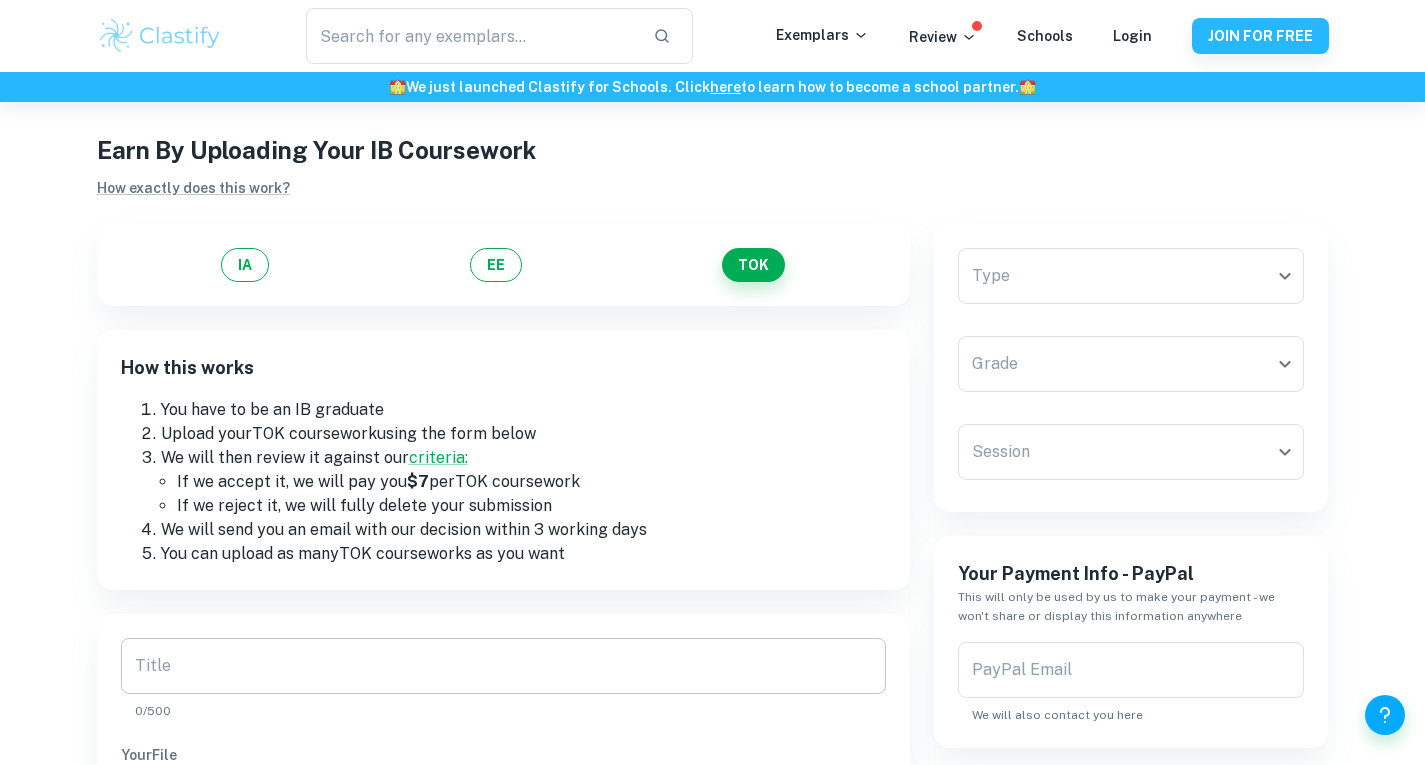 scroll, scrollTop: 23, scrollLeft: 0, axis: vertical 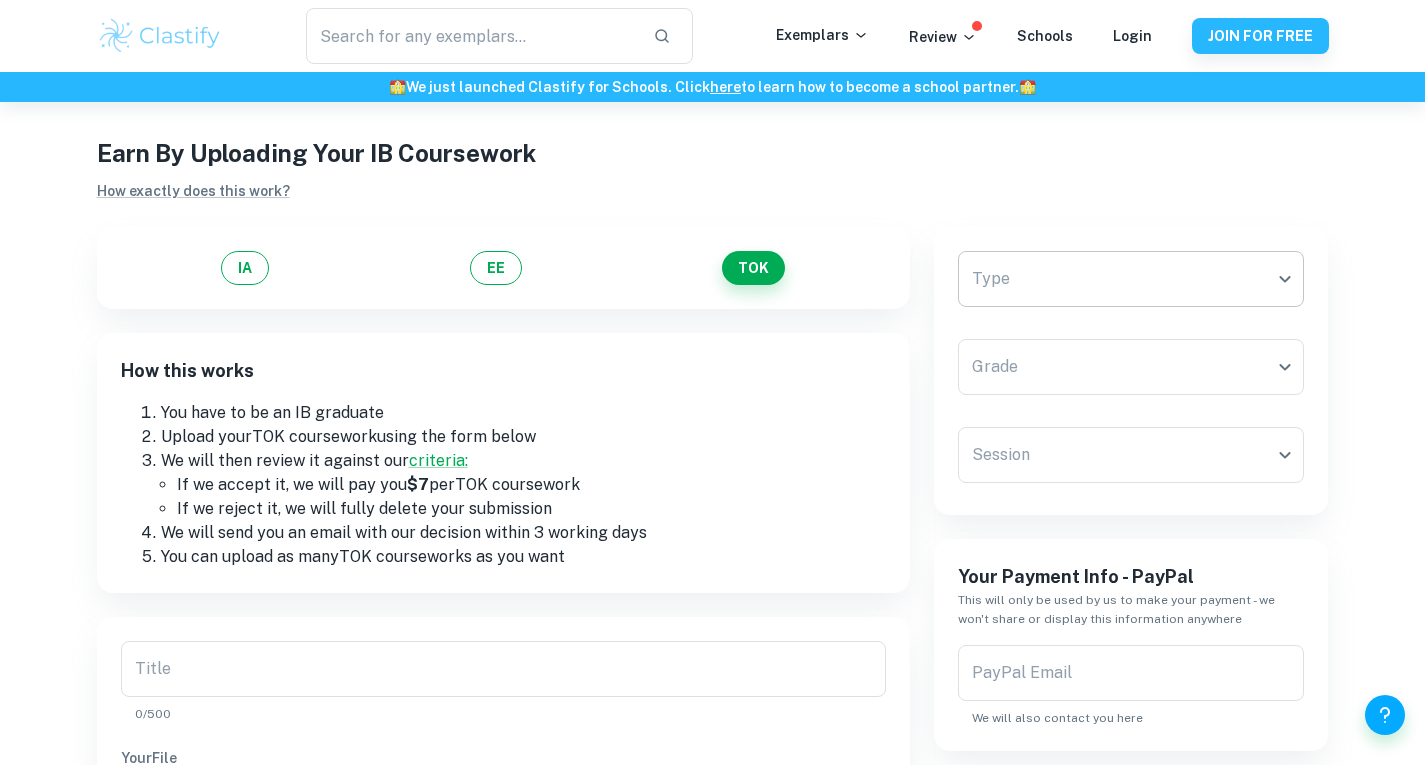 click on "We value your privacy We use cookies to enhance your browsing experience, serve personalised ads or content, and analyse our traffic. By clicking "Accept All", you consent to our use of cookies.   Cookie Policy Customise   Reject All   Accept All   Customise Consent Preferences   We use cookies to help you navigate efficiently and perform certain functions. You will find detailed information about all cookies under each consent category below. The cookies that are categorised as "Necessary" are stored on your browser as they are essential for enabling the basic functionalities of the site. ...  Show more For more information on how Google's third-party cookies operate and handle your data, see:   Google Privacy Policy Necessary Always Active Necessary cookies are required to enable the basic features of this site, such as providing secure log-in or adjusting your consent preferences. These cookies do not store any personally identifiable data. Functional Analytics Performance Advertisement Uncategorised" at bounding box center (712, 461) 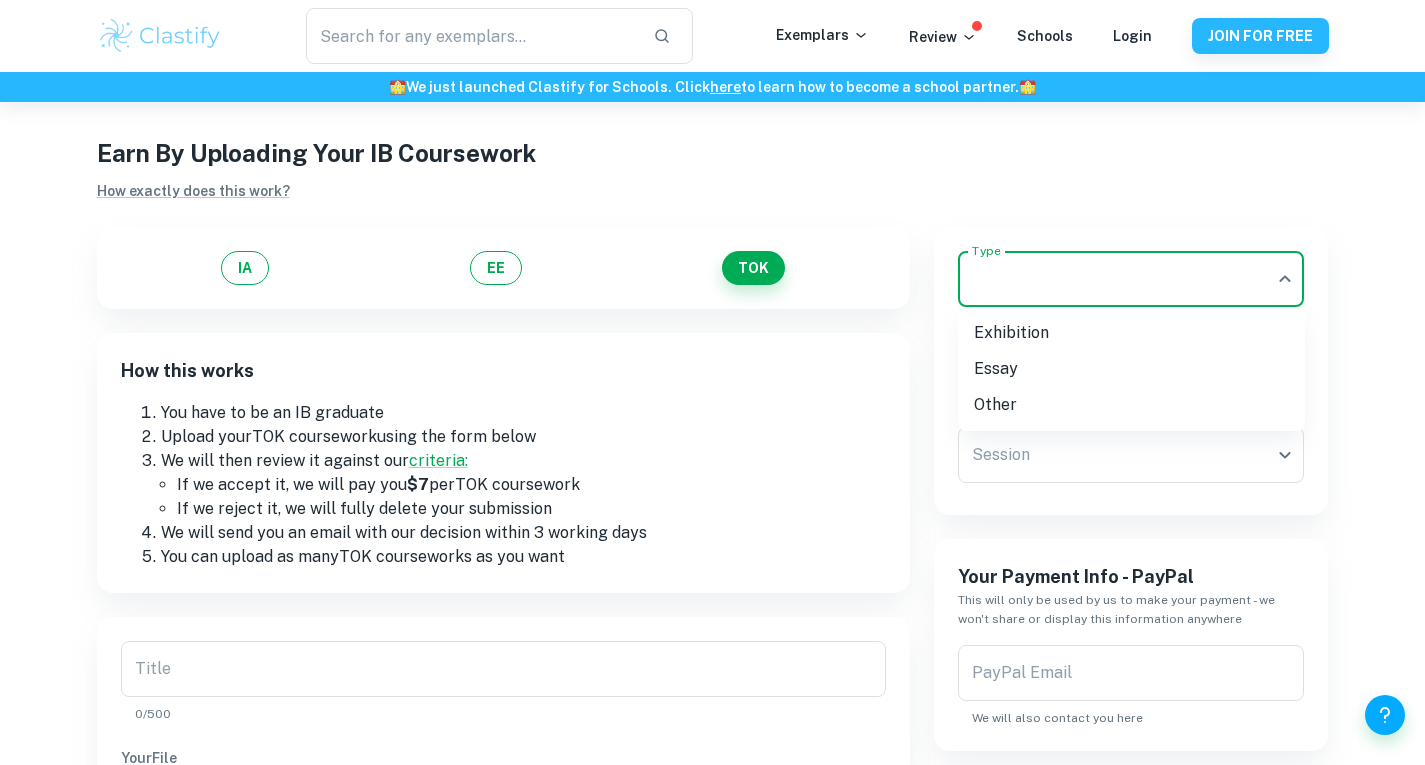 drag, startPoint x: 1017, startPoint y: 344, endPoint x: 971, endPoint y: 313, distance: 55.470715 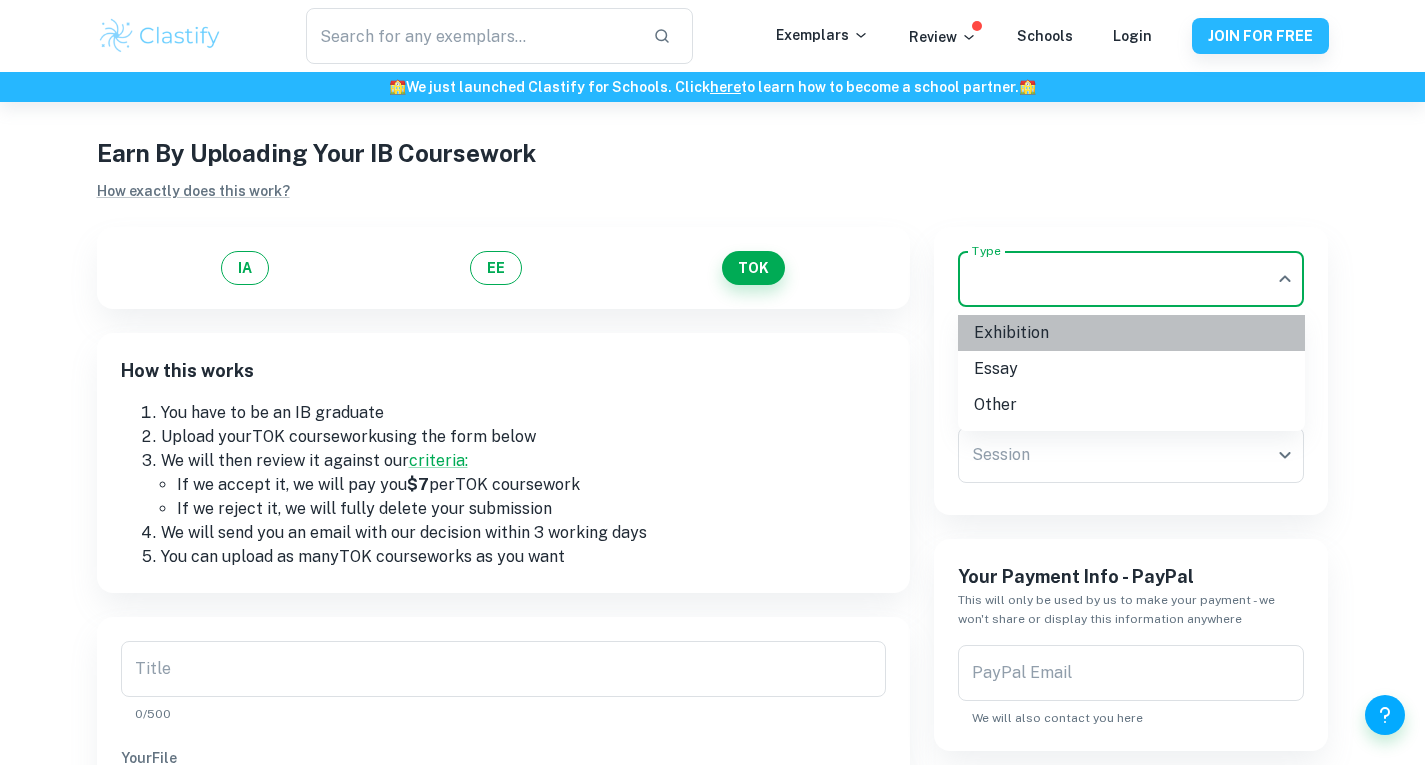 click on "Exhibition" at bounding box center [1131, 333] 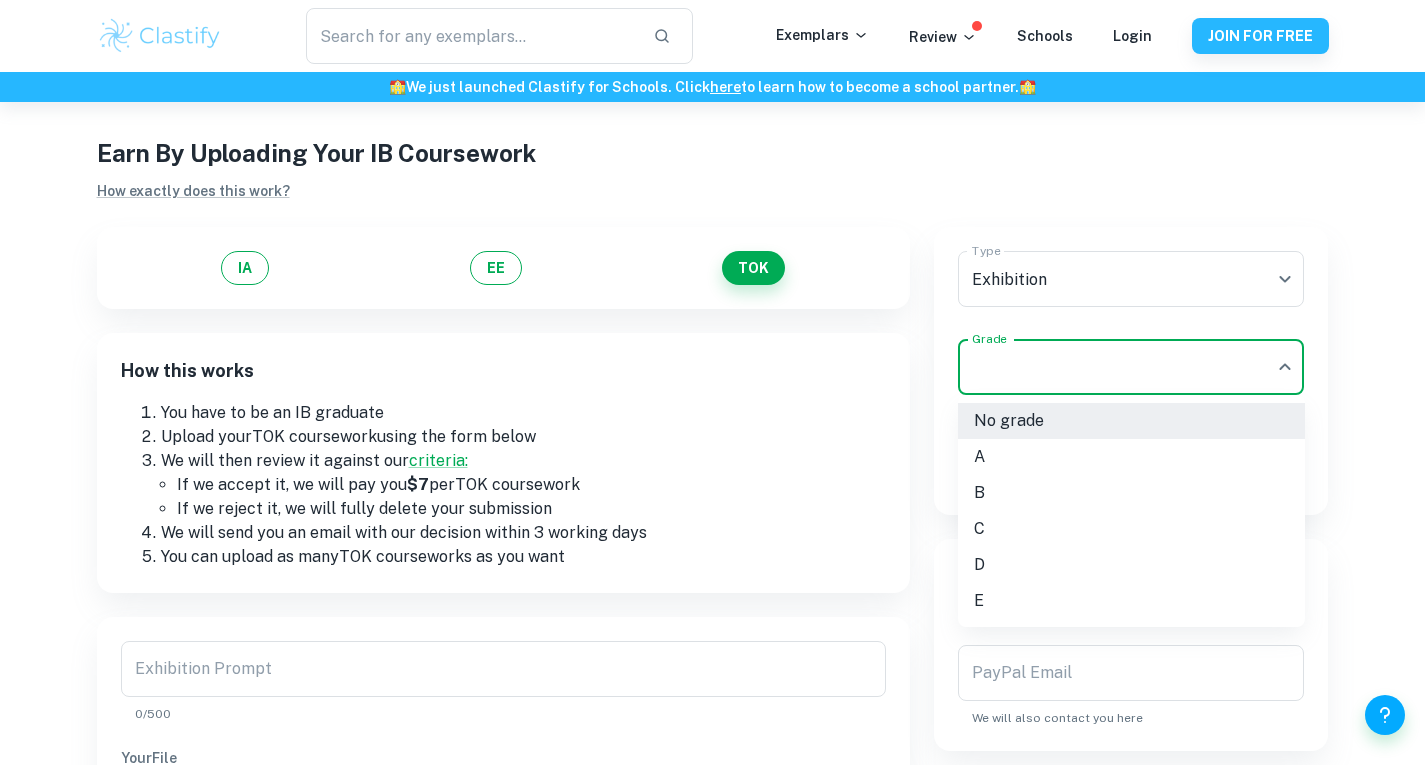 click on "We value your privacy We use cookies to enhance your browsing experience, serve personalised ads or content, and analyse our traffic. By clicking "Accept All", you consent to our use of cookies.   Cookie Policy Customise   Reject All   Accept All   Customise Consent Preferences   We use cookies to help you navigate efficiently and perform certain functions. You will find detailed information about all cookies under each consent category below. The cookies that are categorised as "Necessary" are stored on your browser as they are essential for enabling the basic functionalities of the site. ...  Show more For more information on how Google's third-party cookies operate and handle your data, see:   Google Privacy Policy Necessary Always Active Necessary cookies are required to enable the basic features of this site, such as providing secure log-in or adjusting your consent preferences. These cookies do not store any personally identifiable data. Functional Analytics Performance Advertisement Uncategorised" at bounding box center (712, 461) 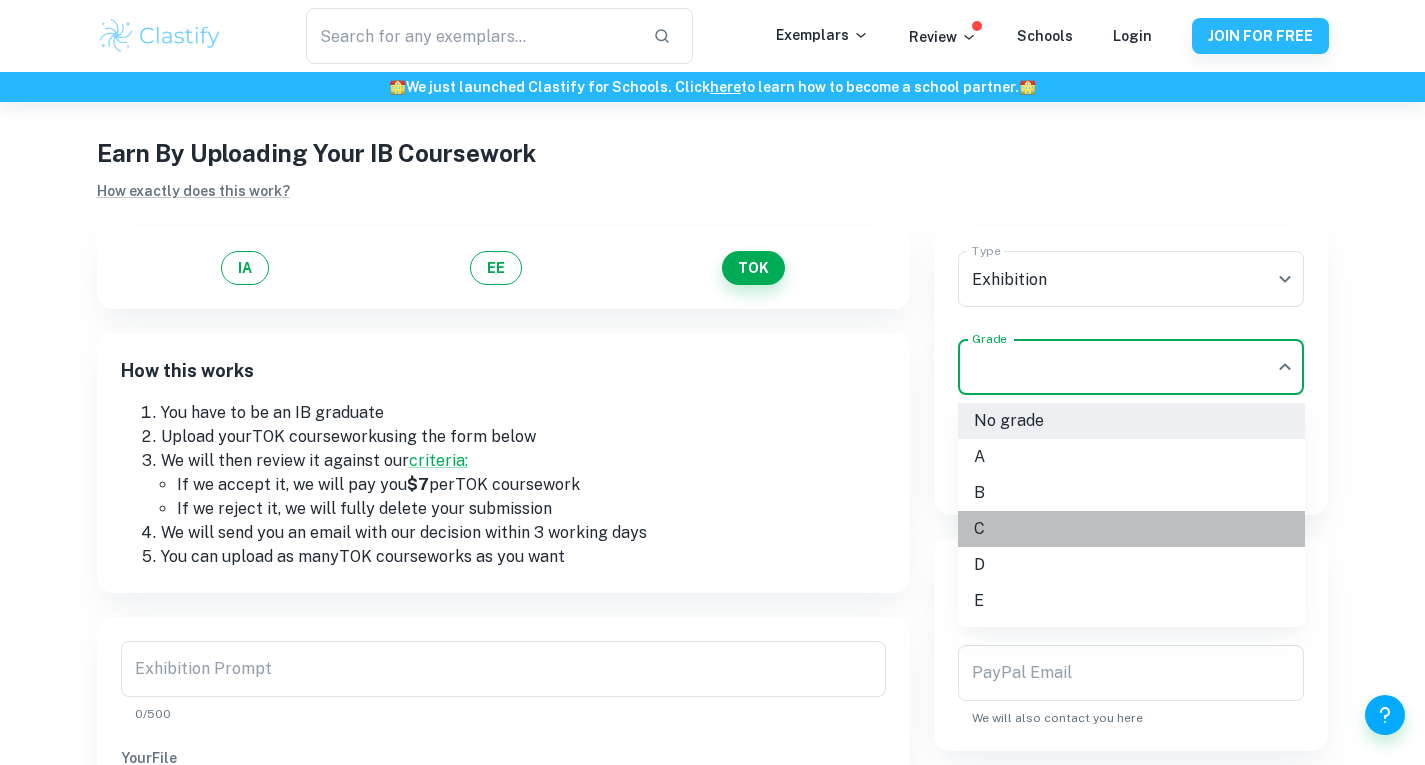 click on "C" at bounding box center (1131, 529) 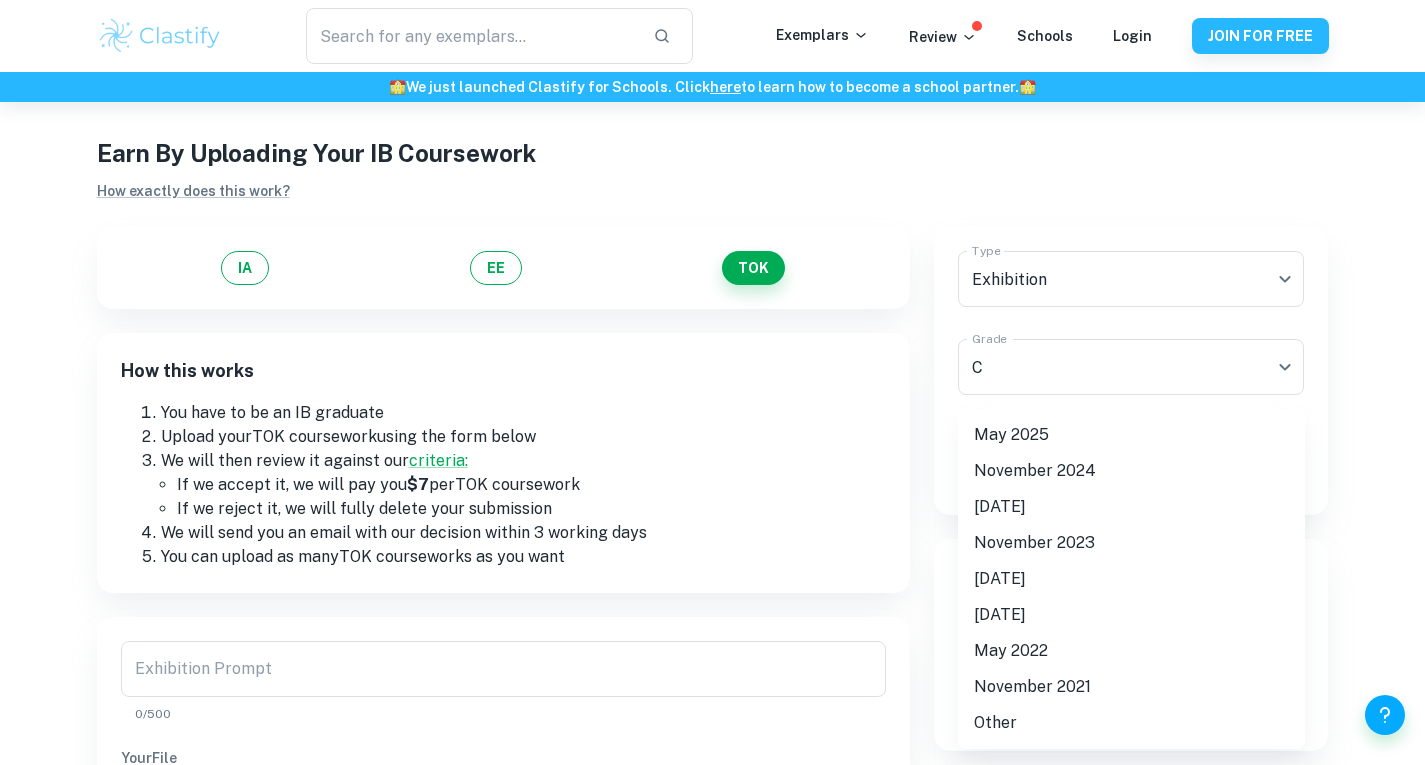 click on "We value your privacy We use cookies to enhance your browsing experience, serve personalised ads or content, and analyse our traffic. By clicking "Accept All", you consent to our use of cookies.   Cookie Policy Customise   Reject All   Accept All   Customise Consent Preferences   We use cookies to help you navigate efficiently and perform certain functions. You will find detailed information about all cookies under each consent category below. The cookies that are categorised as "Necessary" are stored on your browser as they are essential for enabling the basic functionalities of the site. ...  Show more For more information on how Google's third-party cookies operate and handle your data, see:   Google Privacy Policy Necessary Always Active Necessary cookies are required to enable the basic features of this site, such as providing secure log-in or adjusting your consent preferences. These cookies do not store any personally identifiable data. Functional Analytics Performance Advertisement Uncategorised" at bounding box center (712, 461) 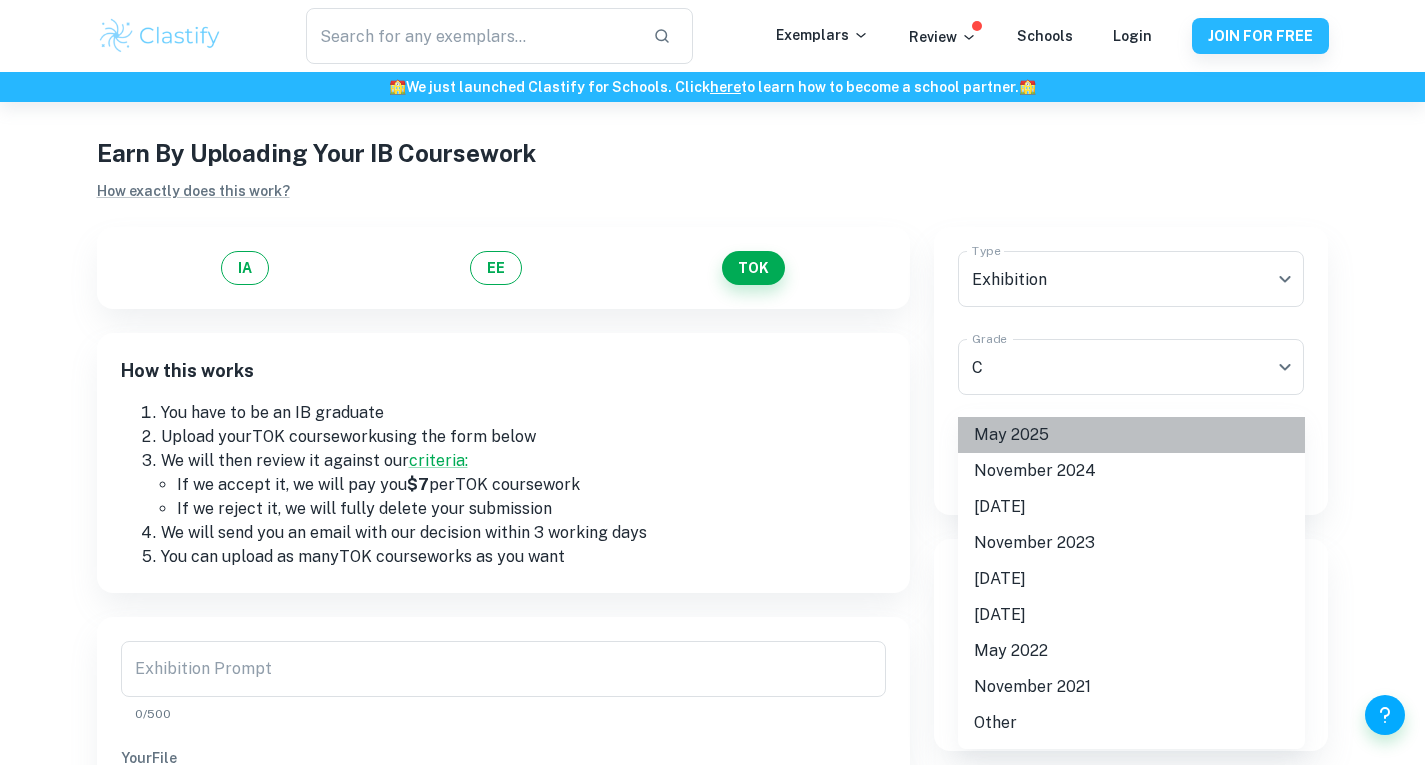 click on "May 2025" at bounding box center [1131, 435] 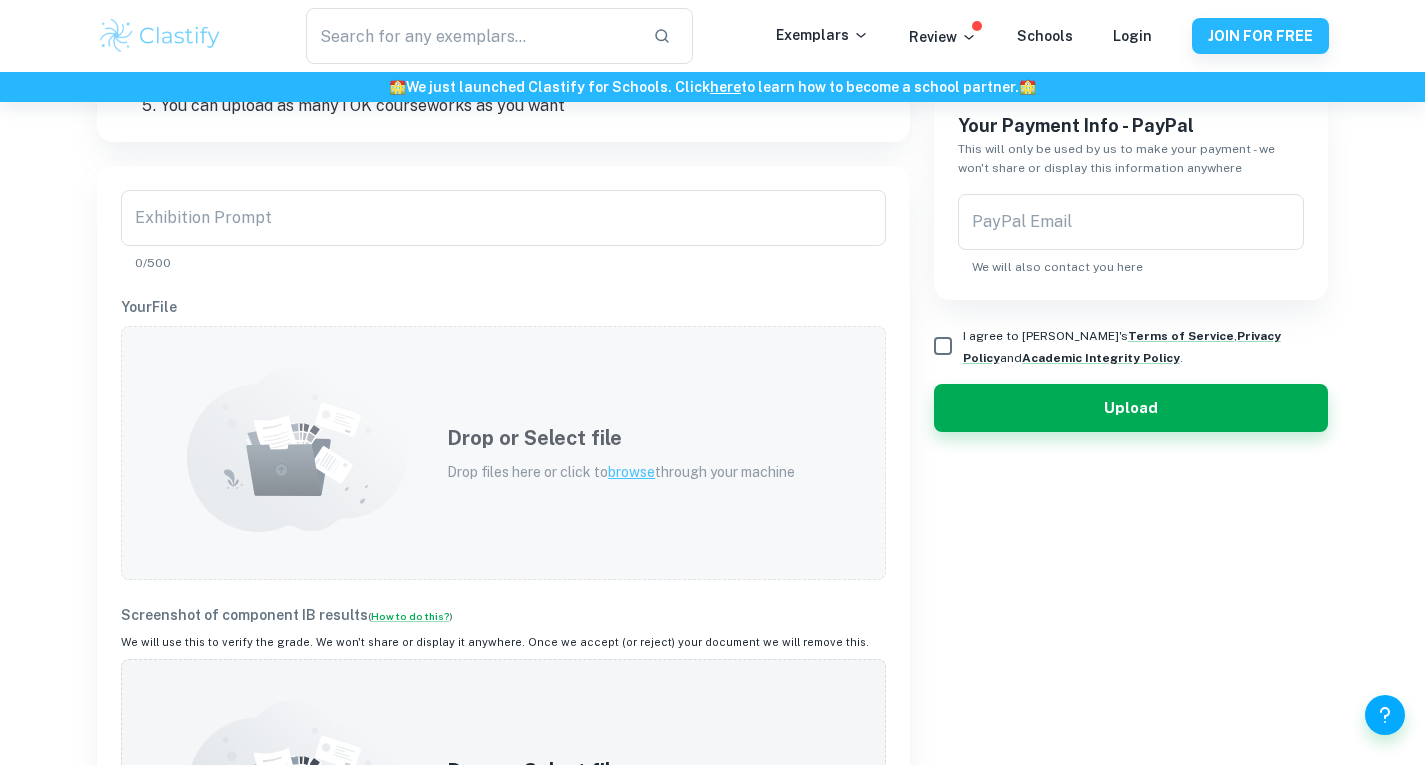scroll, scrollTop: 475, scrollLeft: 0, axis: vertical 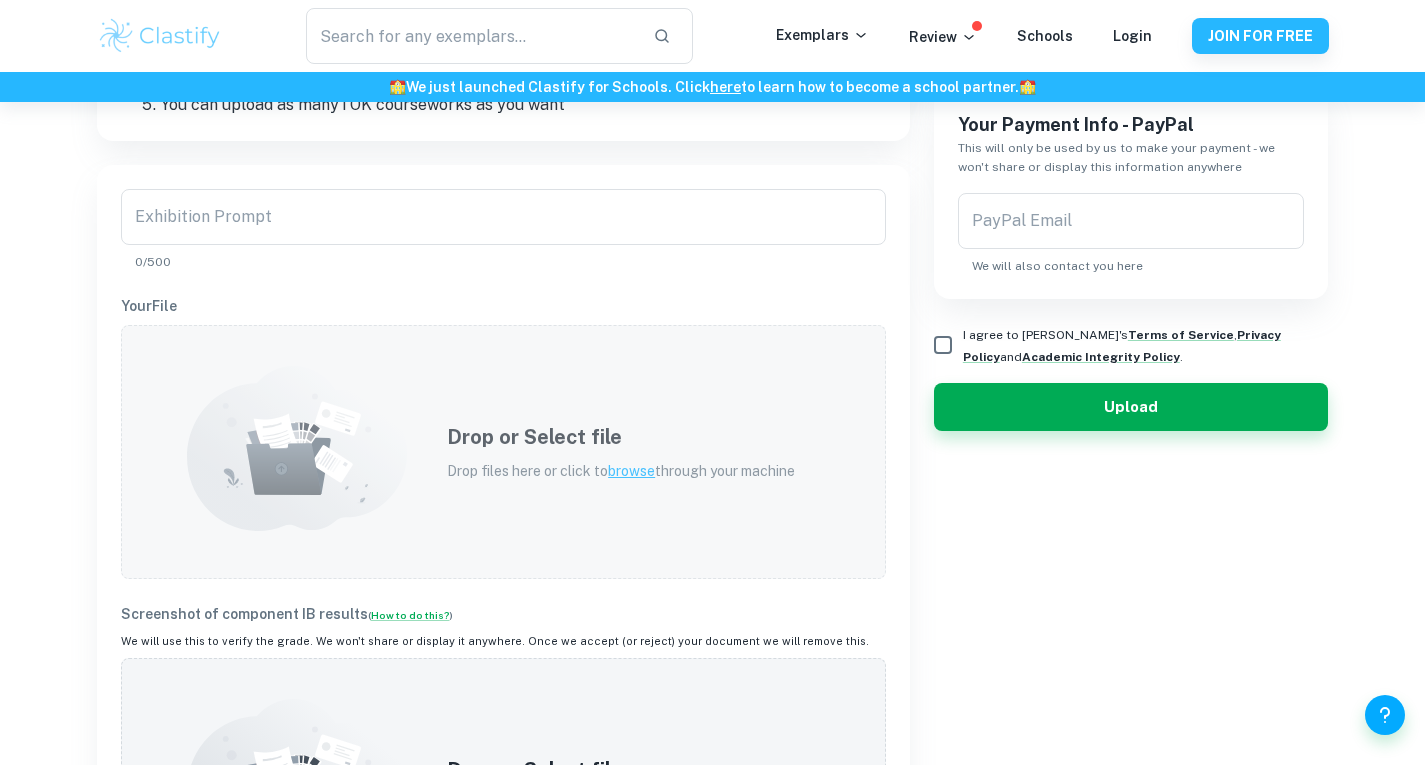 click on "Drop files here or click to  browse  through your machine" at bounding box center (621, 471) 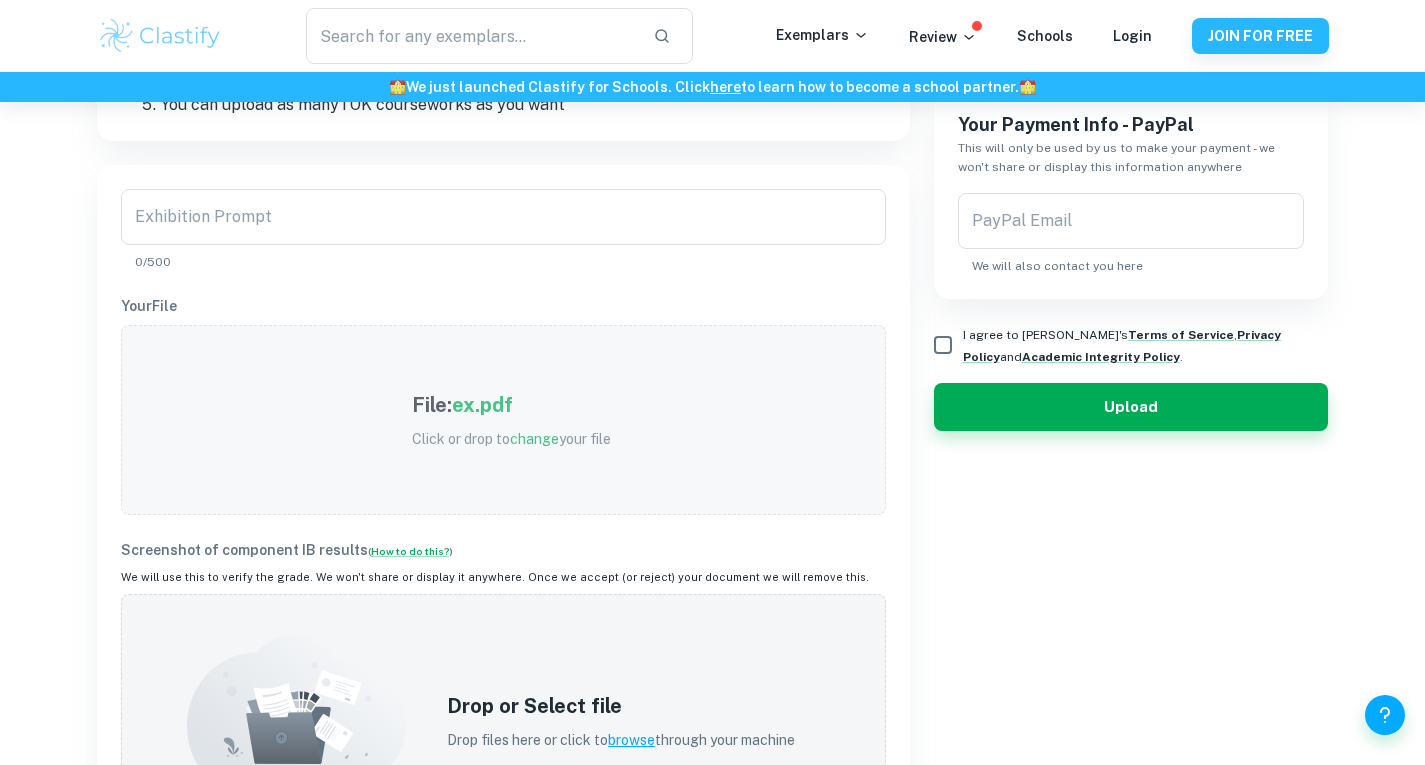 scroll, scrollTop: 664, scrollLeft: 0, axis: vertical 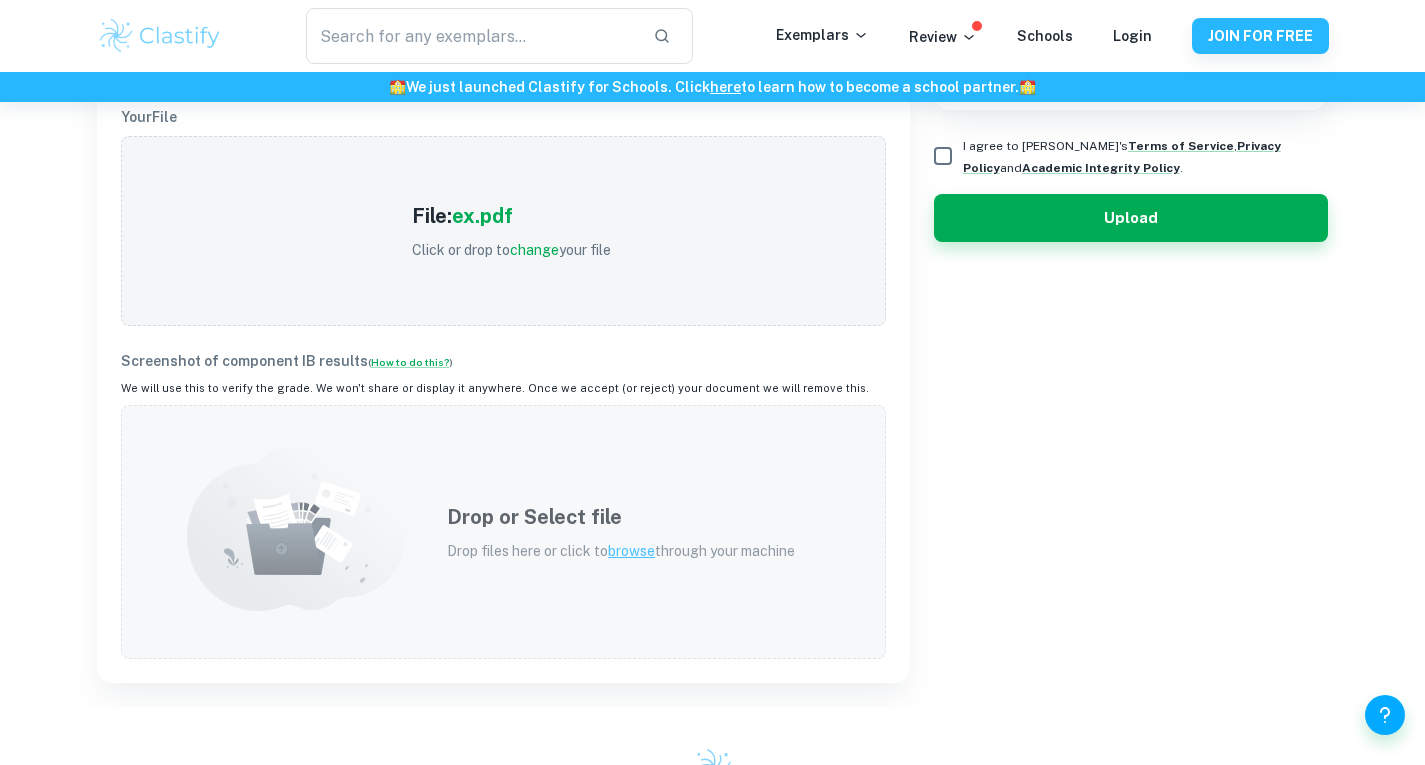 click on "Drop files here or click to  browse  through your machine" at bounding box center (621, 551) 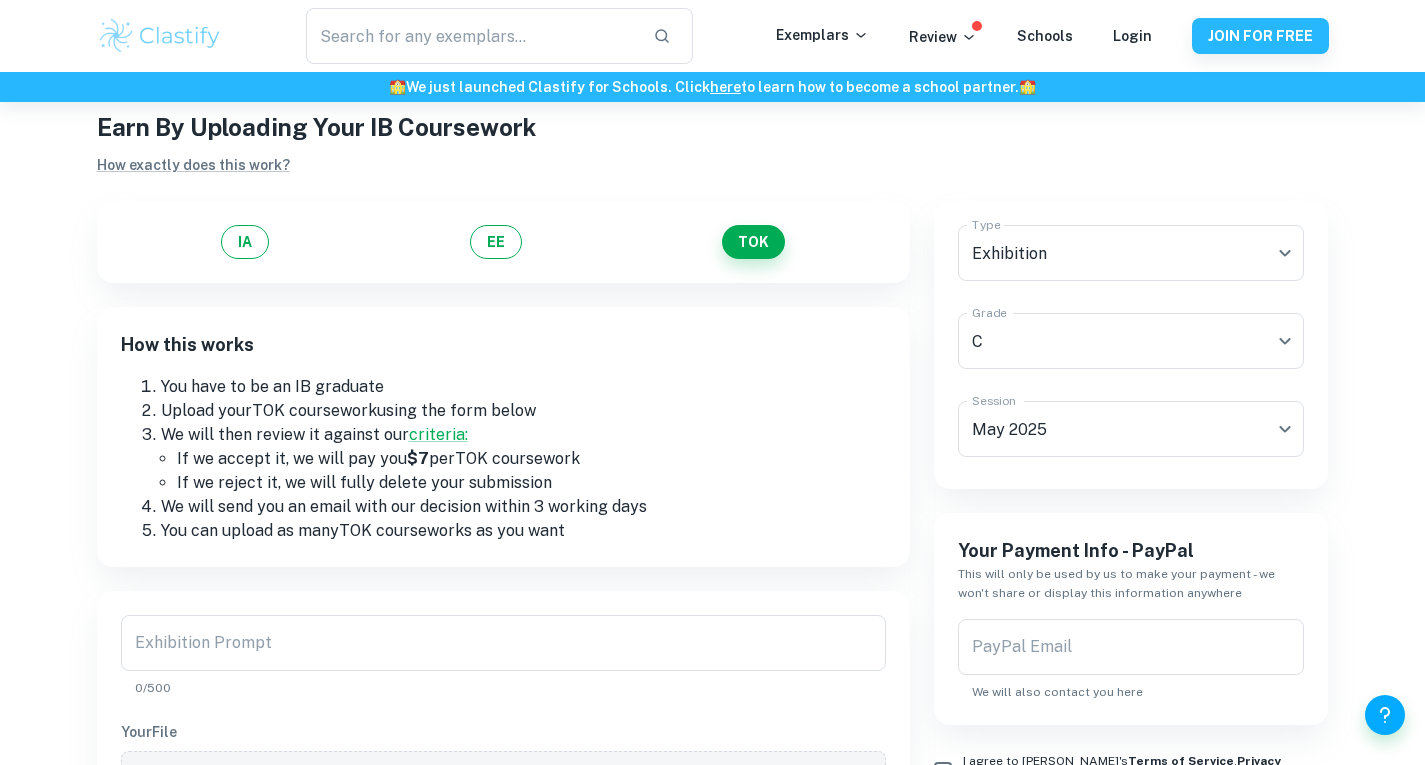 scroll, scrollTop: 47, scrollLeft: 0, axis: vertical 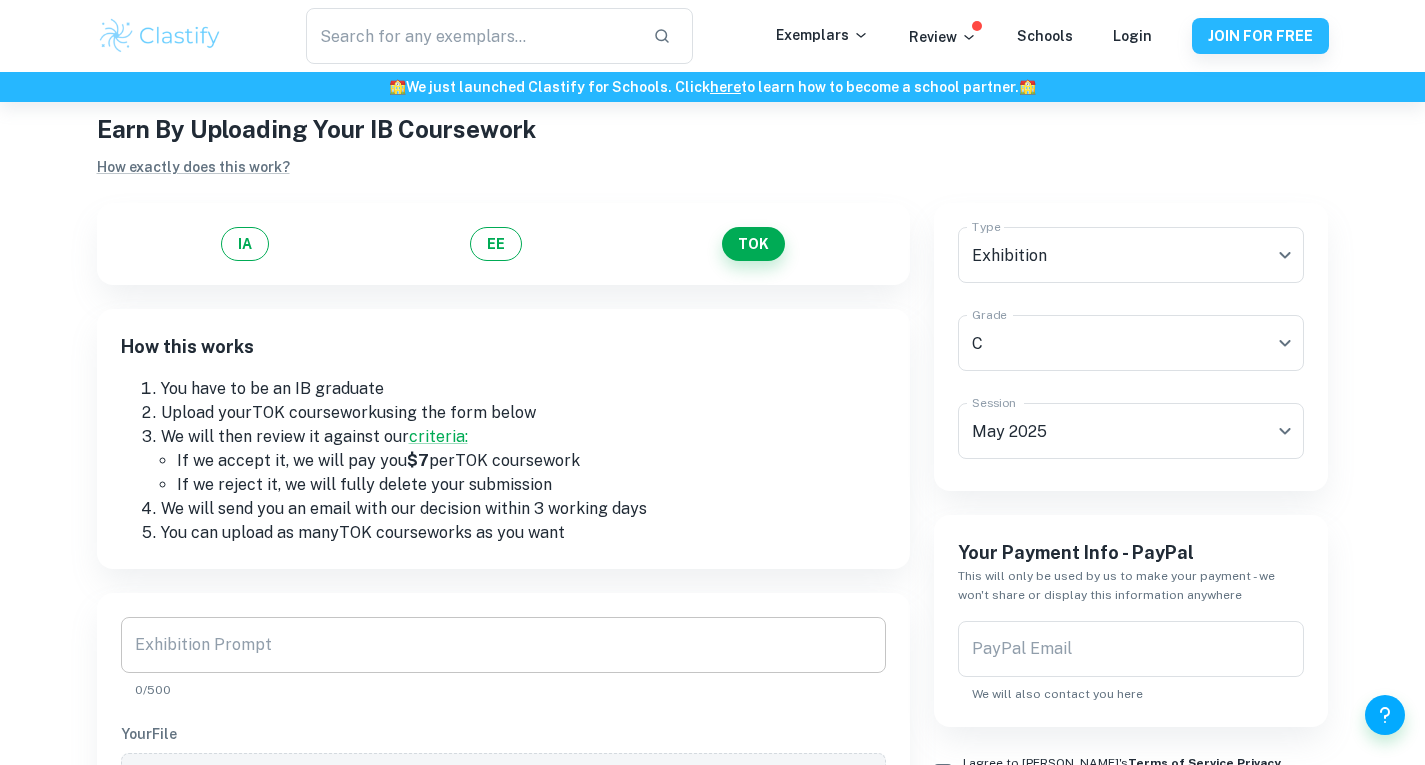 click on "Exhibition Prompt" at bounding box center (503, 645) 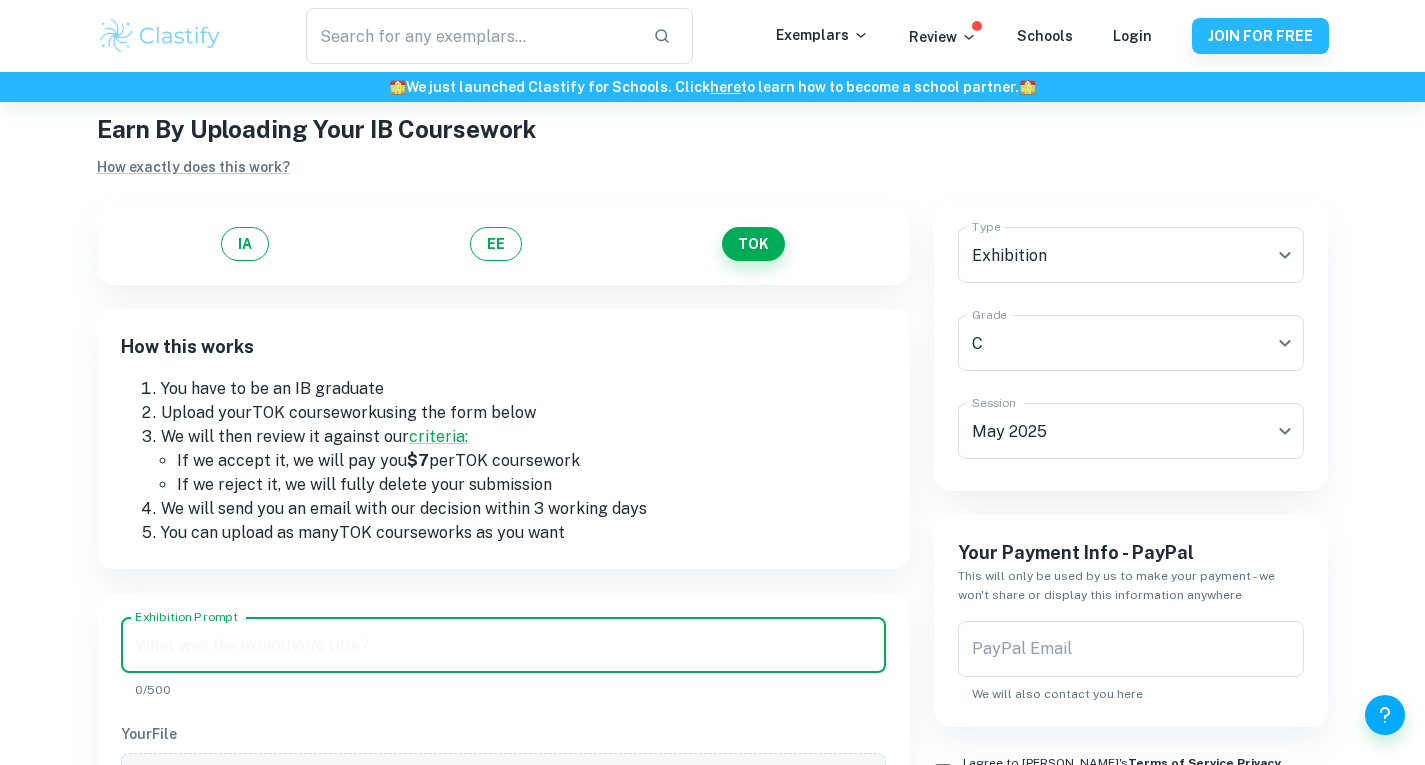 paste on "What counts as knowledge?" 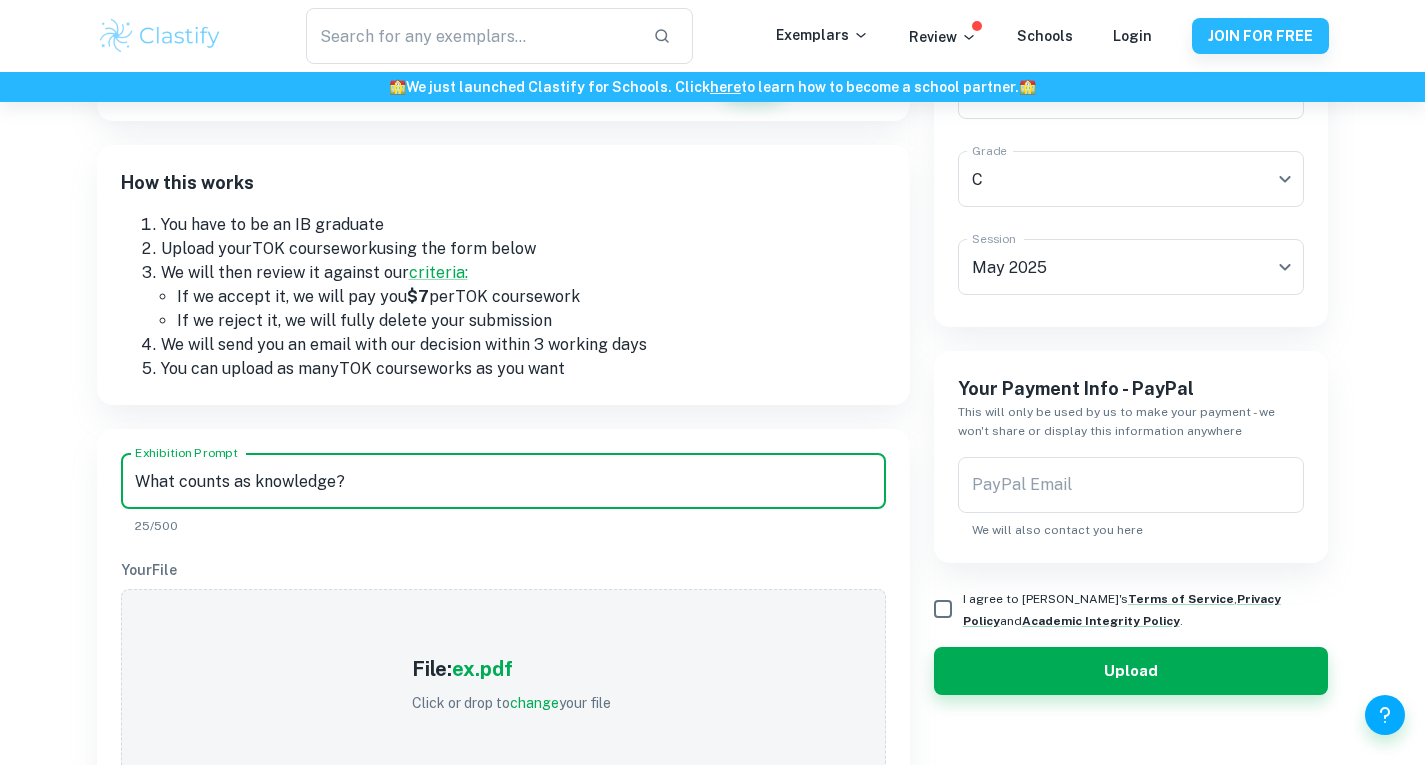 scroll, scrollTop: 212, scrollLeft: 0, axis: vertical 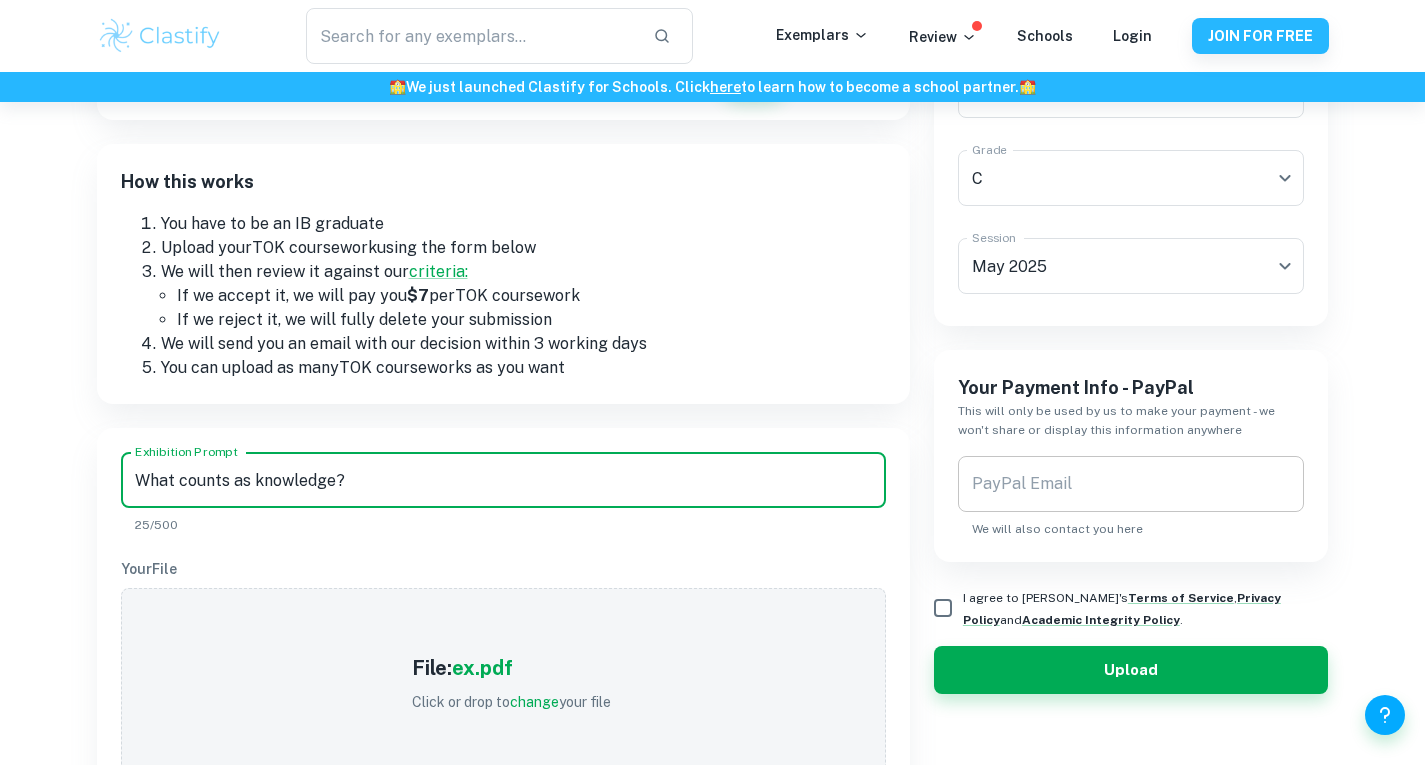 type on "What counts as knowledge?" 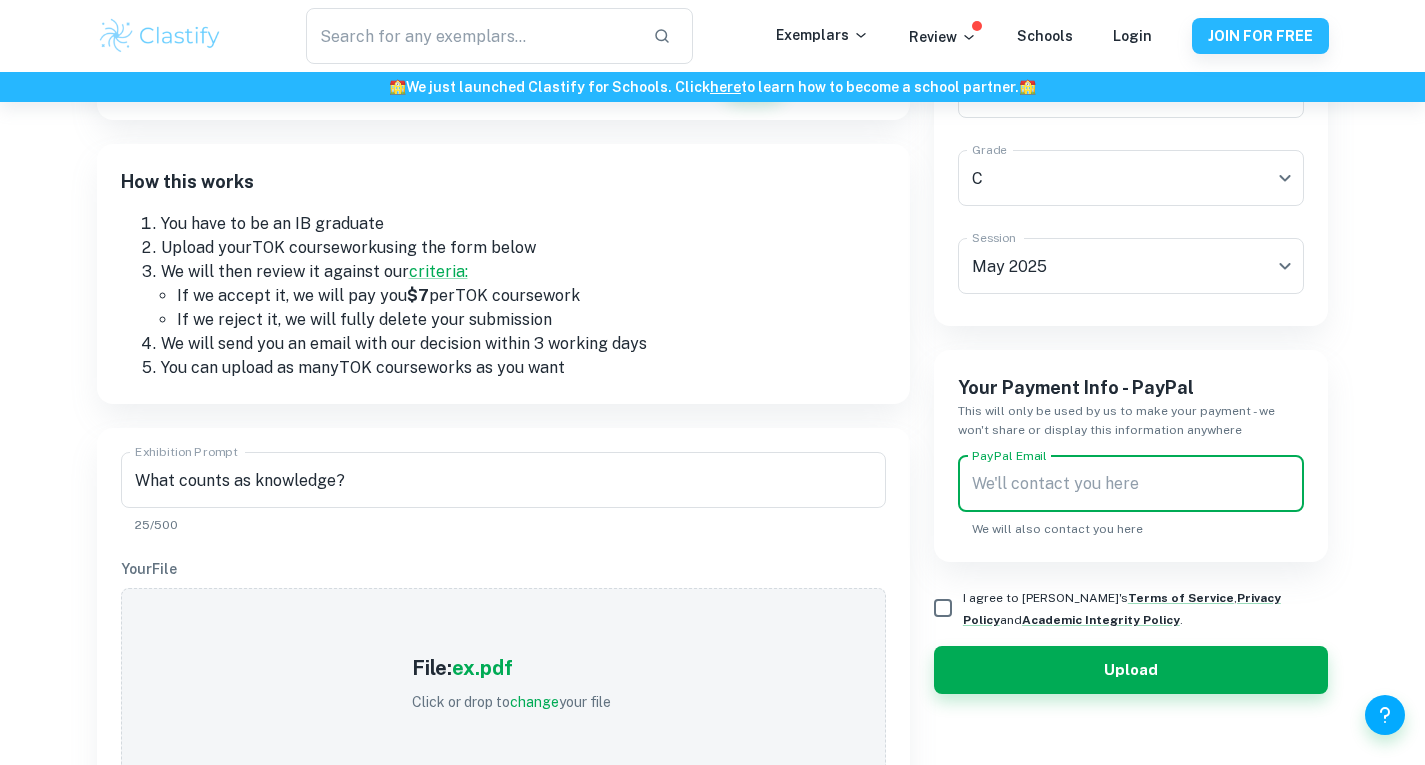 click on "PayPal Email" at bounding box center (1131, 484) 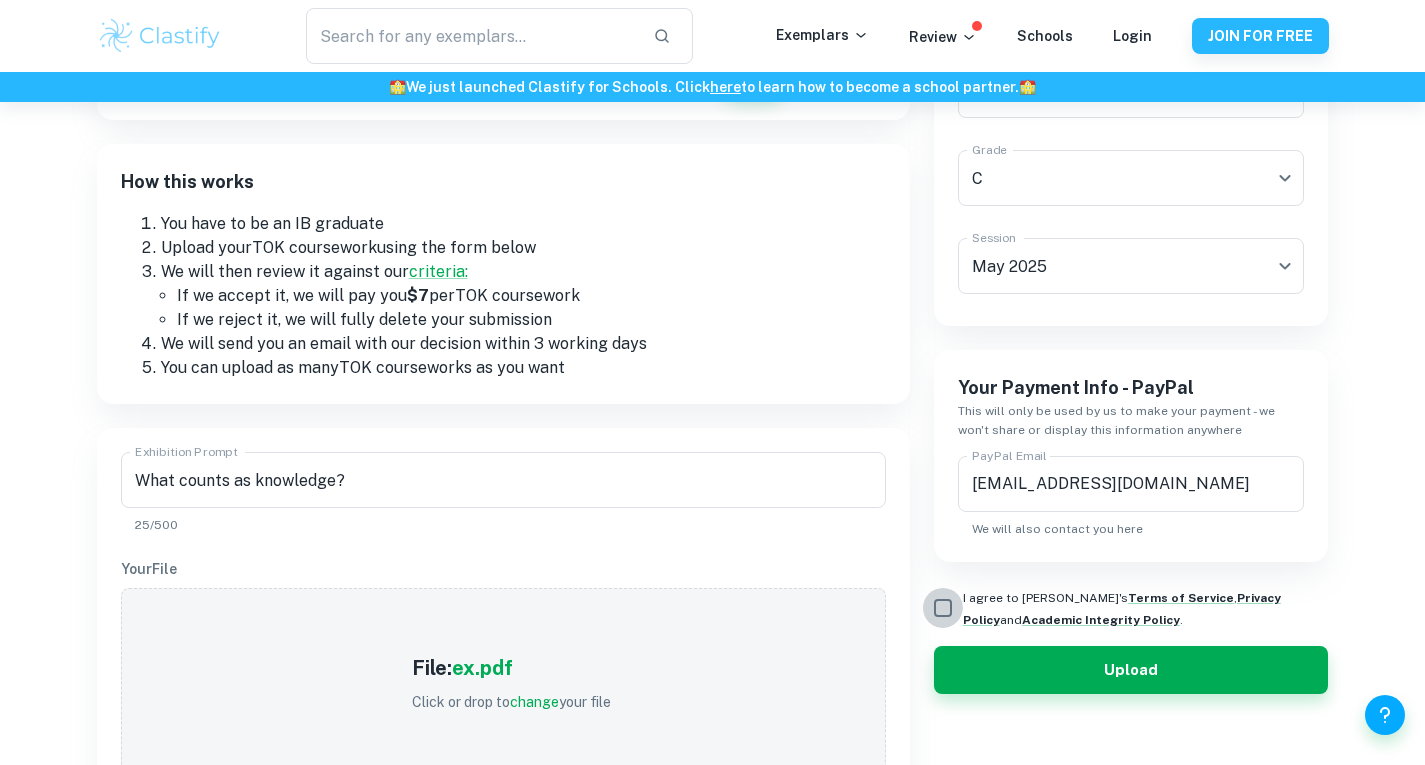 click on "I agree to Clastify's  Terms of Service ,  Privacy Policy  and  Academic Integrity Policy ." at bounding box center (943, 608) 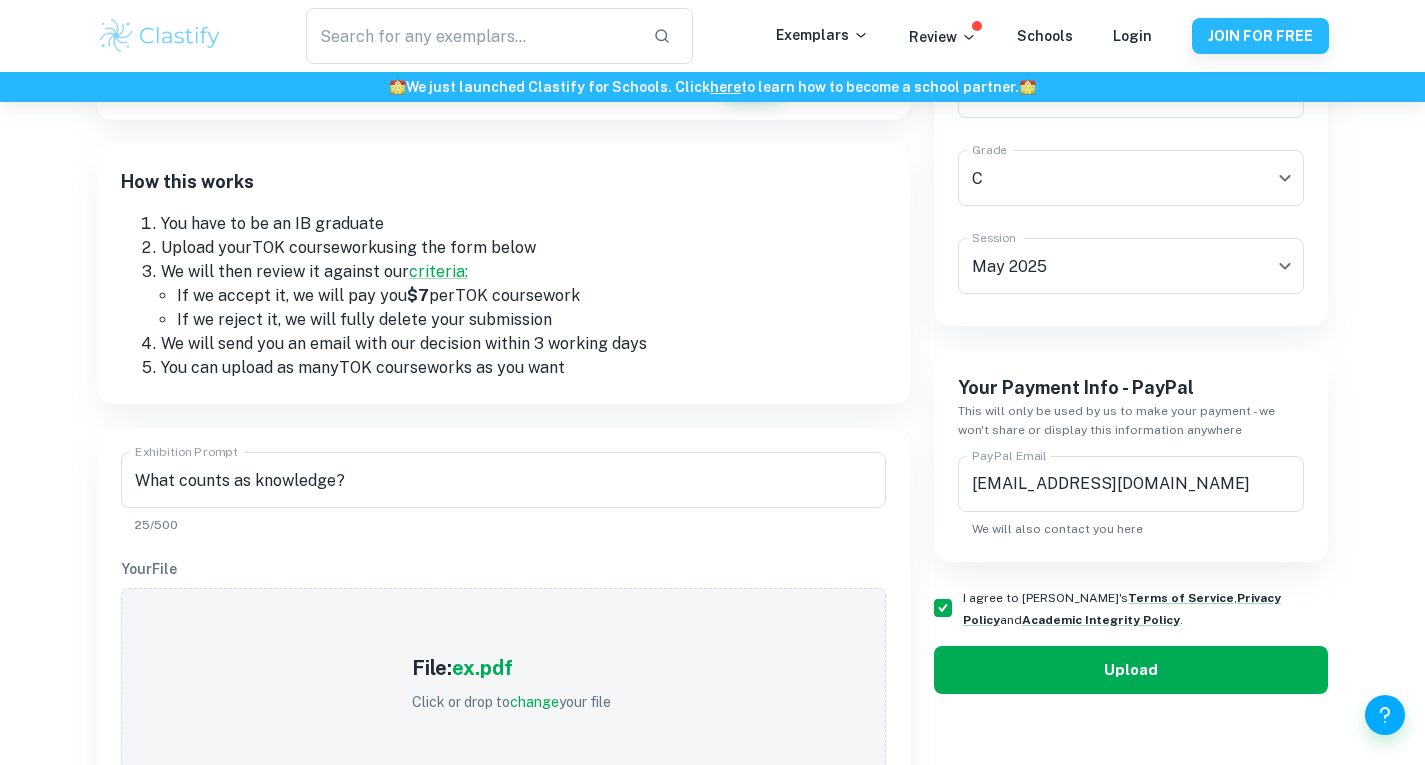 click on "Upload" at bounding box center [1131, 670] 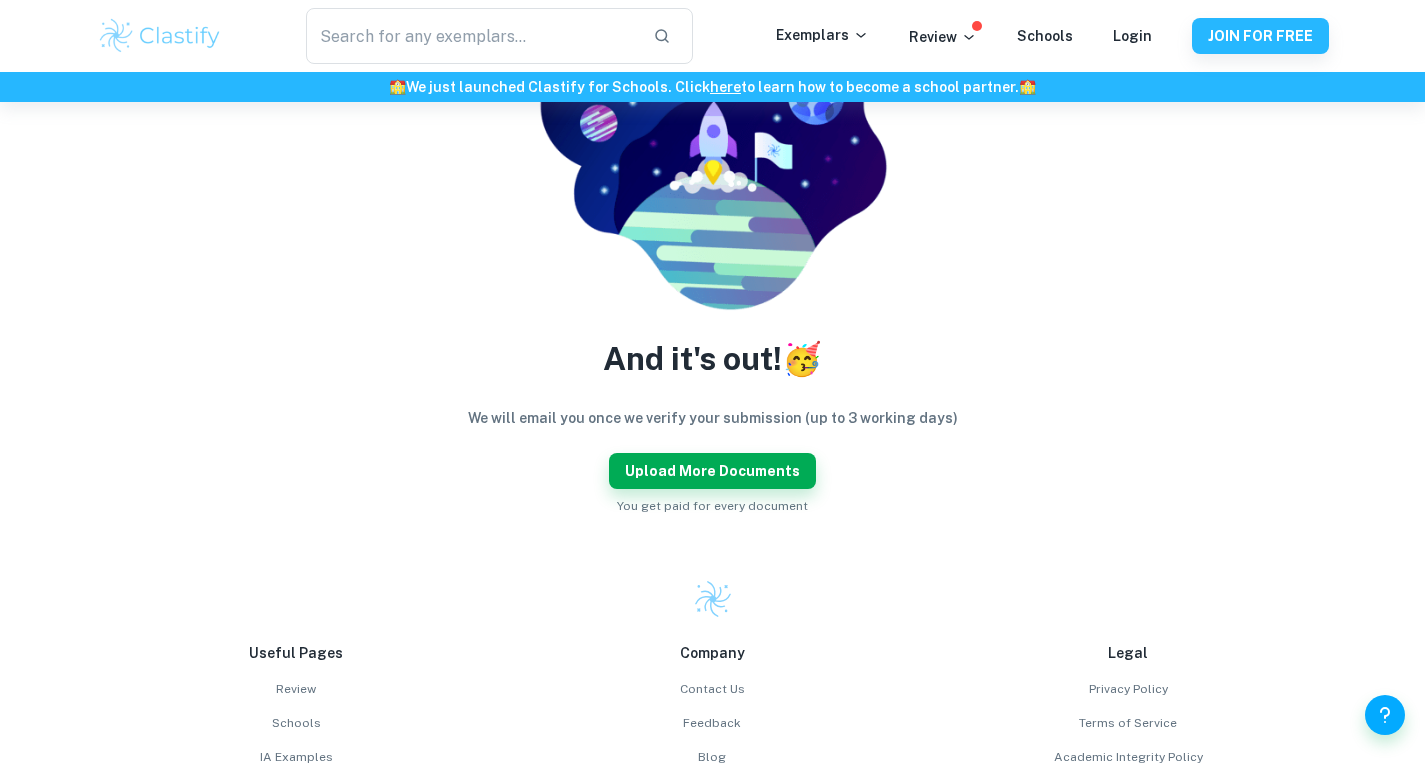 scroll, scrollTop: 0, scrollLeft: 0, axis: both 